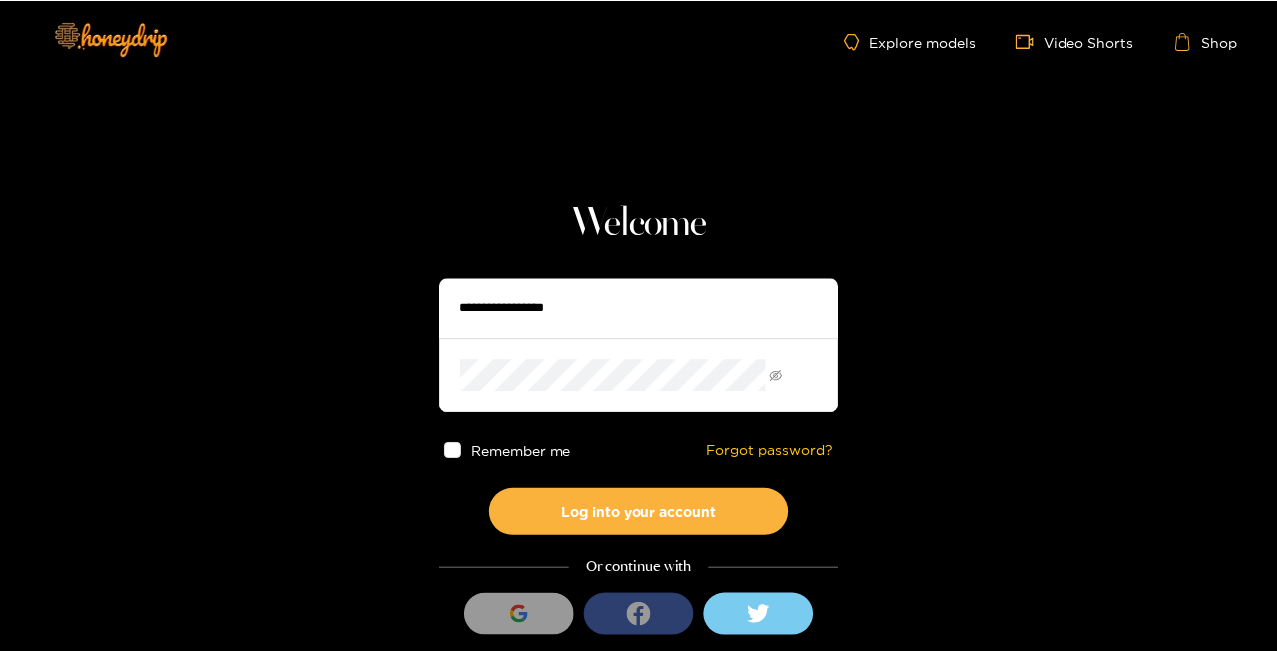 scroll, scrollTop: 0, scrollLeft: 0, axis: both 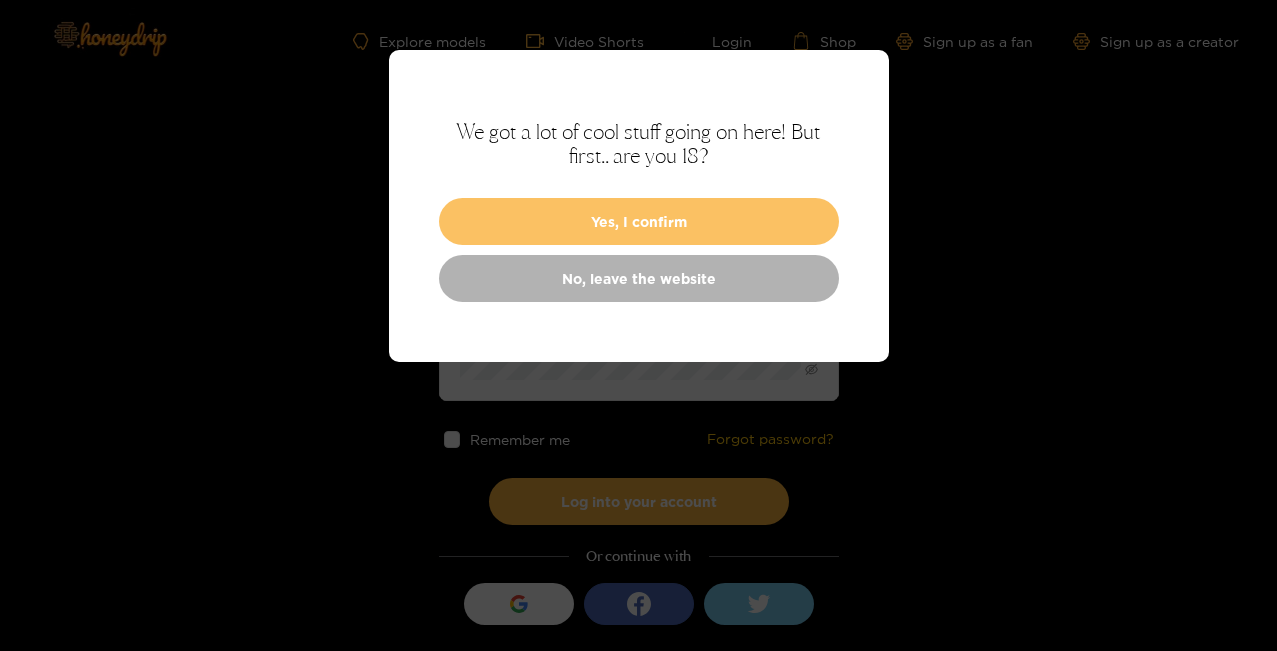 click on "Yes, I confirm" at bounding box center [639, 221] 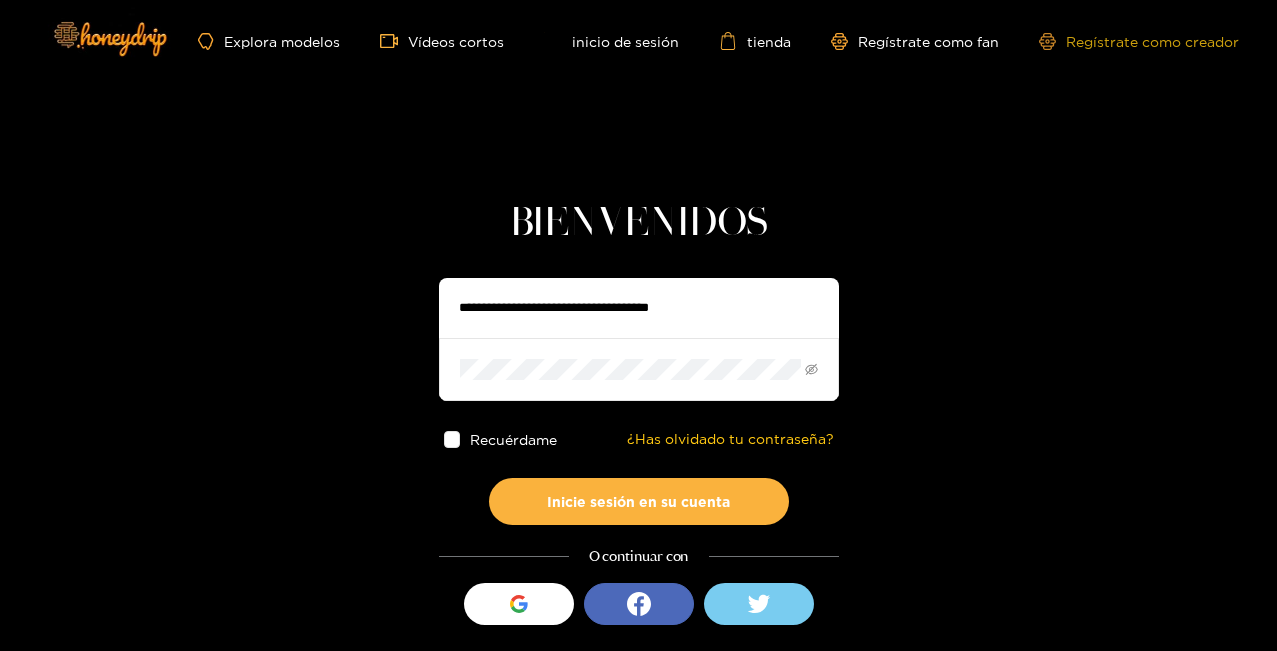 click on "Regístrate como creador" at bounding box center [1139, 41] 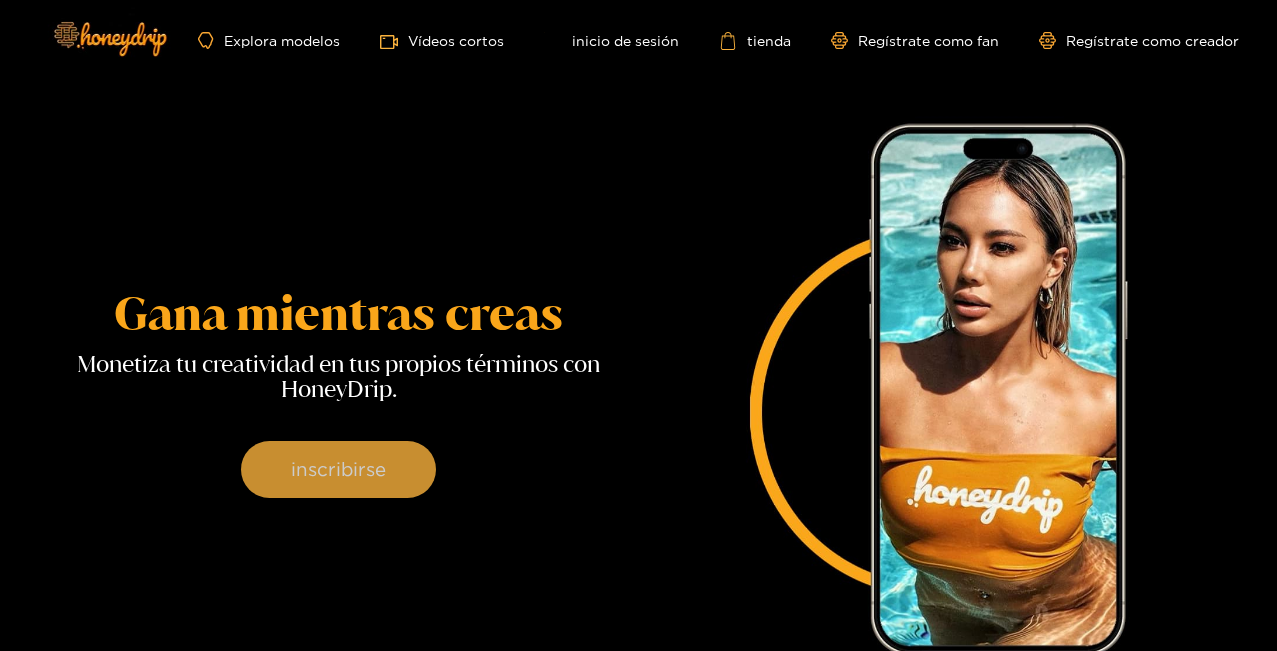 click on "inscribirse" at bounding box center [338, 470] 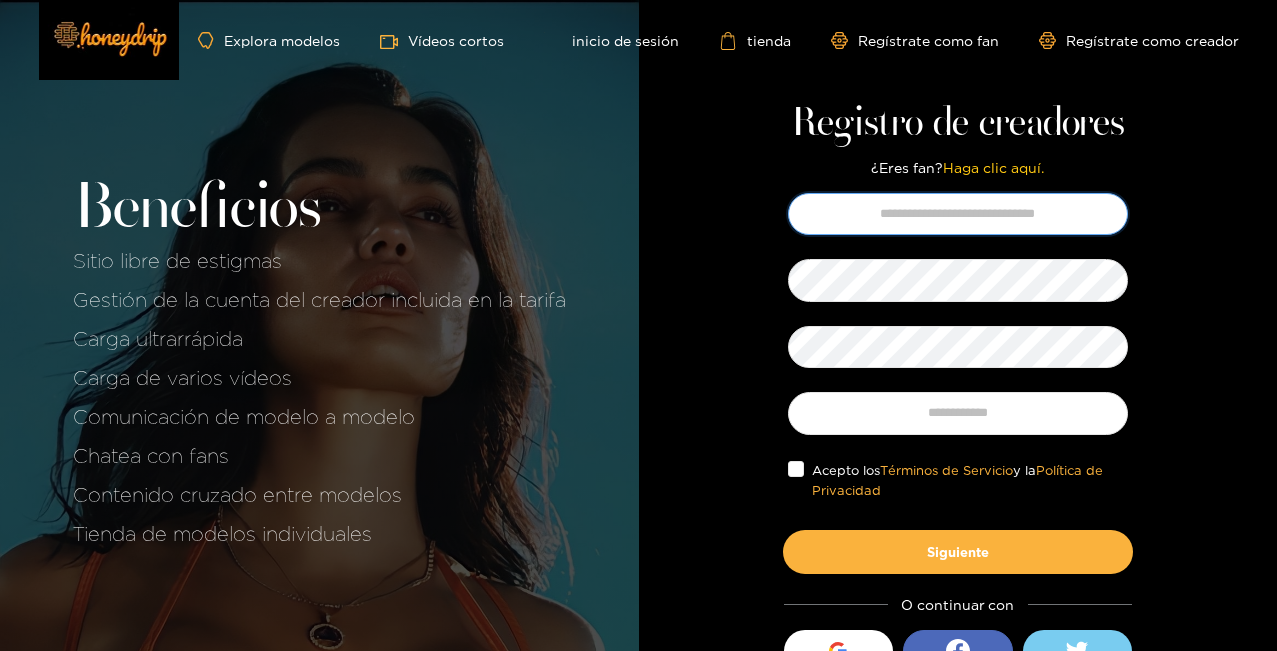 click at bounding box center [958, 214] 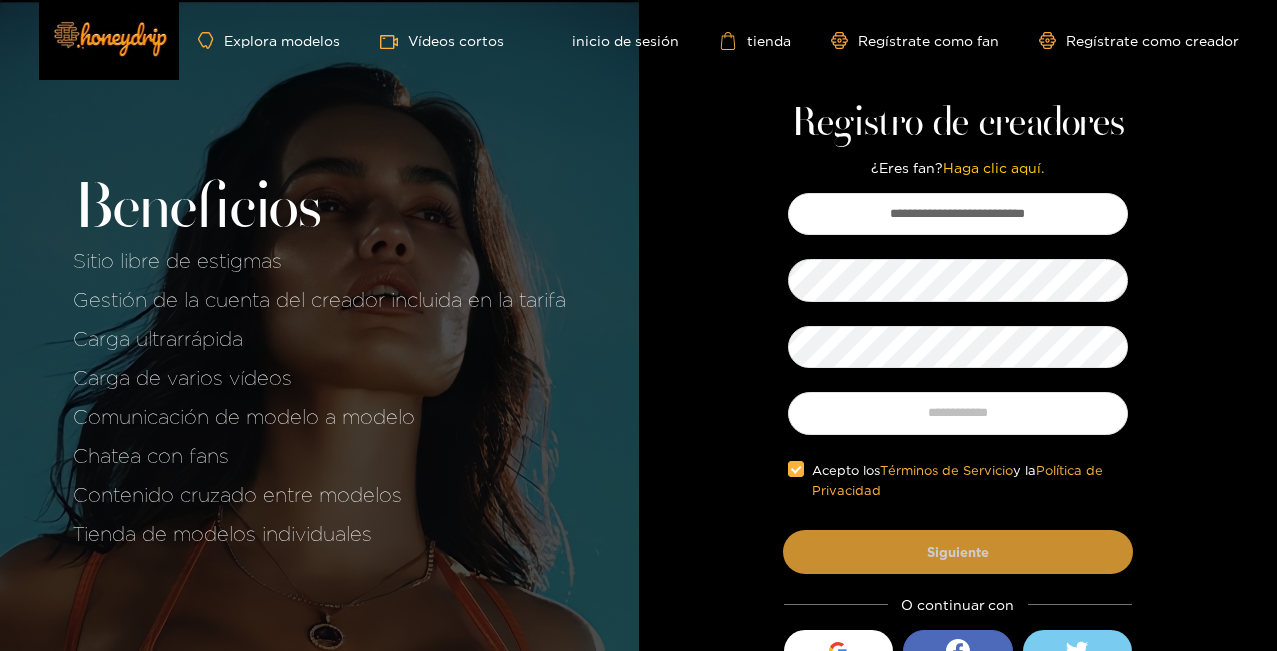 click on "Siguiente" at bounding box center (958, 552) 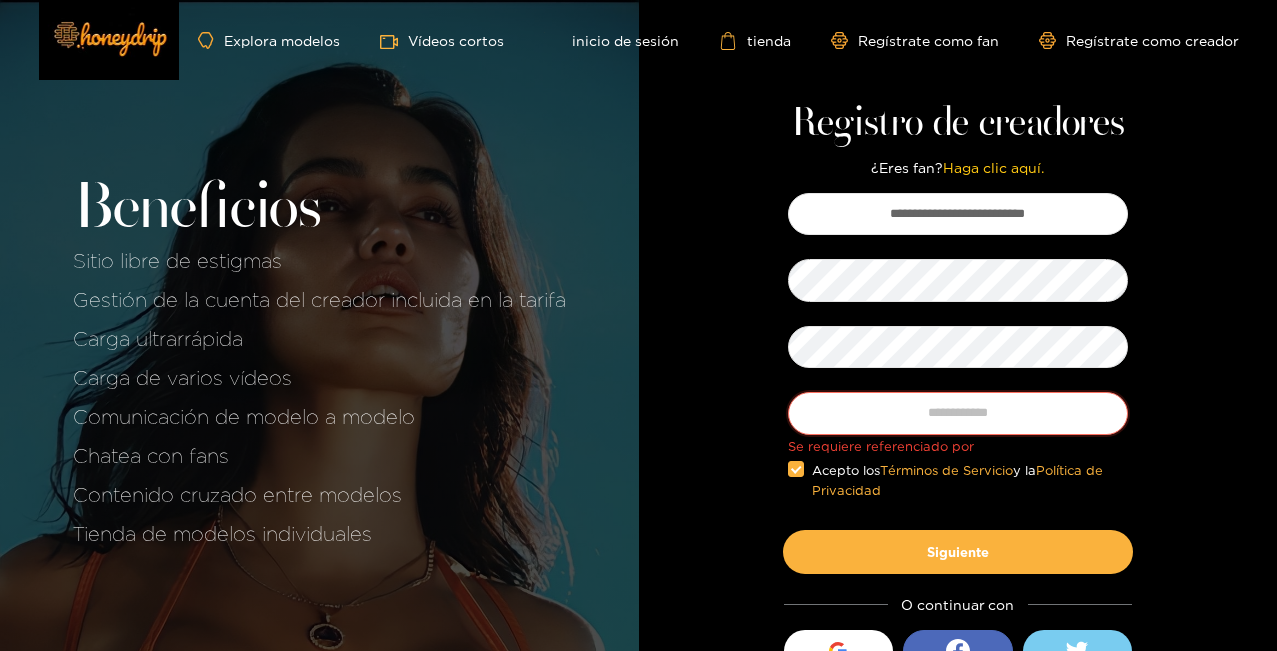 click at bounding box center (958, 413) 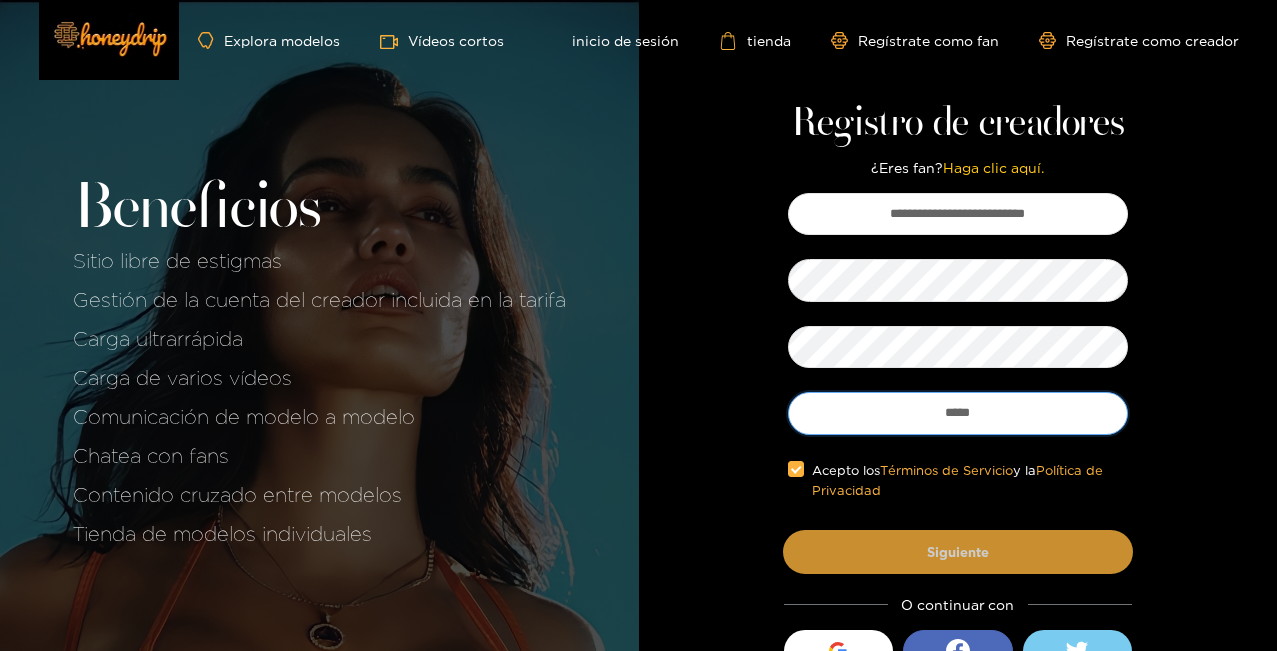 type on "*****" 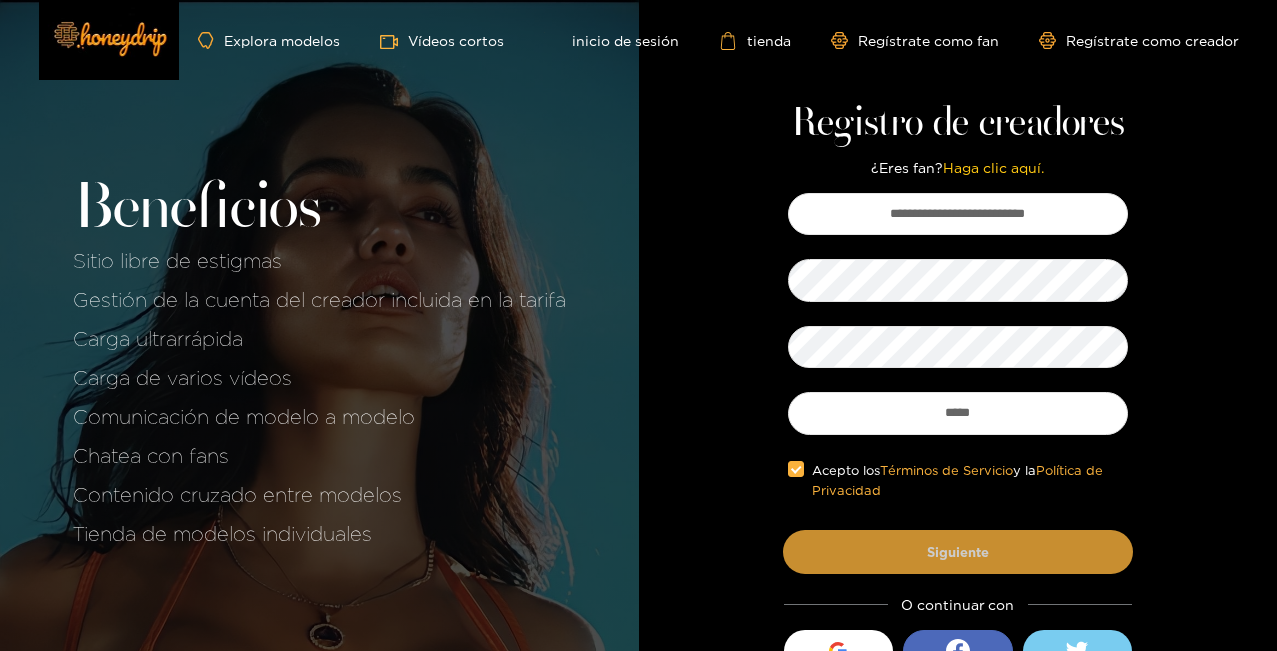 click on "Siguiente" at bounding box center (958, 552) 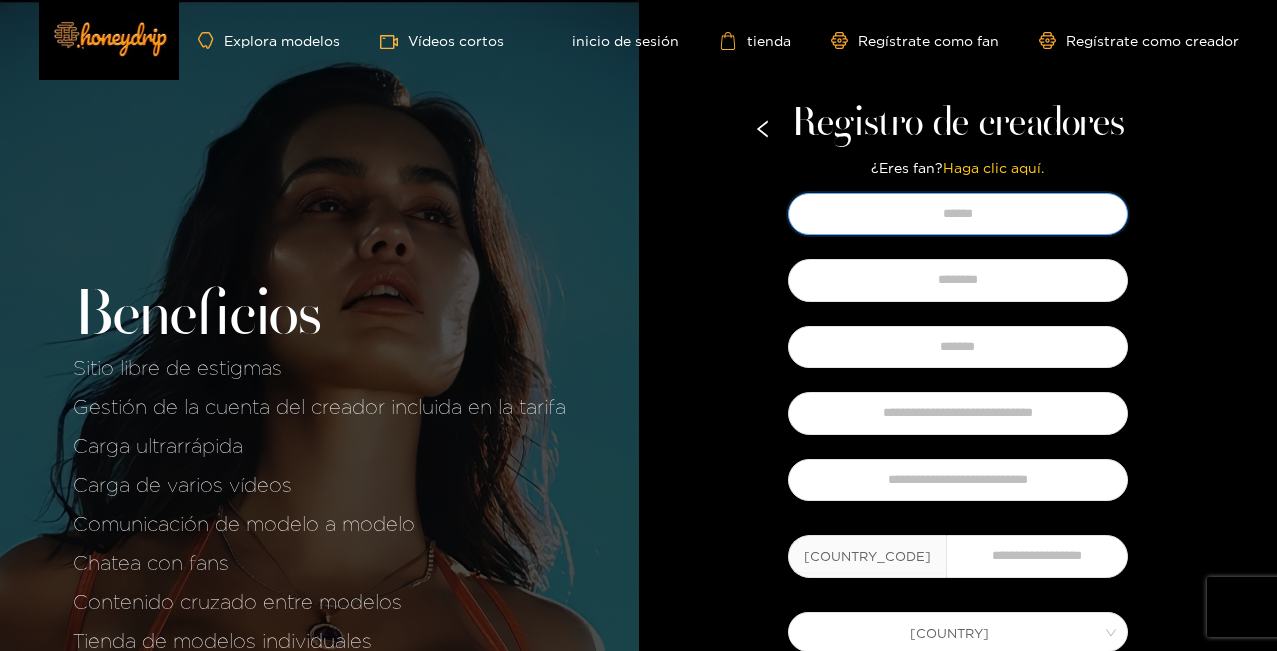 click at bounding box center (958, 214) 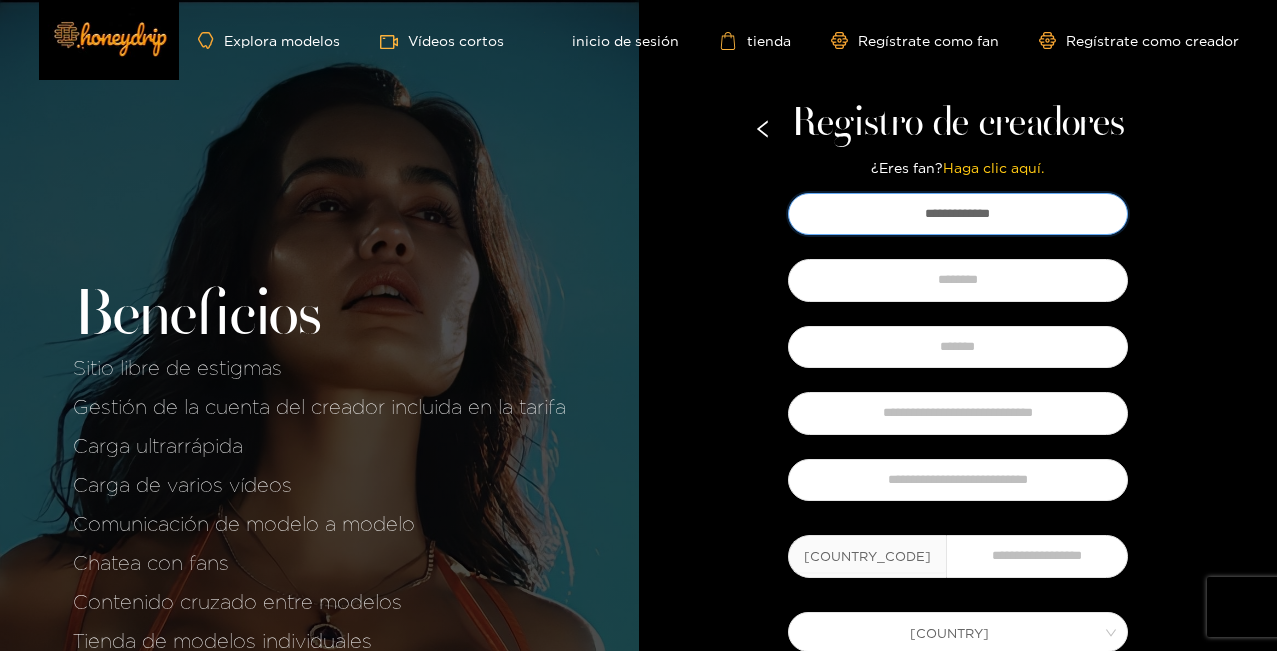 type on "**********" 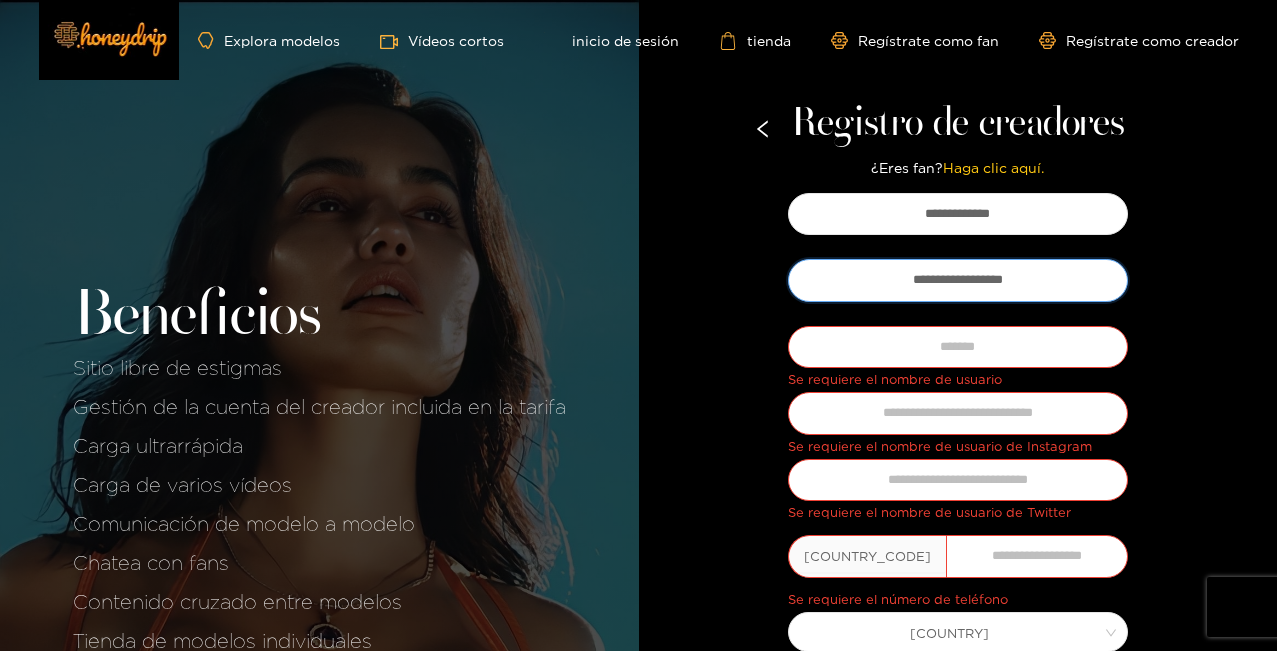 type on "**********" 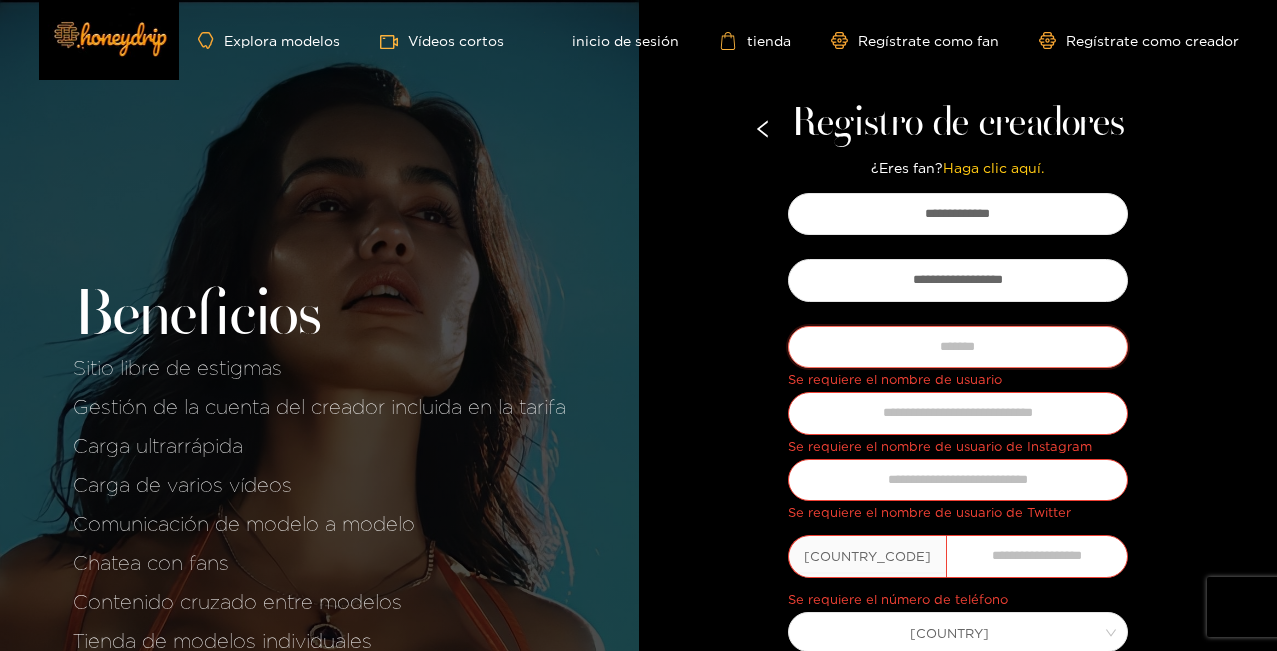 click at bounding box center (958, 347) 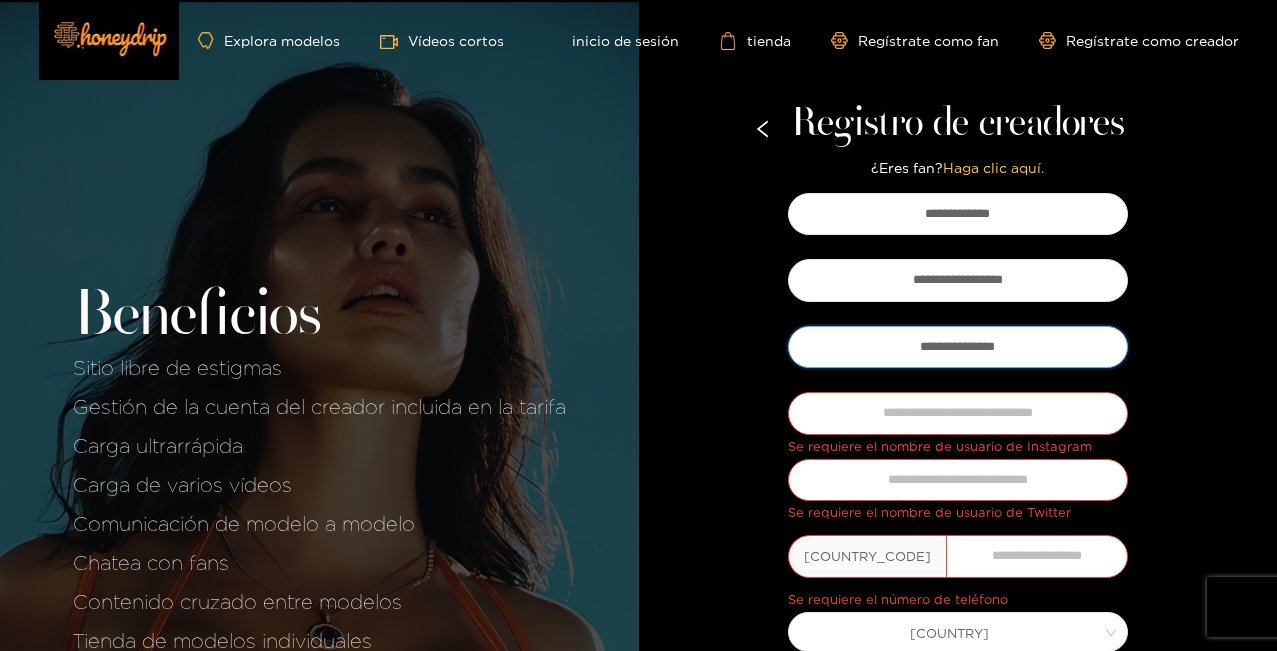 type on "**********" 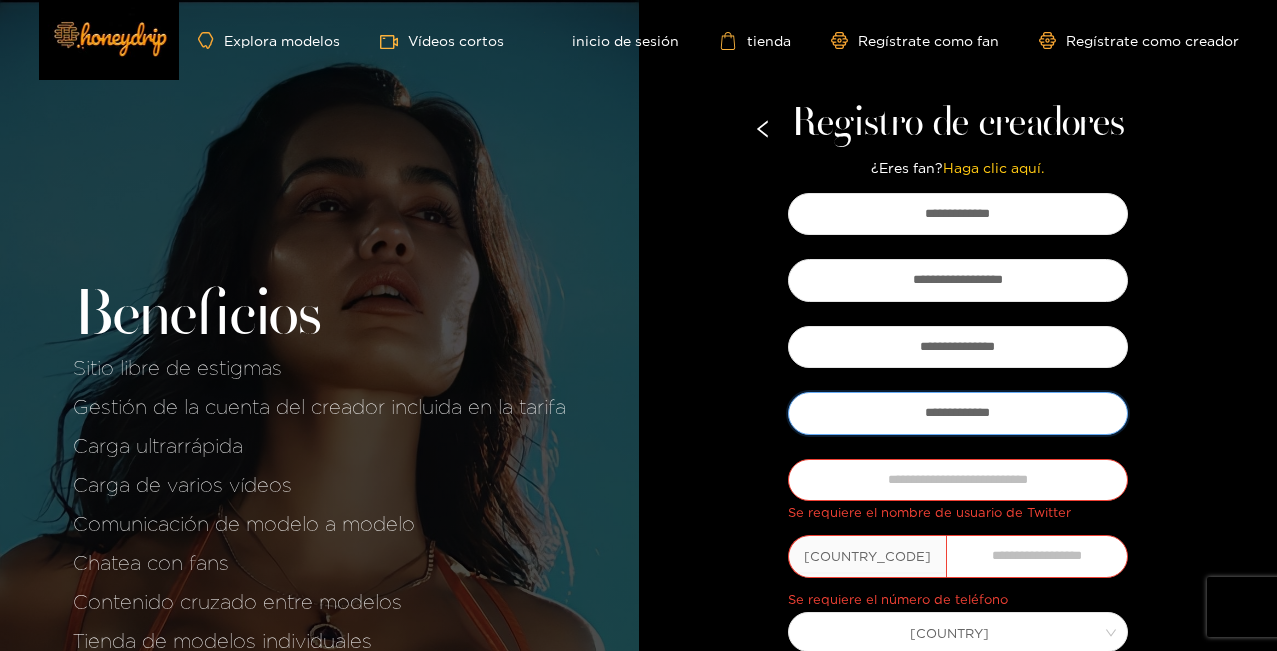type on "**********" 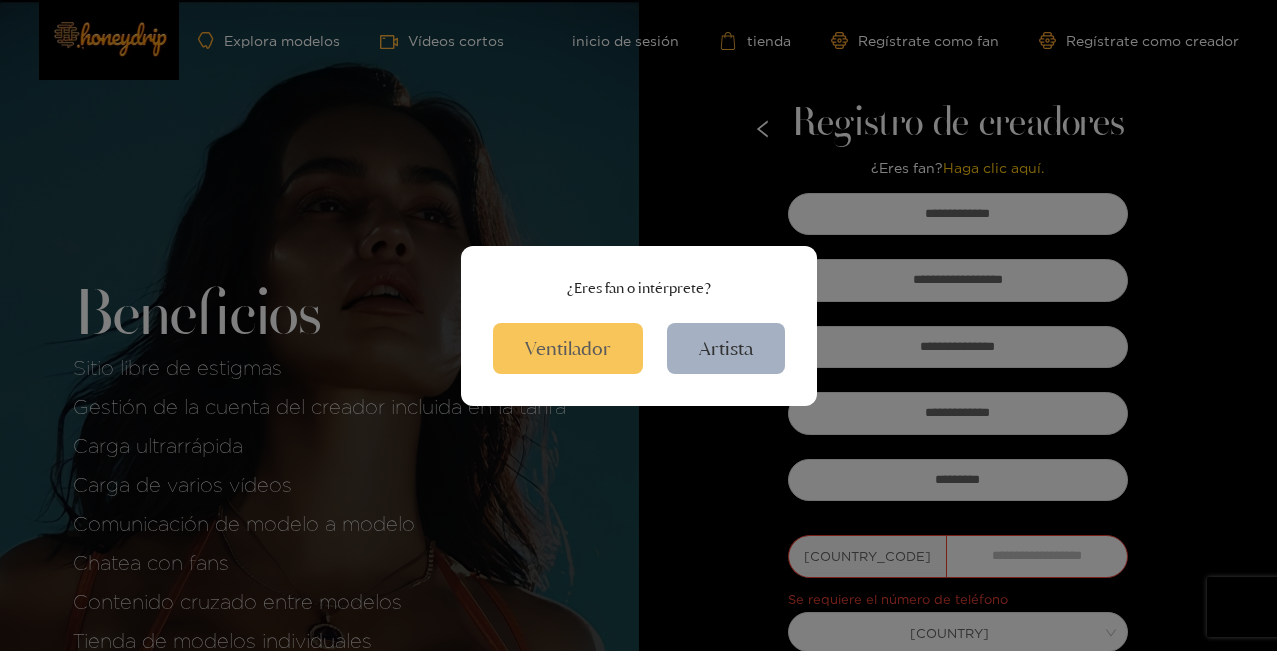 click on "Ventilador" at bounding box center [568, 348] 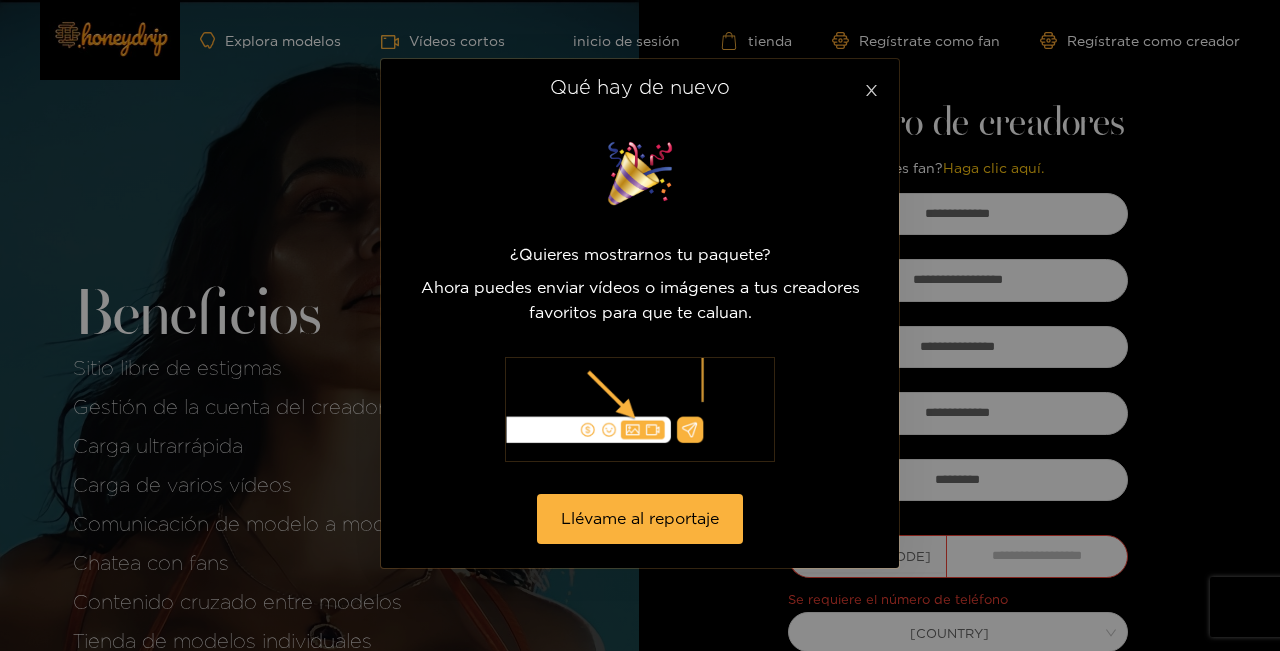 click at bounding box center (871, 87) 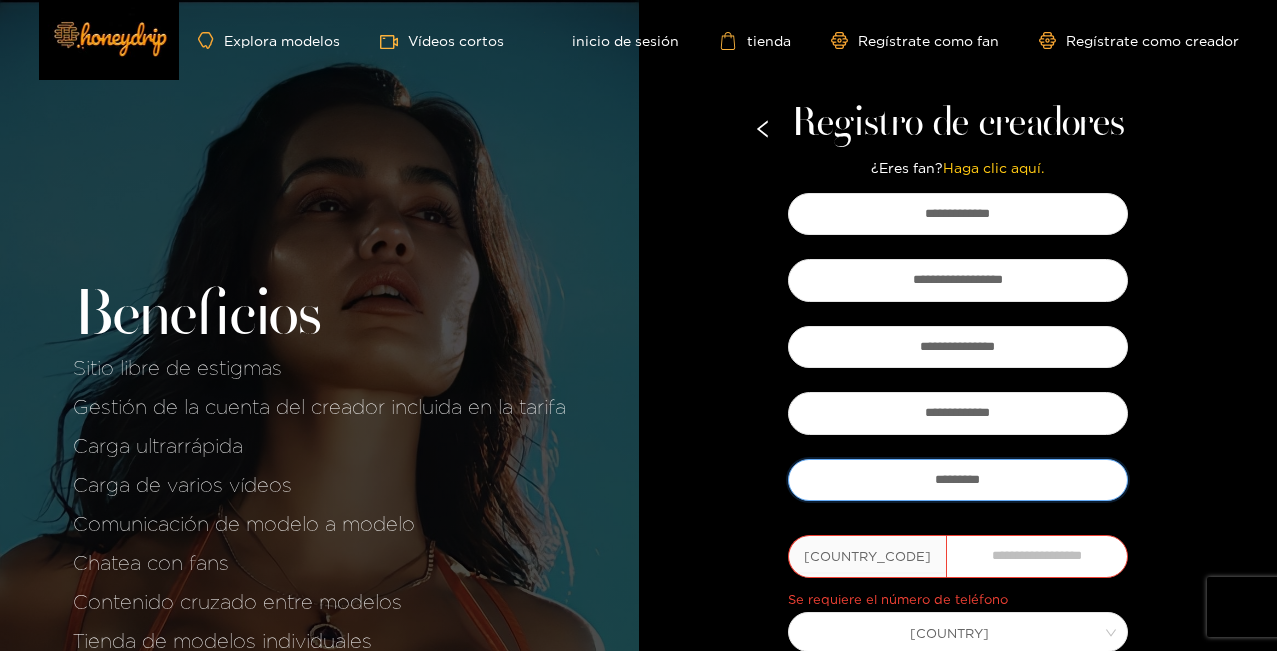 click on "*********" at bounding box center (958, 480) 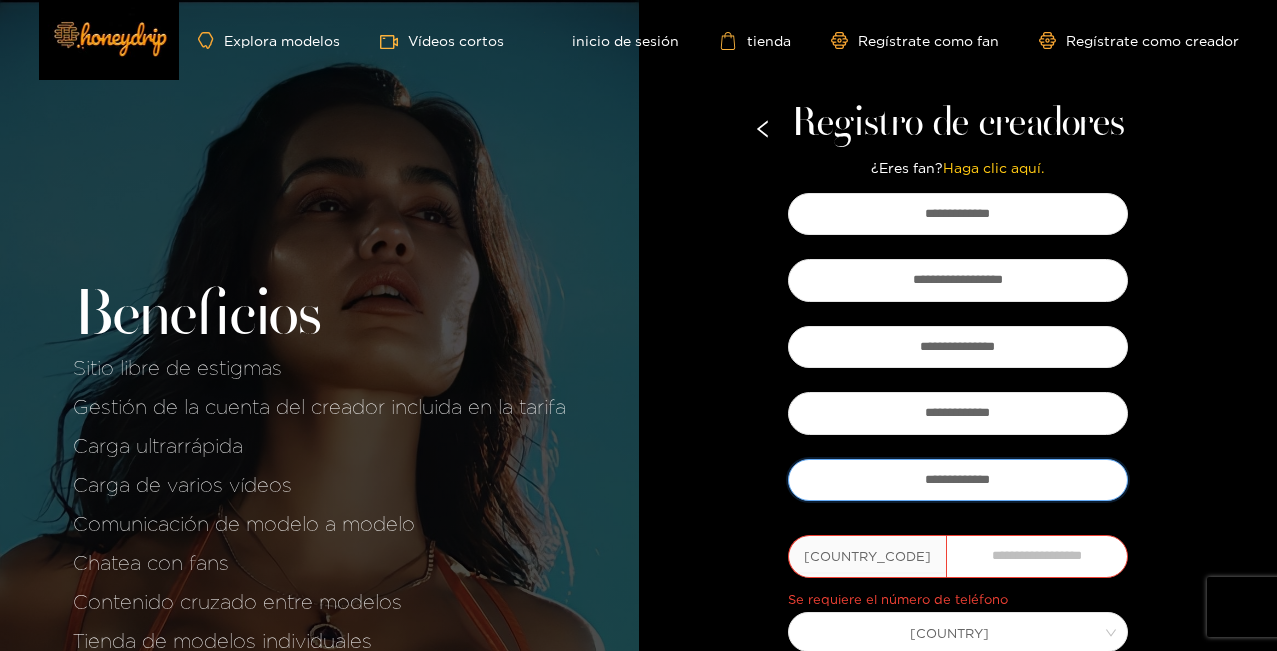 type on "**********" 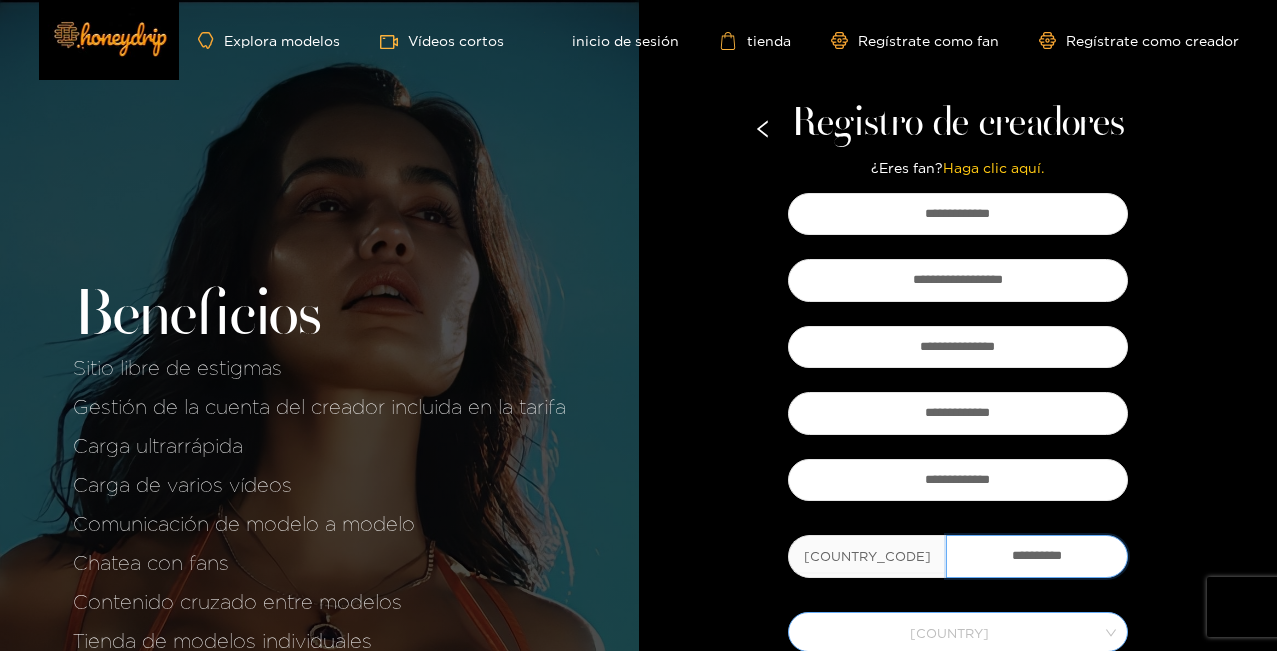 click on "Estados Unidos de América" at bounding box center [958, 632] 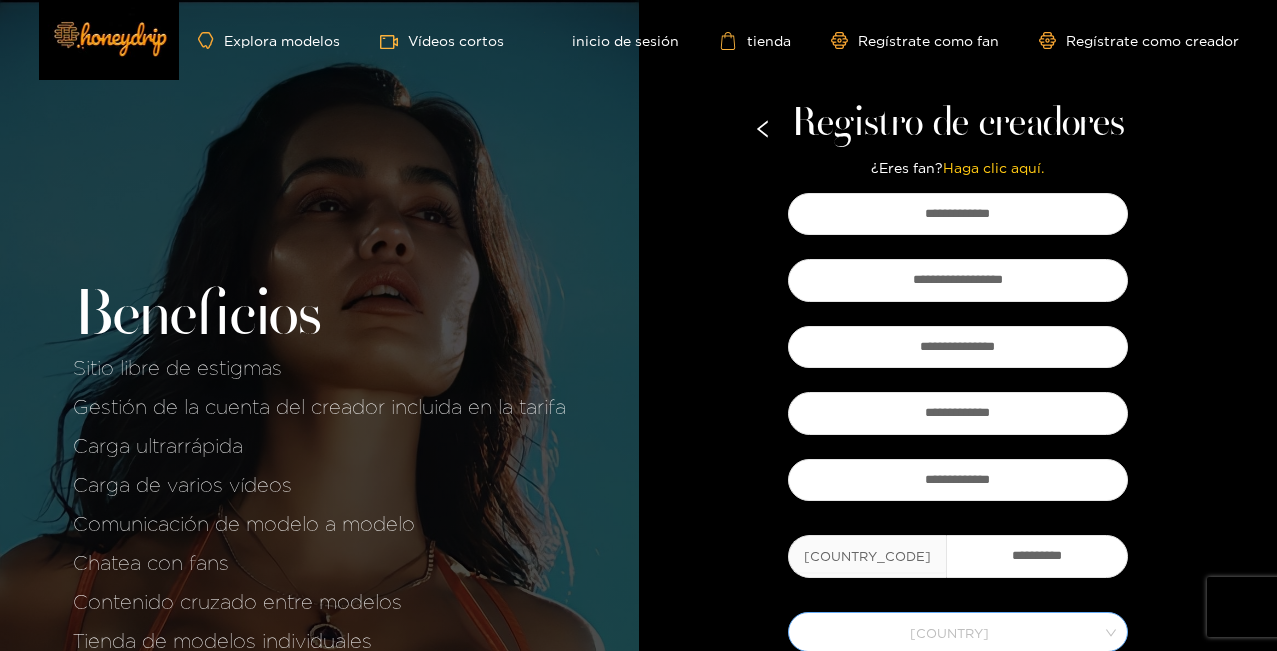 scroll, scrollTop: 5664, scrollLeft: 0, axis: vertical 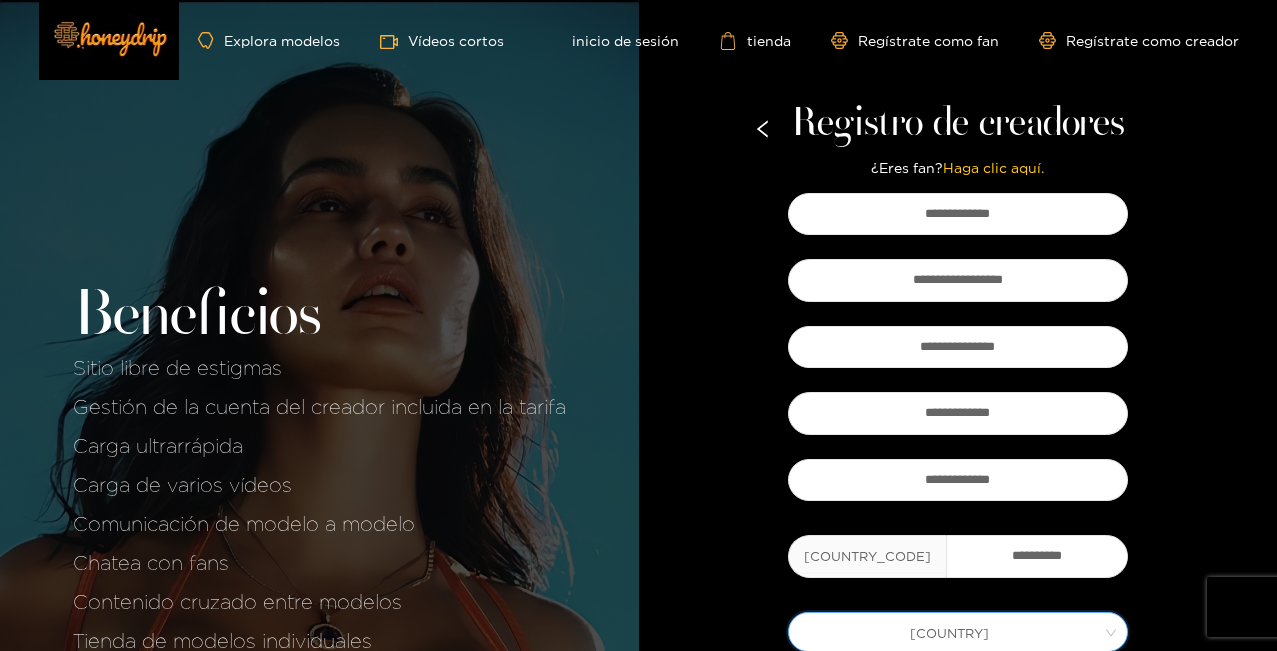 click on "Estados Unidos de América" at bounding box center (958, 632) 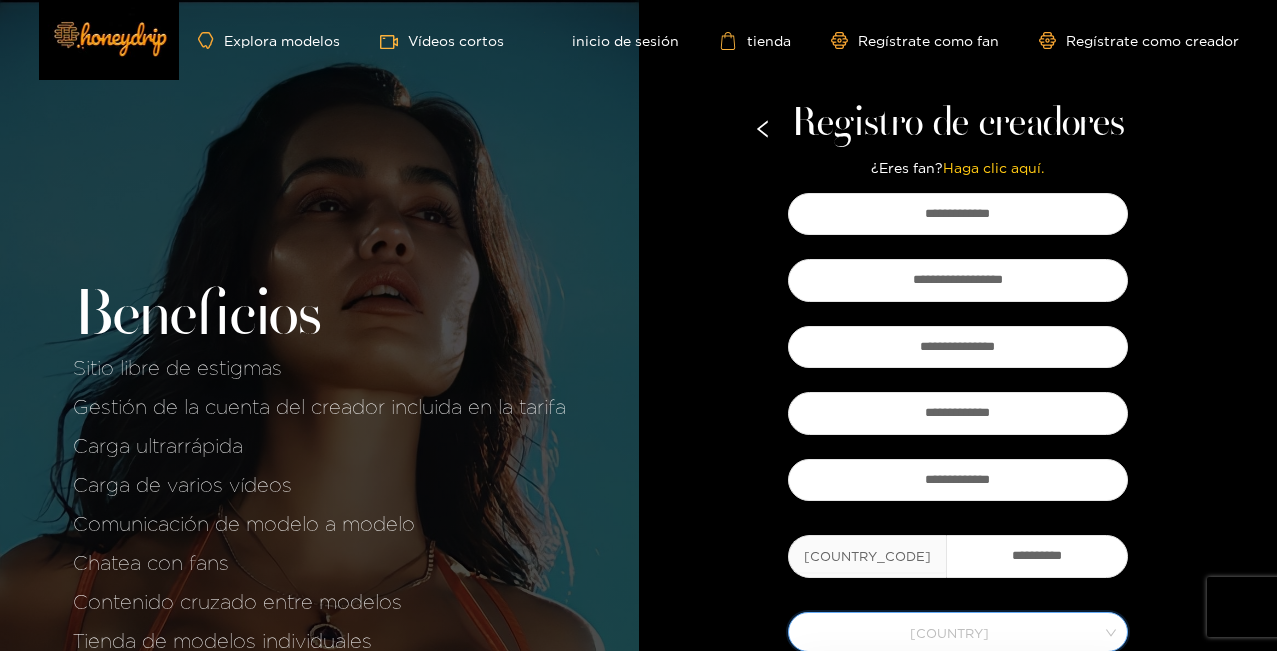 click on "Estados Unidos de América" at bounding box center (958, 632) 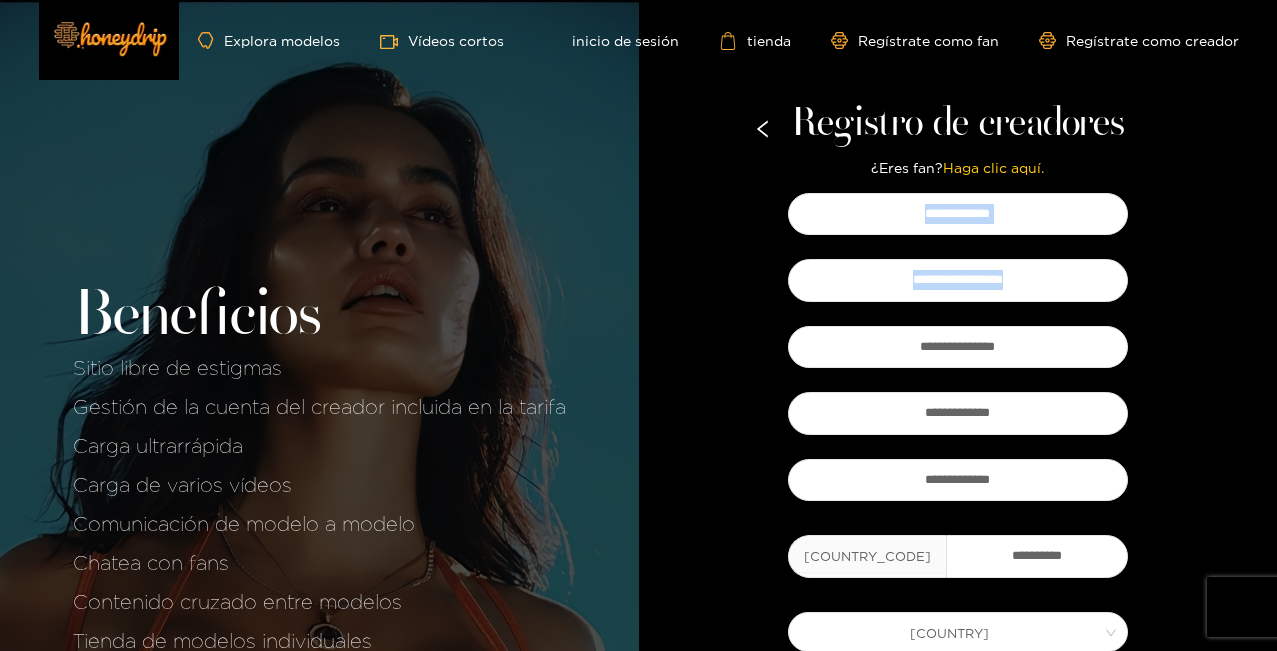 drag, startPoint x: 1213, startPoint y: 209, endPoint x: 1238, endPoint y: 249, distance: 47.169907 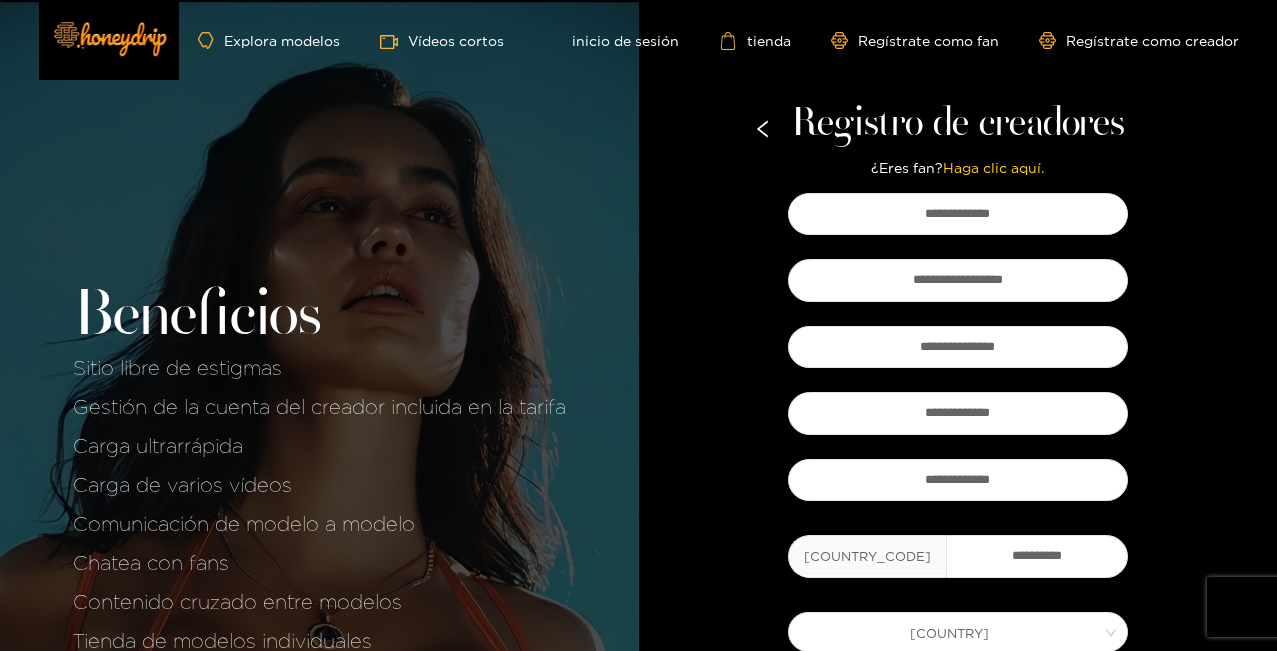click on "**********" at bounding box center (958, 473) 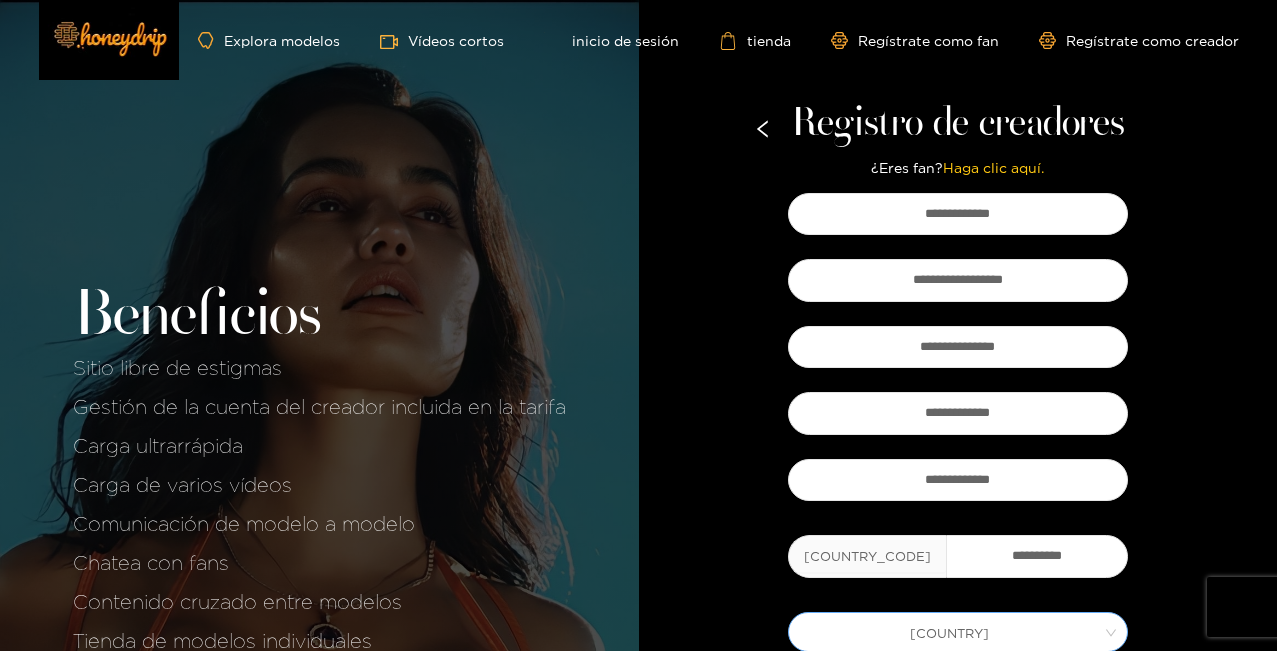 click on "Estados Unidos de América" at bounding box center [958, 632] 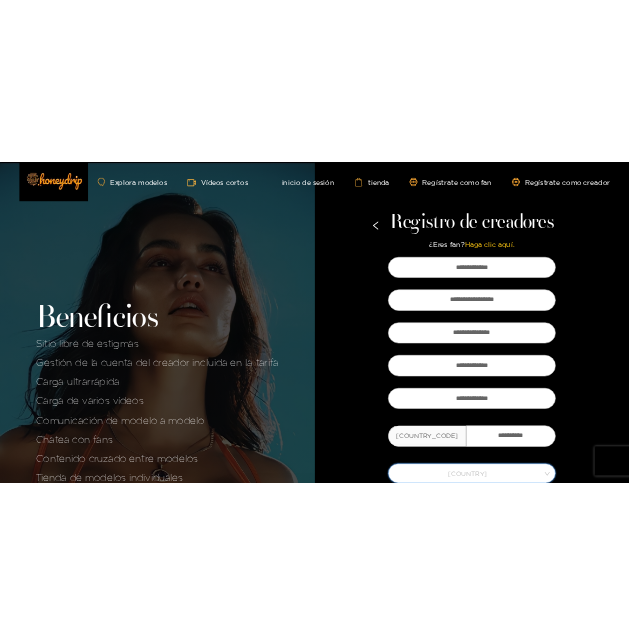 scroll, scrollTop: 612, scrollLeft: 0, axis: vertical 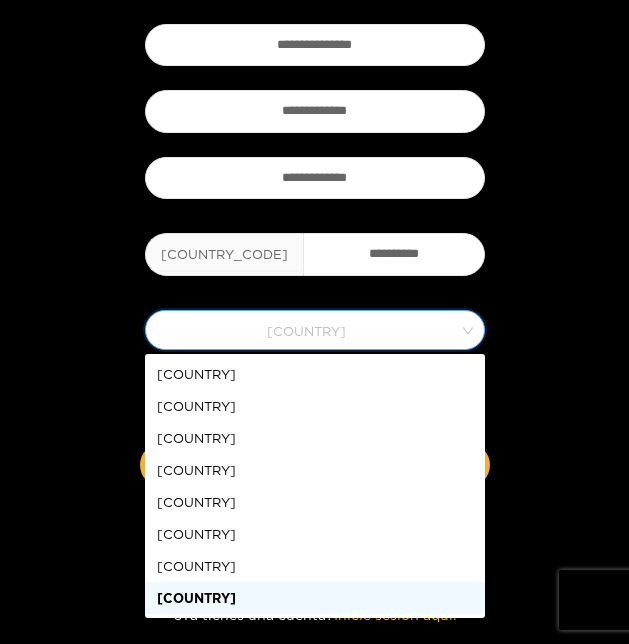 click on "Estados Unidos de América" at bounding box center (315, 598) 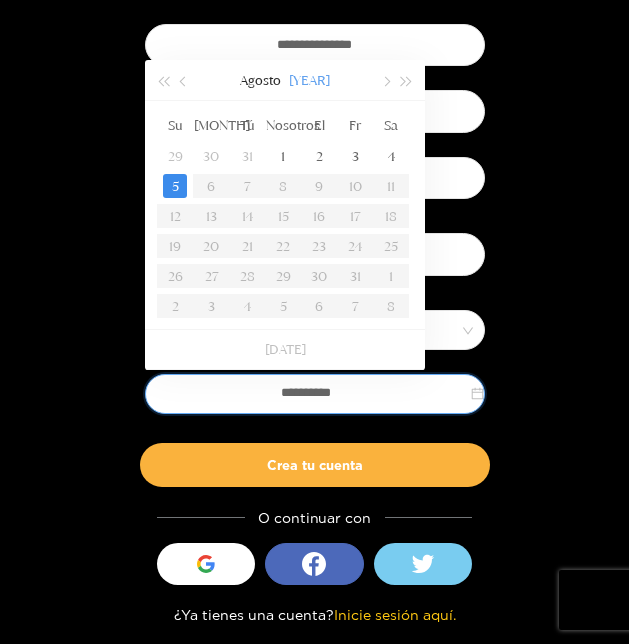 click on "2007" at bounding box center [309, 80] 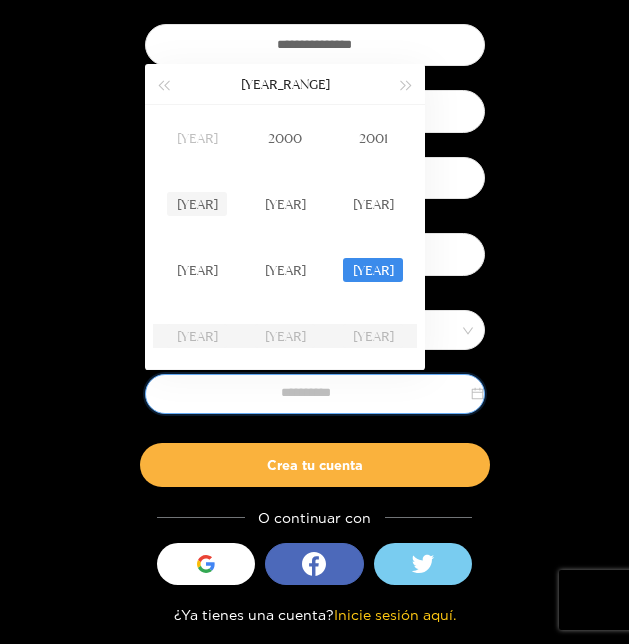 click on "2002" at bounding box center (197, 204) 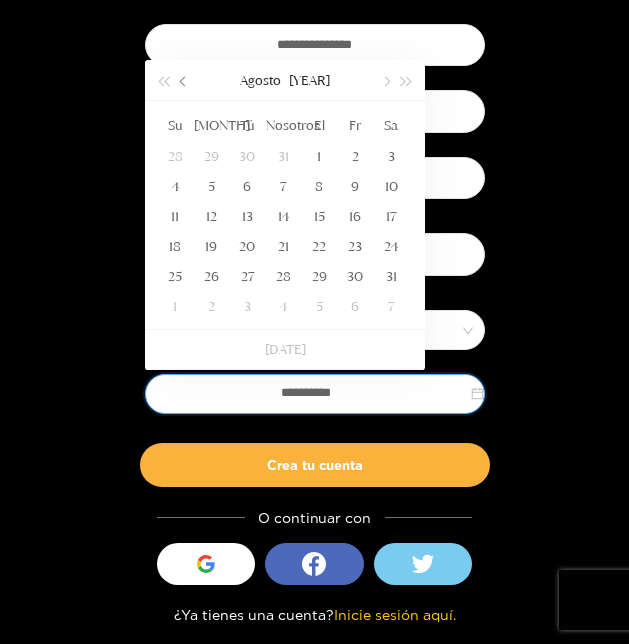 click at bounding box center [184, 82] 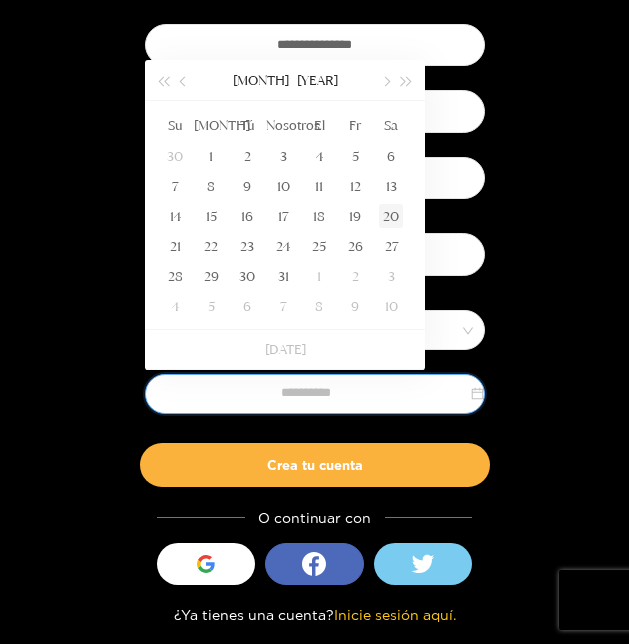 type on "**********" 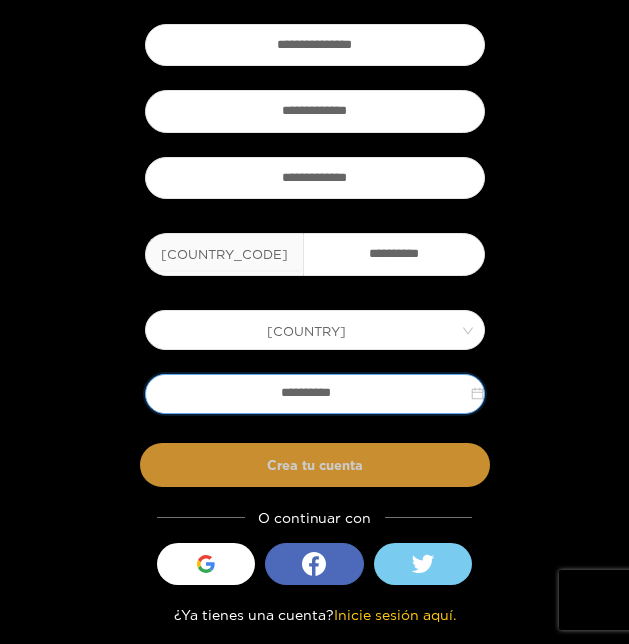 click on "Crea tu cuenta" at bounding box center [315, 465] 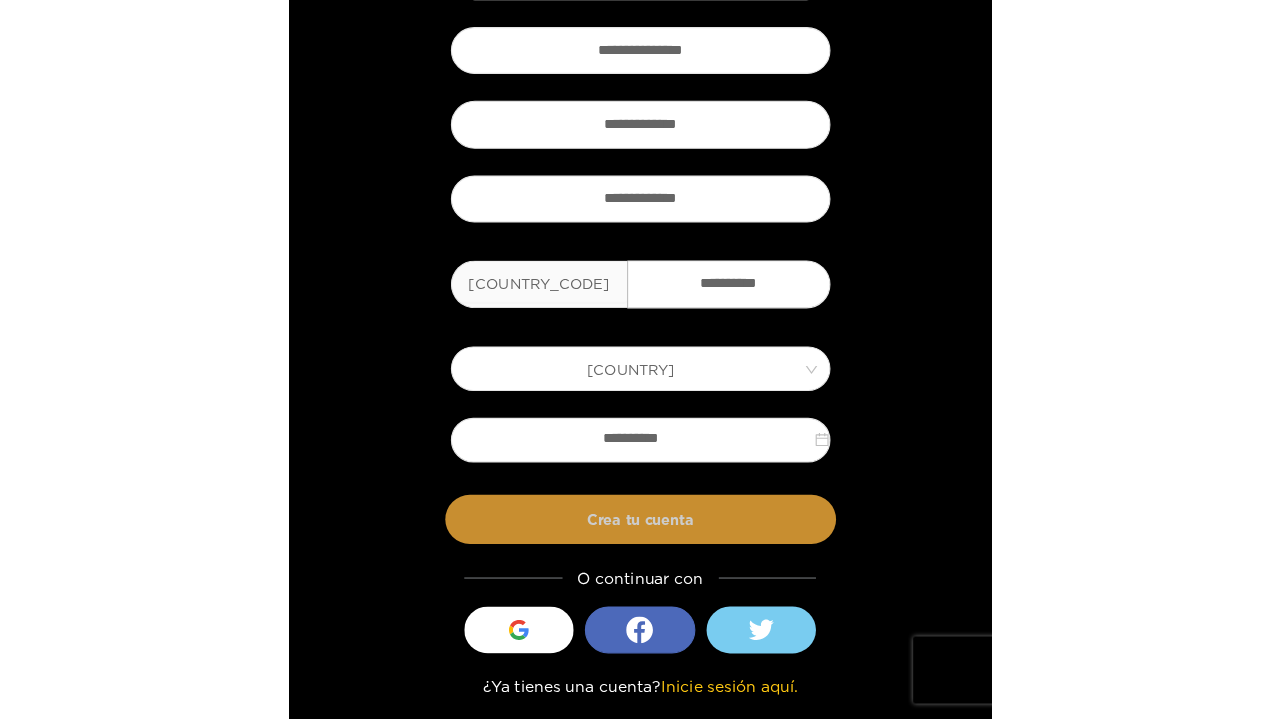 scroll, scrollTop: 0, scrollLeft: 0, axis: both 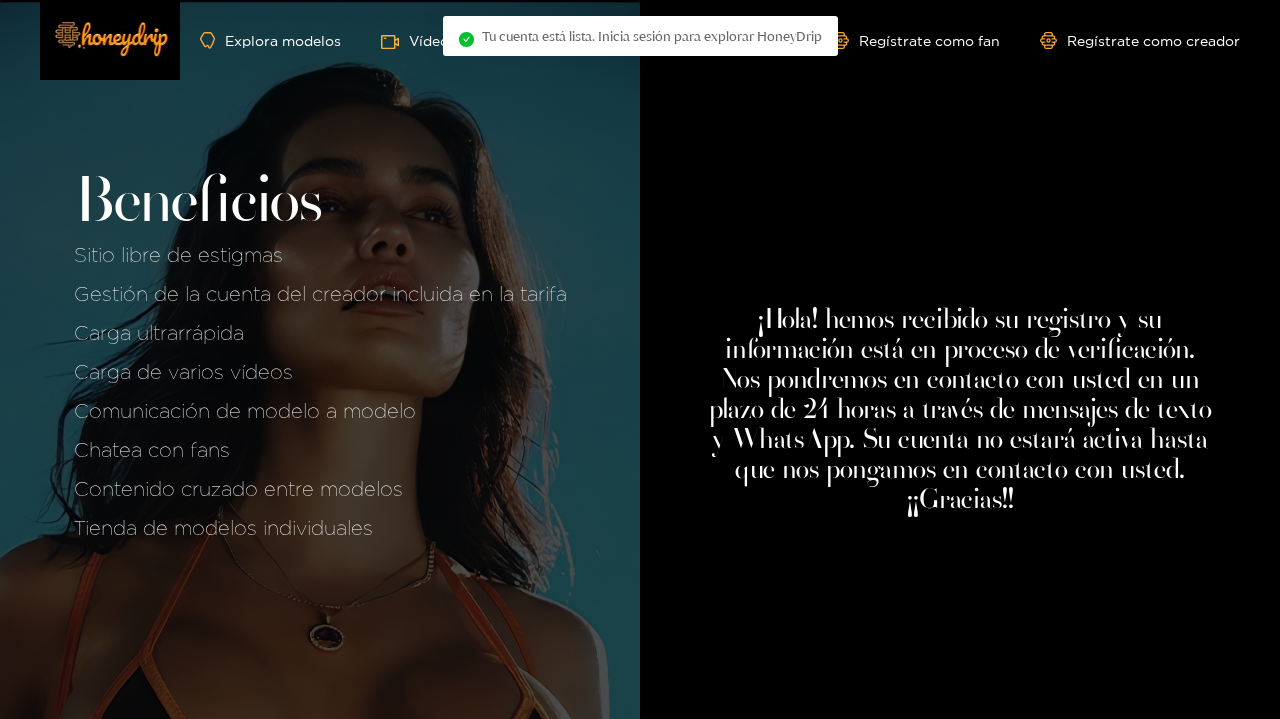 click on "¡ Hola ! hemos recibido su registro y su información está en proceso de verificación. Nos pondremos en contacto con usted en un plazo de 24 horas a través de mensajes de texto y WhatsApp. Su cuenta no estará activa hasta que nos pongamos en contacto con usted. ¡¡Gracias!!" at bounding box center (960, 359) 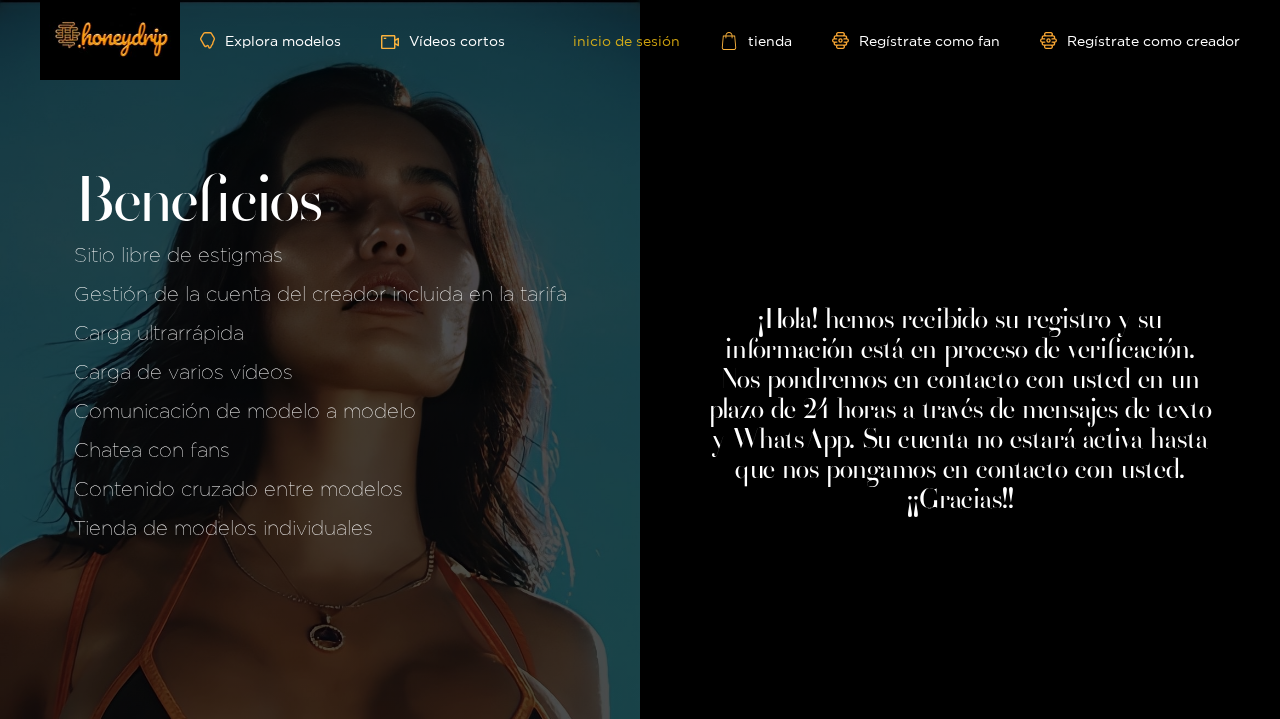 click on "inicio de sesión" at bounding box center [612, 41] 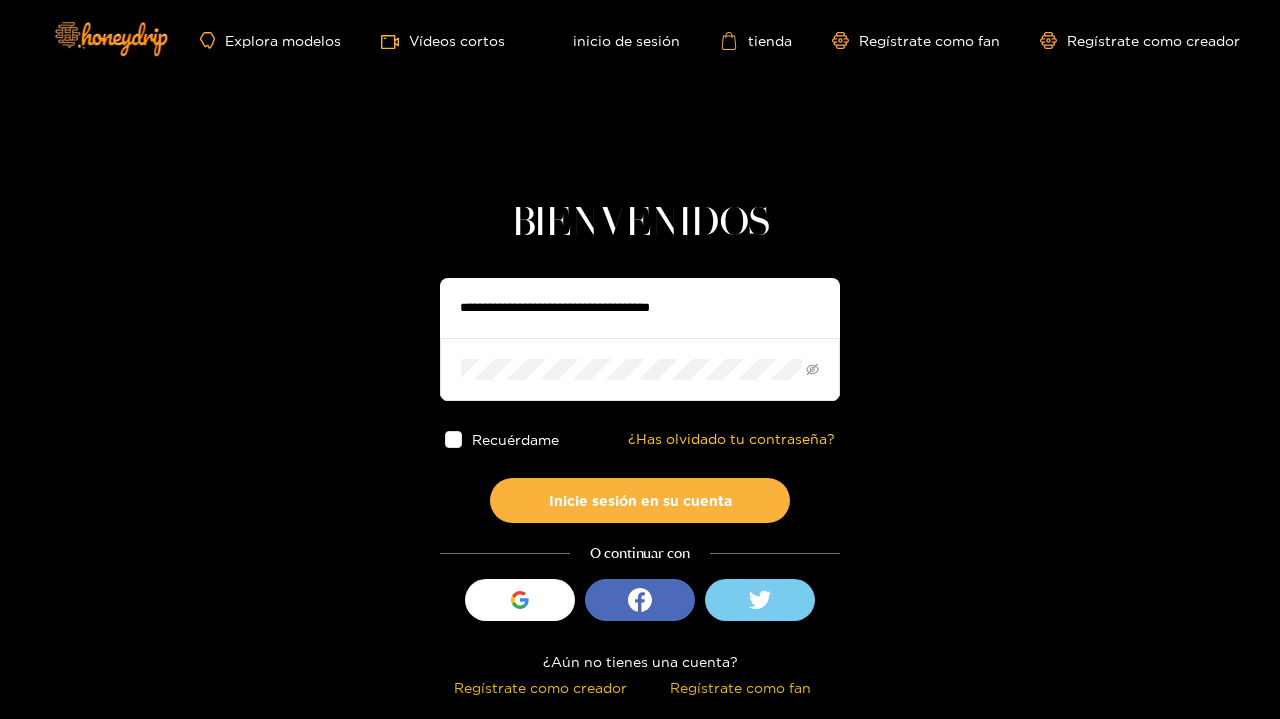 type on "**********" 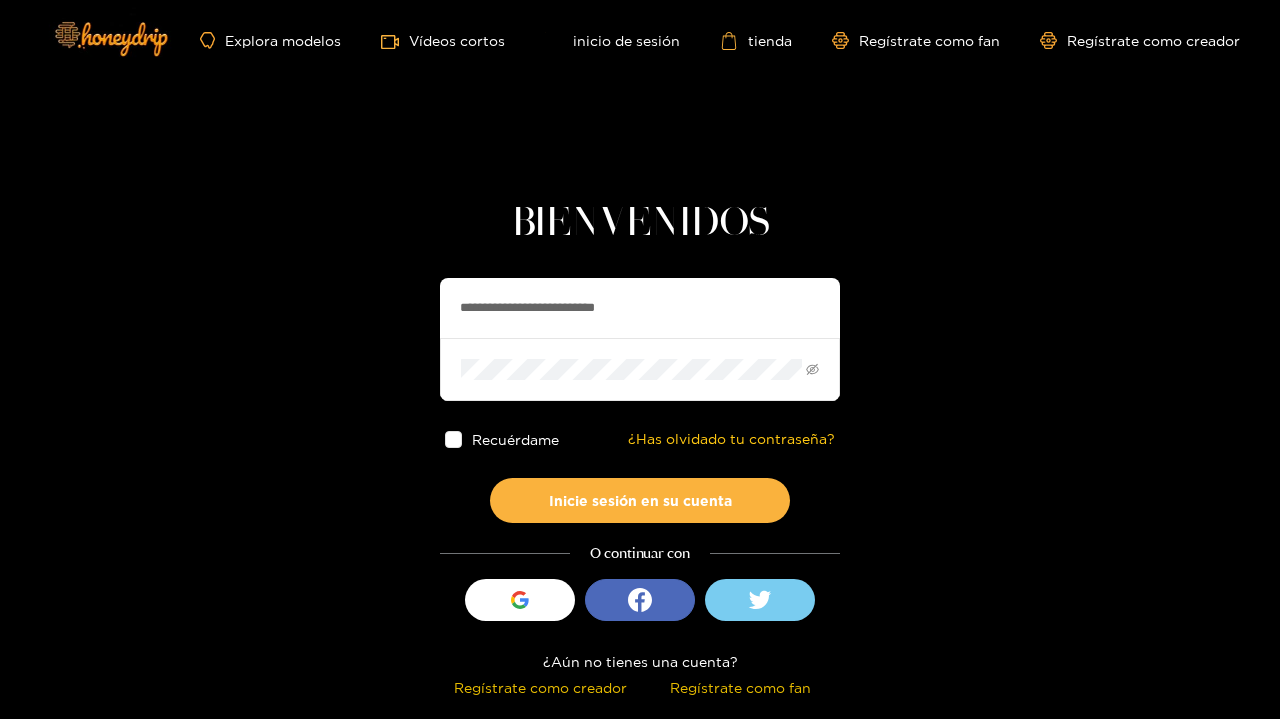 click on "Inicie sesión en su cuenta" at bounding box center [640, 500] 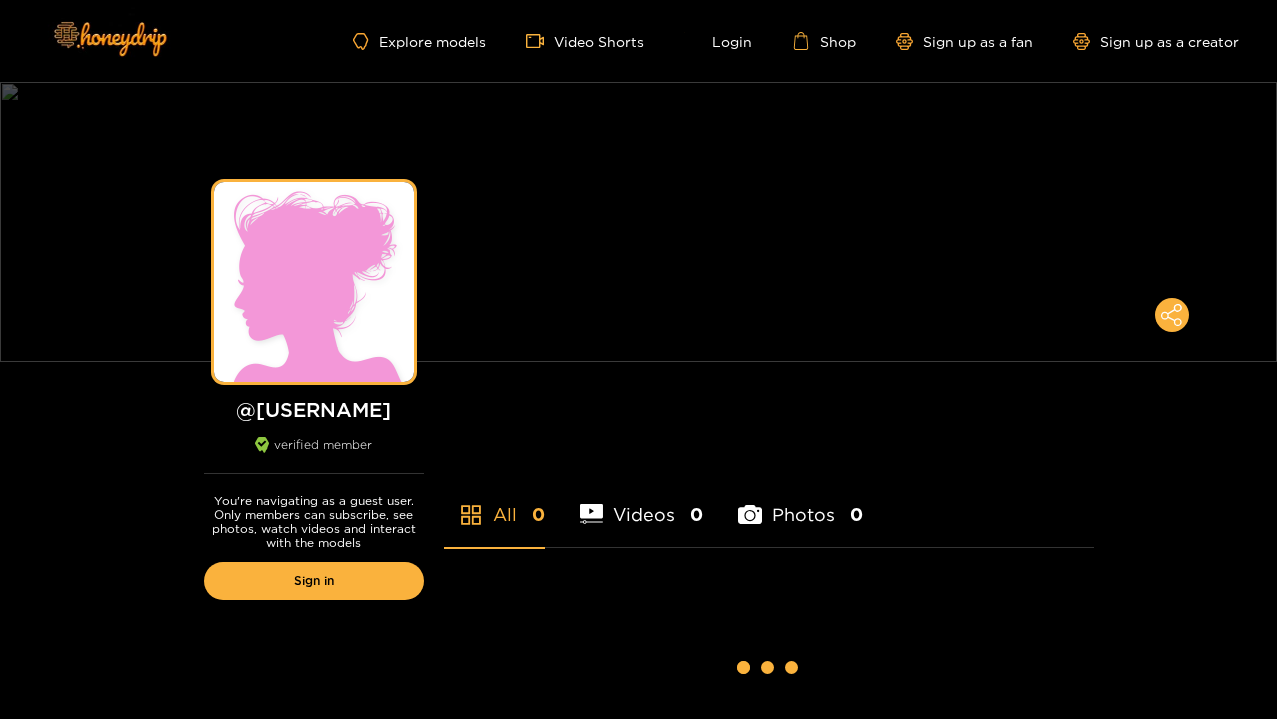 scroll, scrollTop: 0, scrollLeft: 0, axis: both 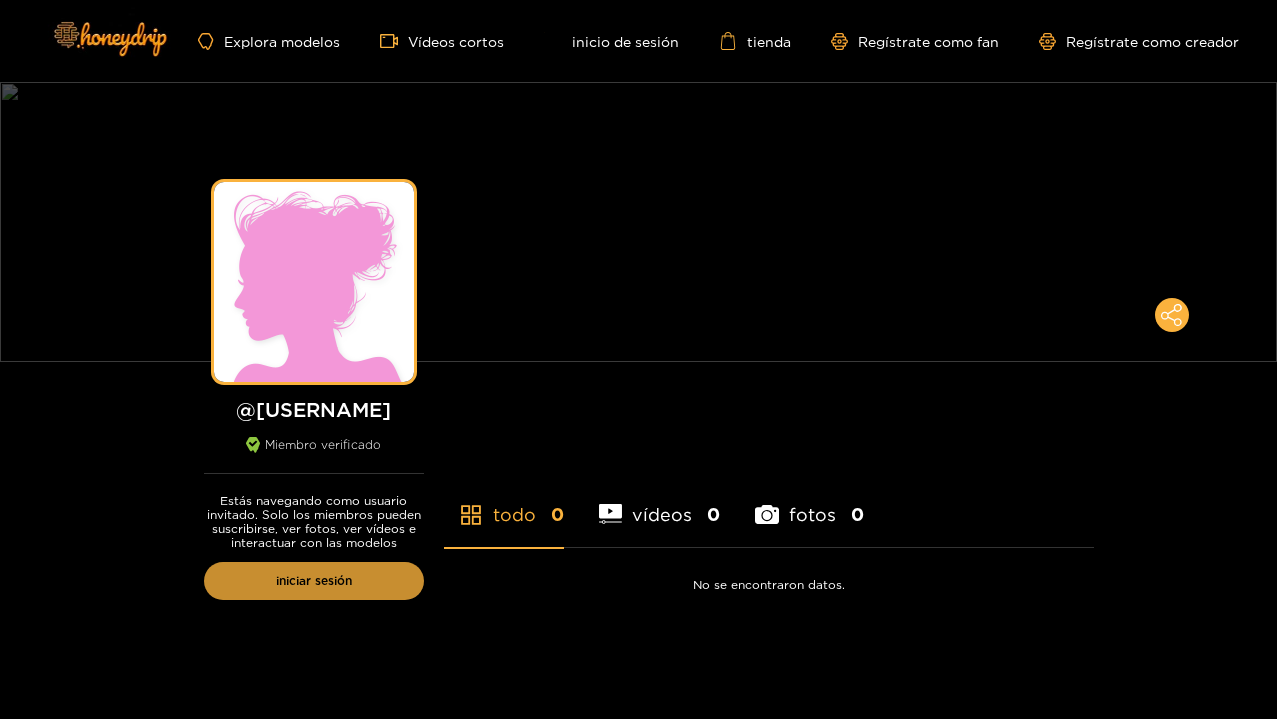 click on "iniciar sesión" at bounding box center [314, 581] 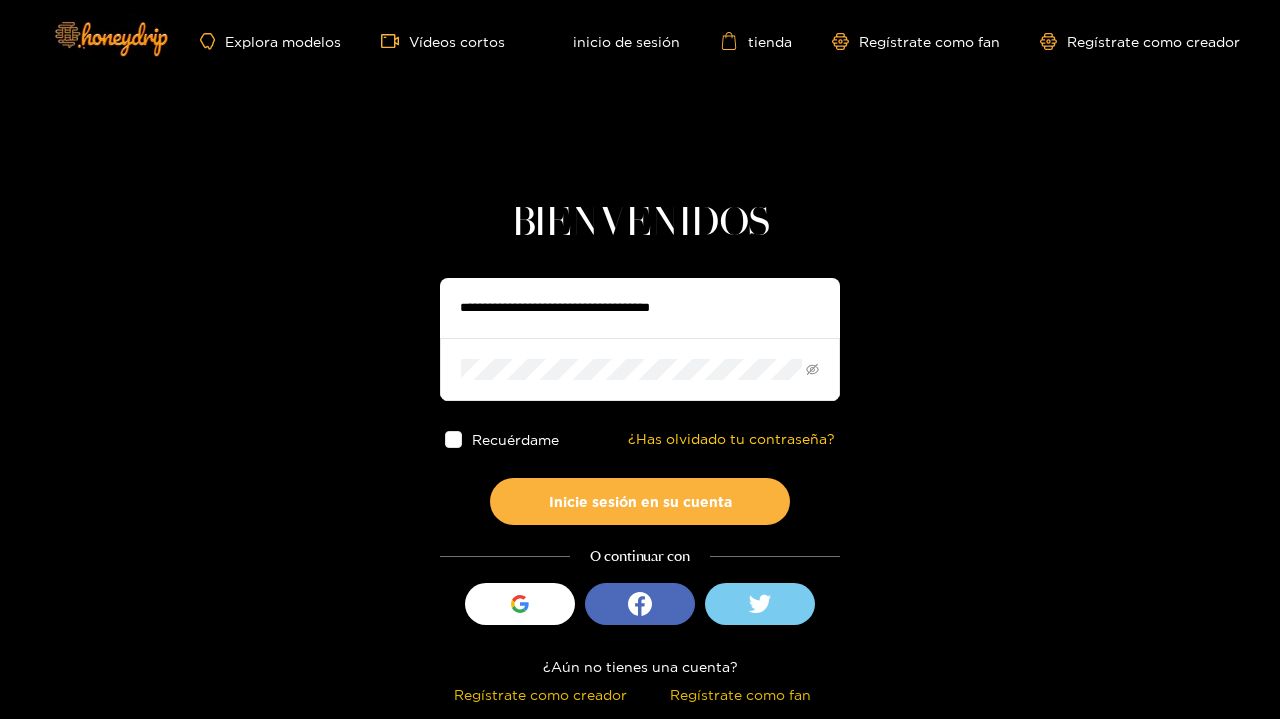type on "**********" 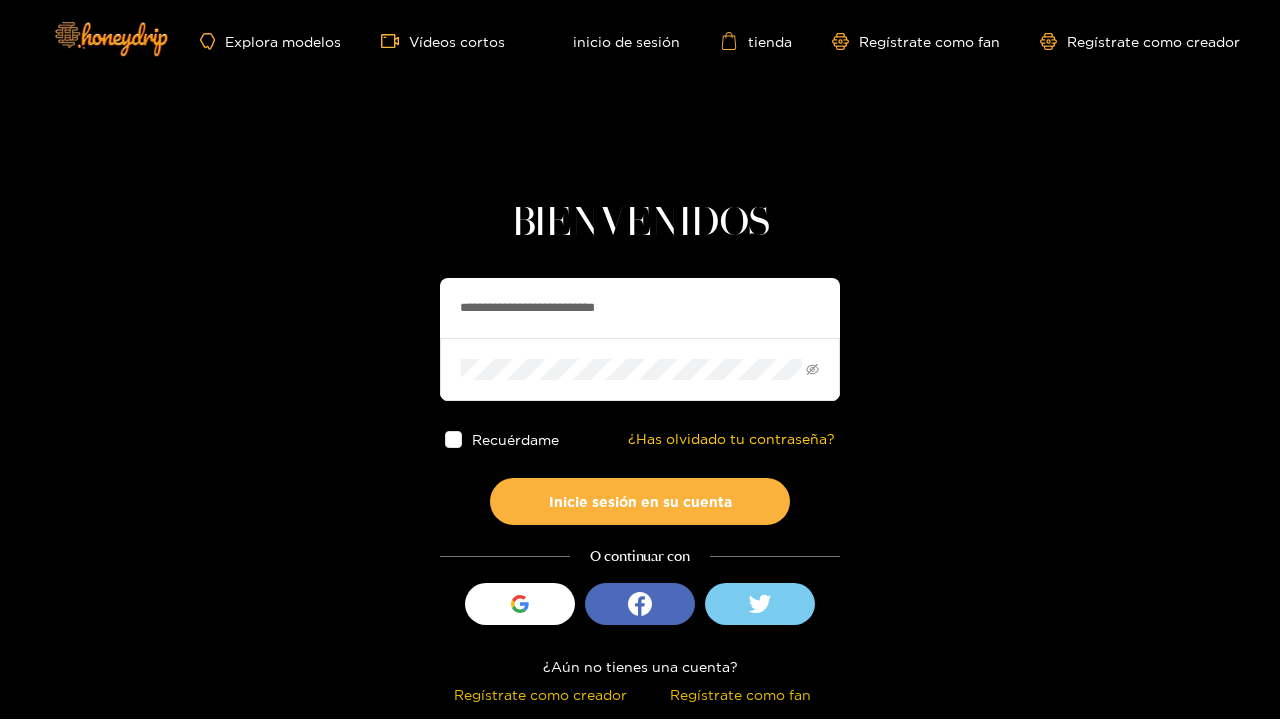 click at bounding box center [453, 439] 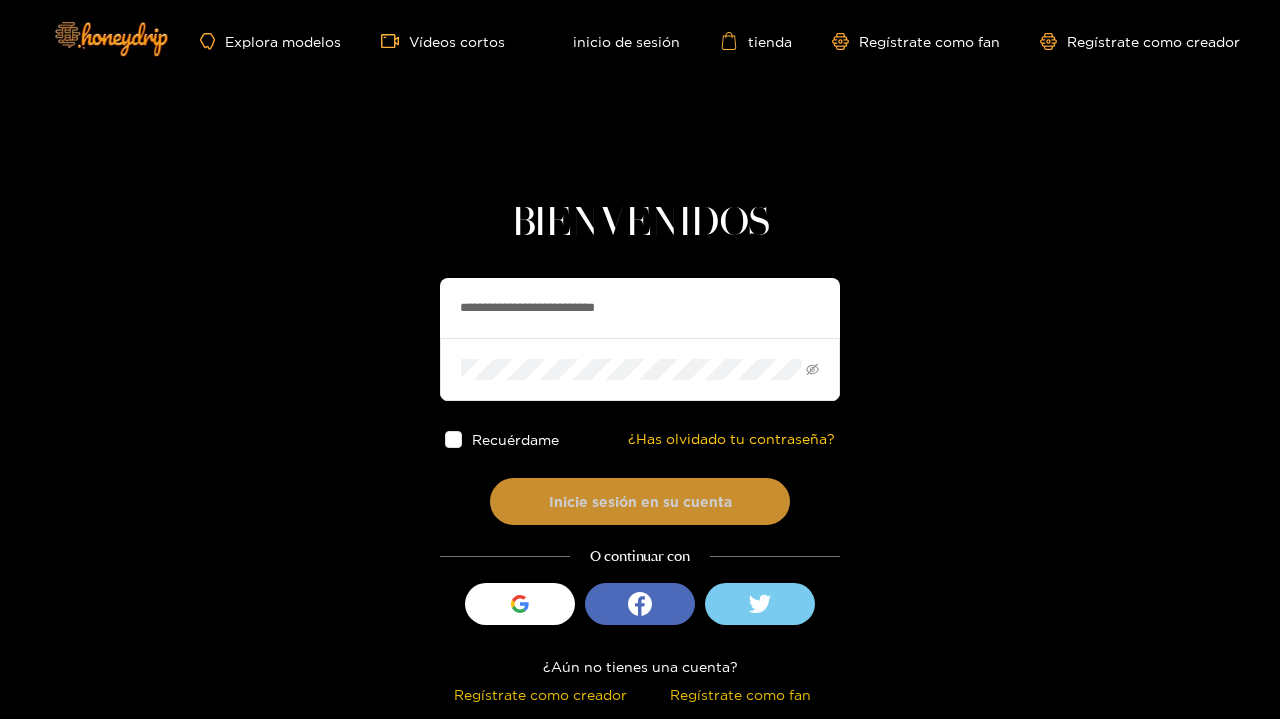 click on "Inicie sesión en su cuenta" at bounding box center [640, 501] 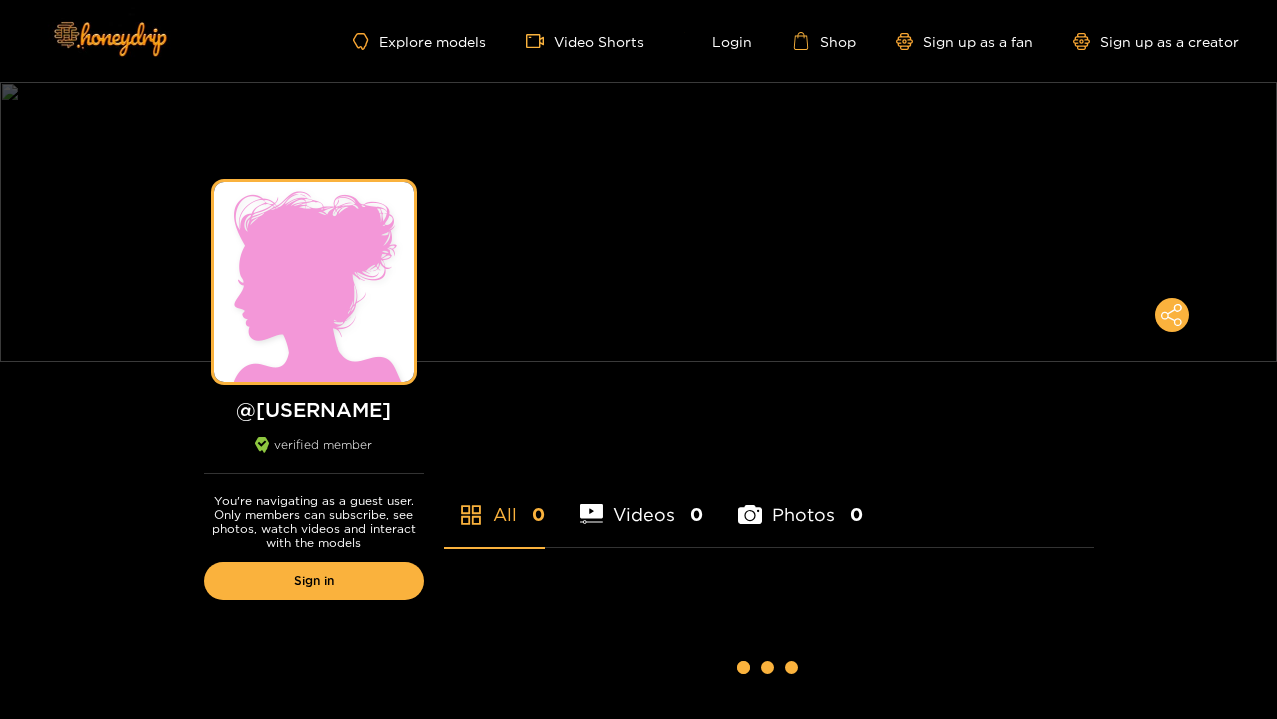 scroll, scrollTop: 0, scrollLeft: 0, axis: both 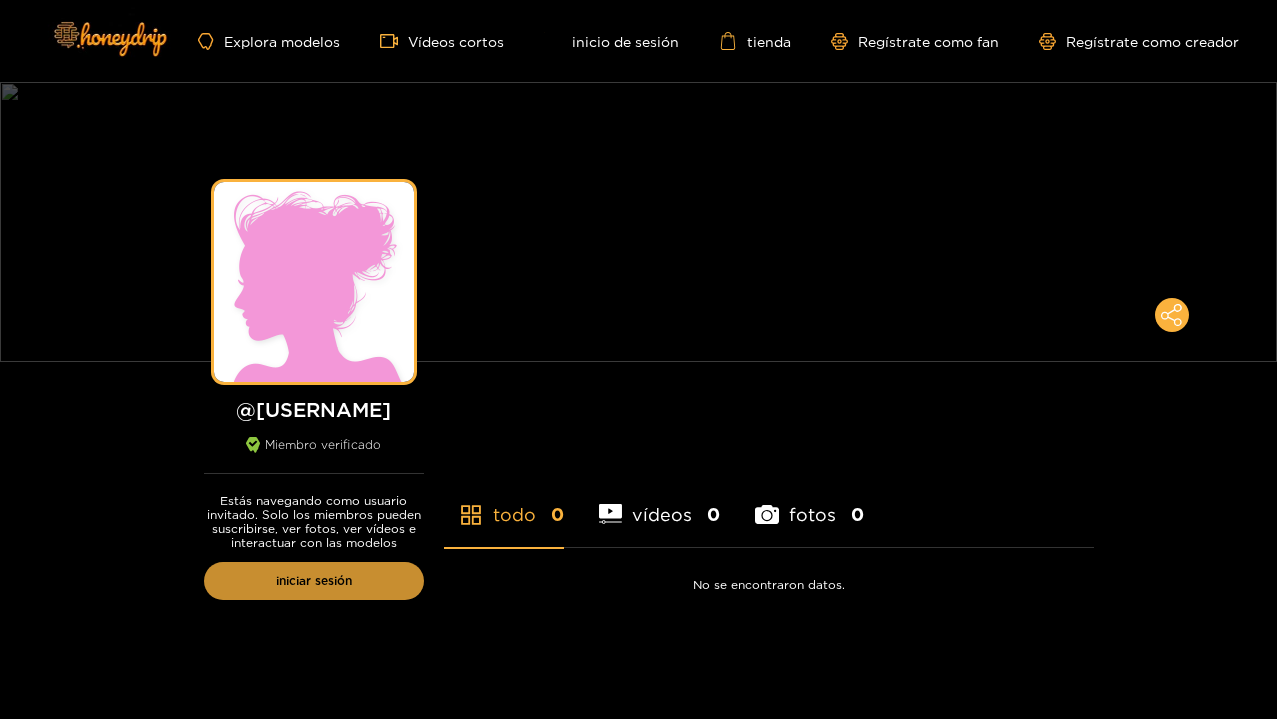 click on "iniciar sesión" at bounding box center (314, 581) 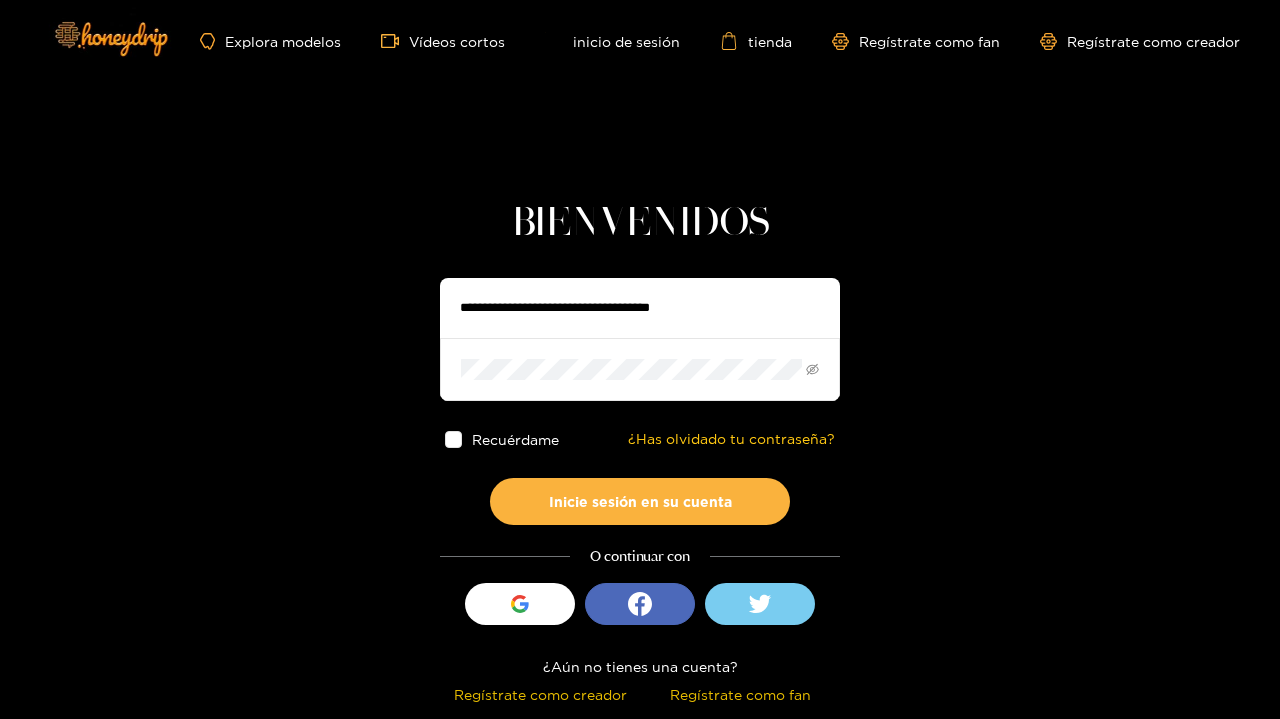click at bounding box center (640, 308) 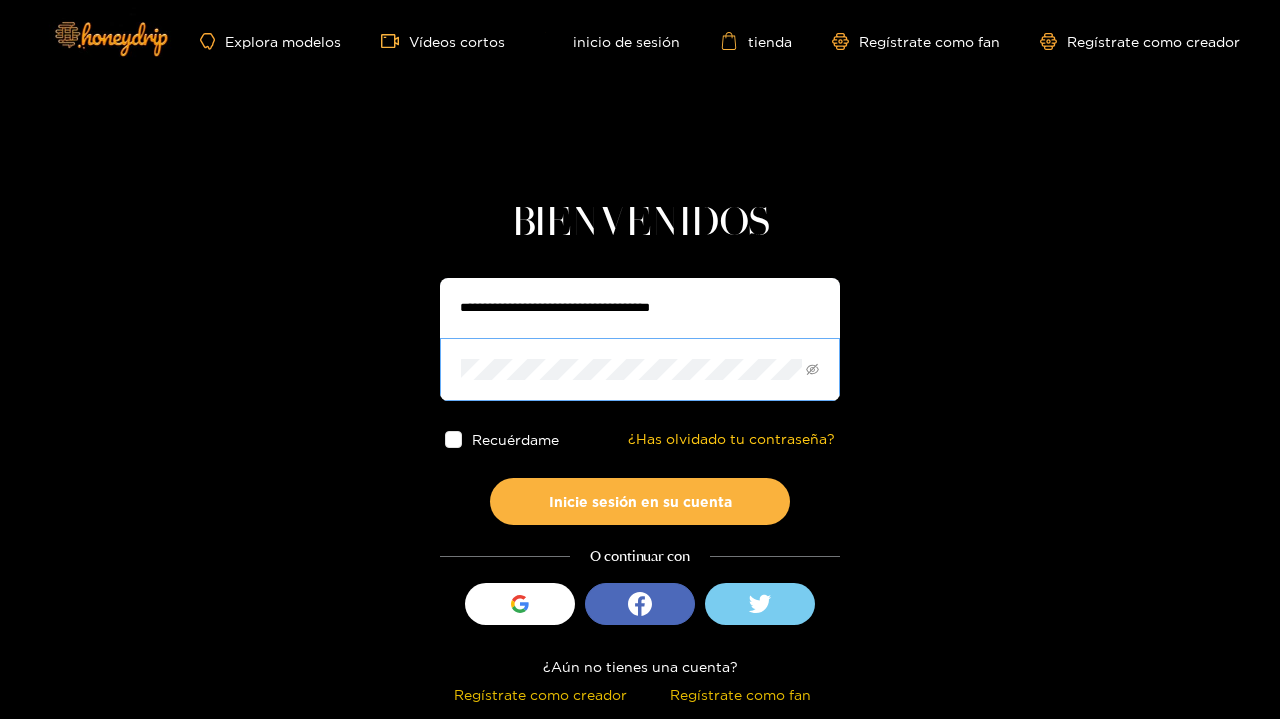 type on "**********" 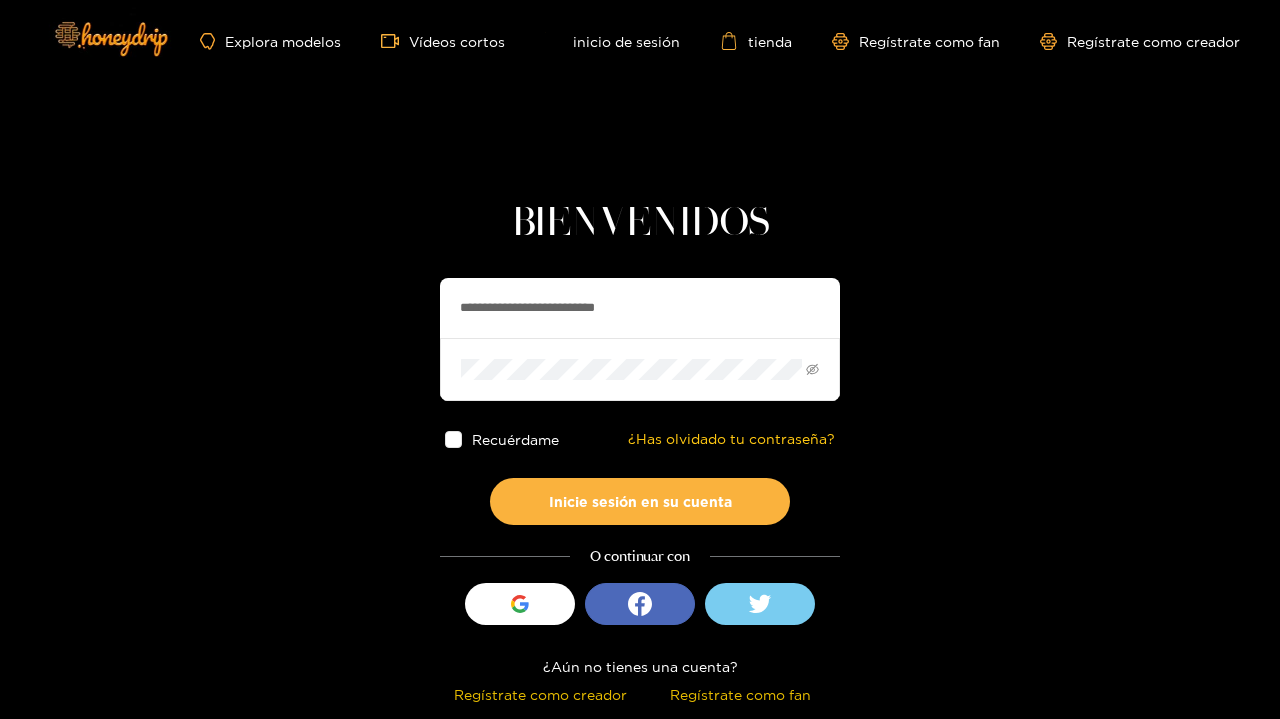 click at bounding box center [453, 439] 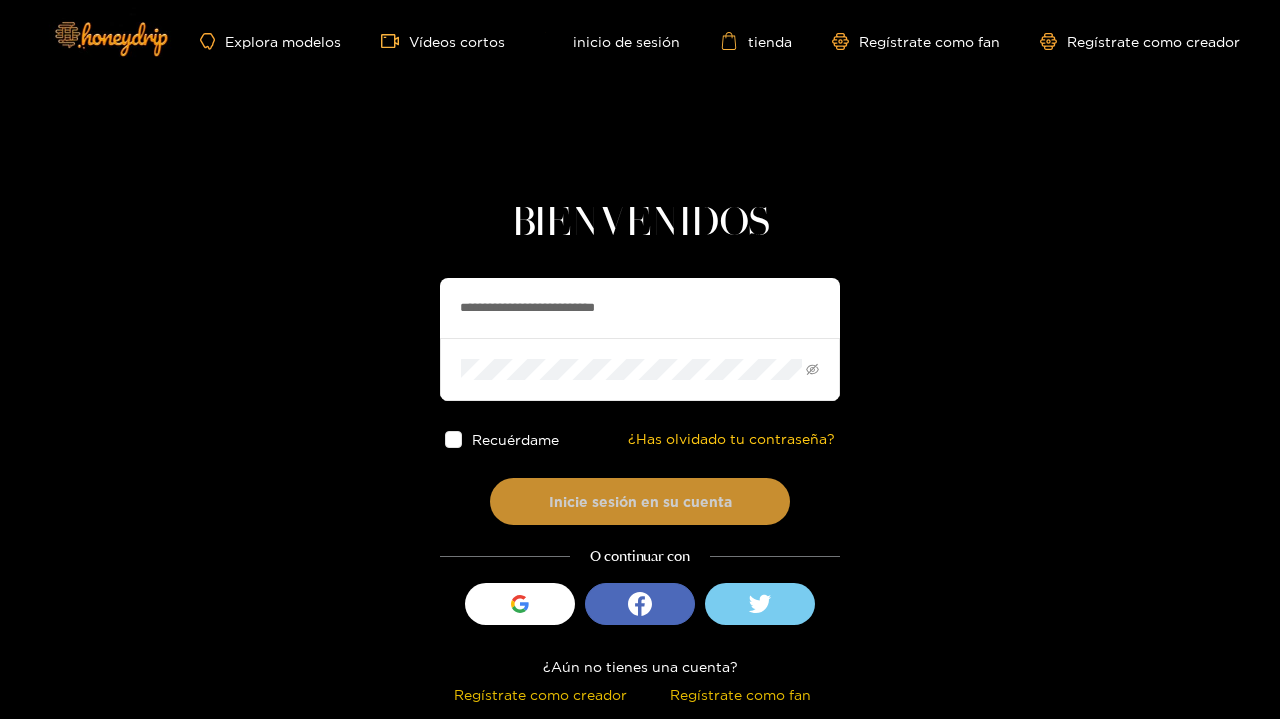 click on "Inicie sesión en su cuenta" at bounding box center [640, 501] 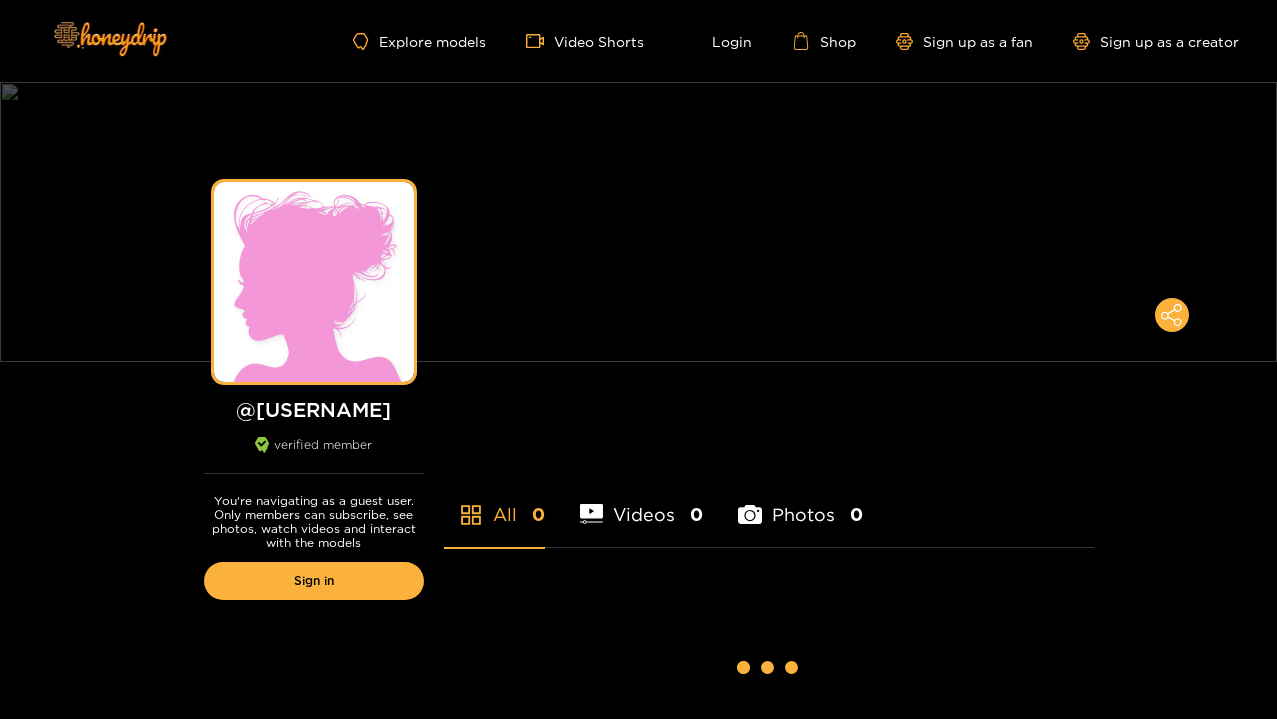 scroll, scrollTop: 0, scrollLeft: 0, axis: both 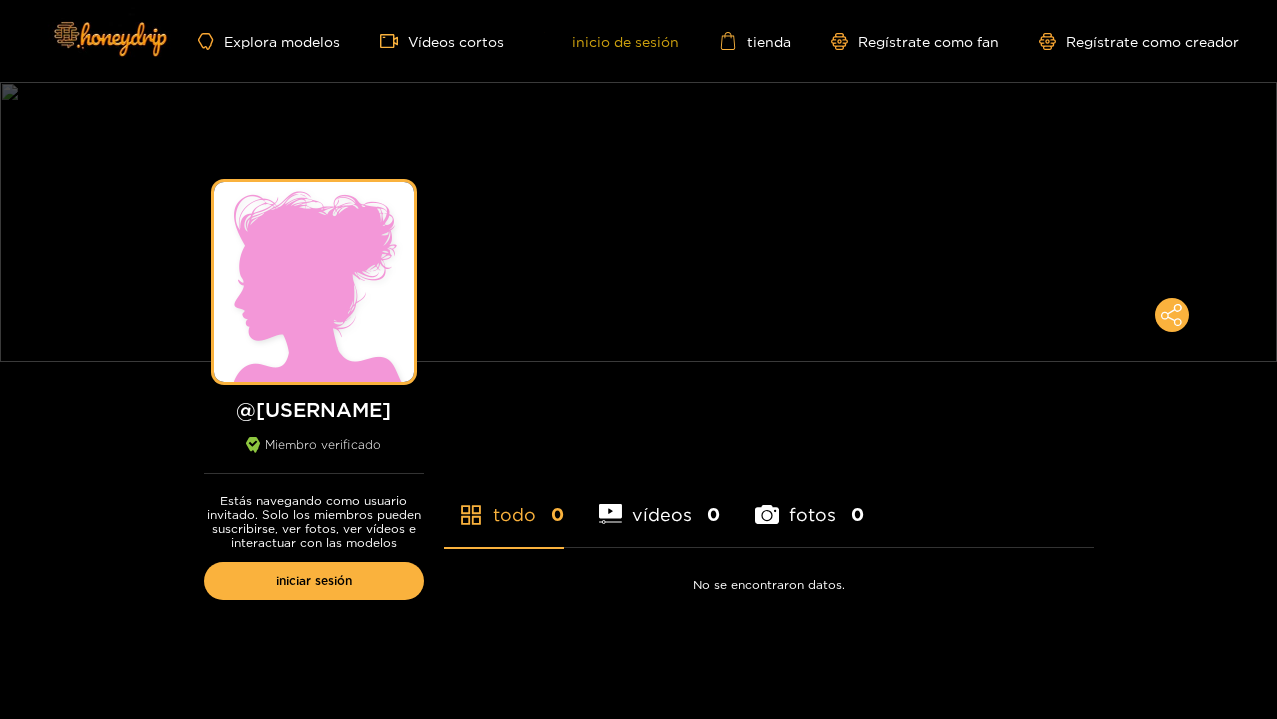 click on "inicio de sesión" at bounding box center (611, 41) 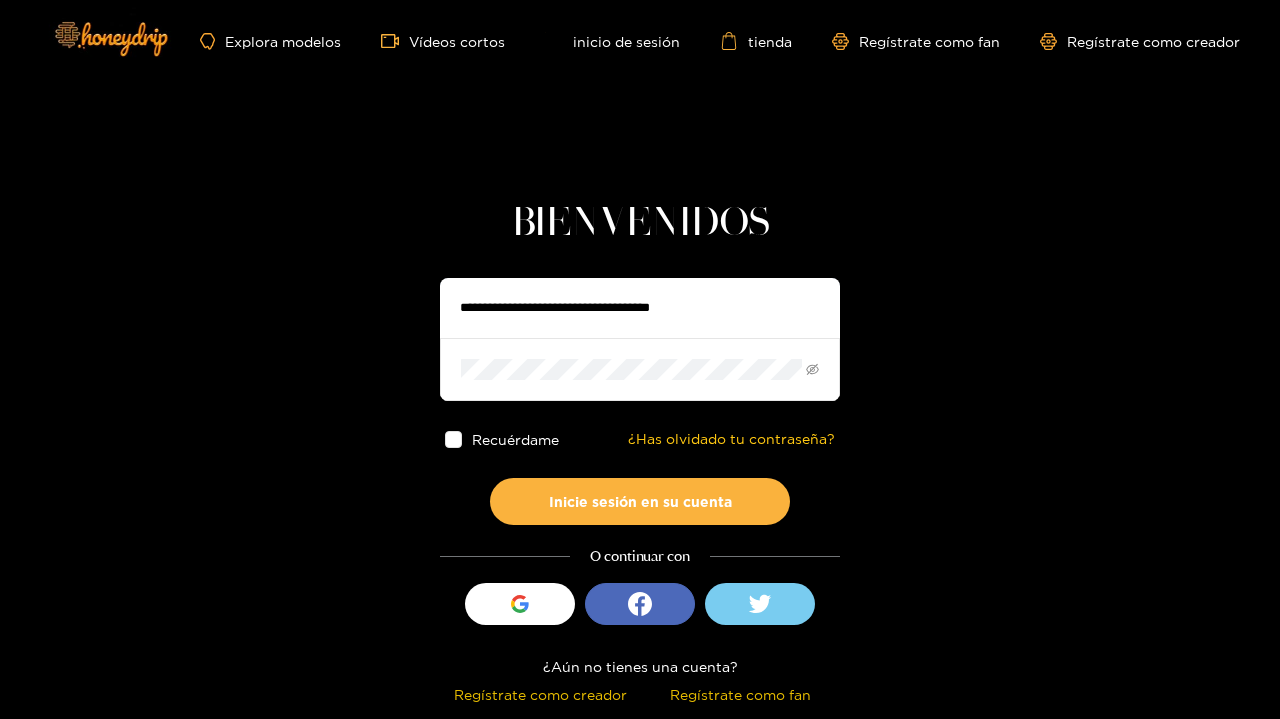 click at bounding box center [640, 308] 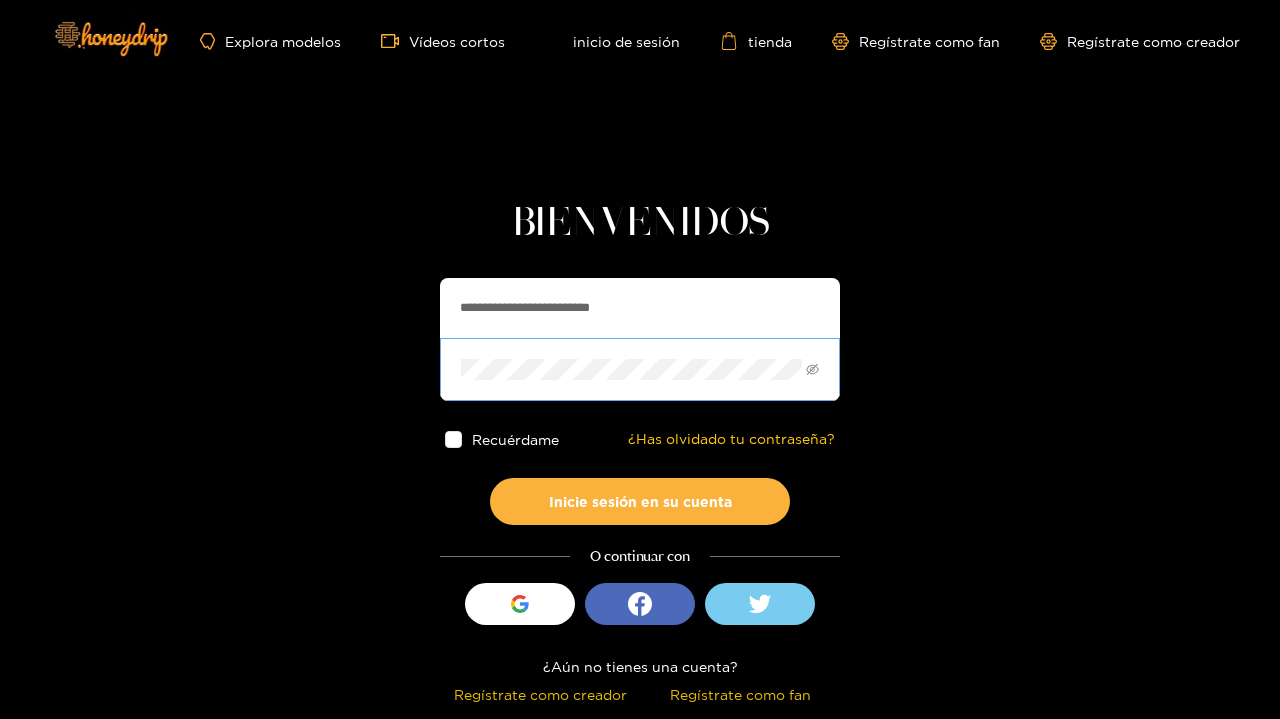 type on "**********" 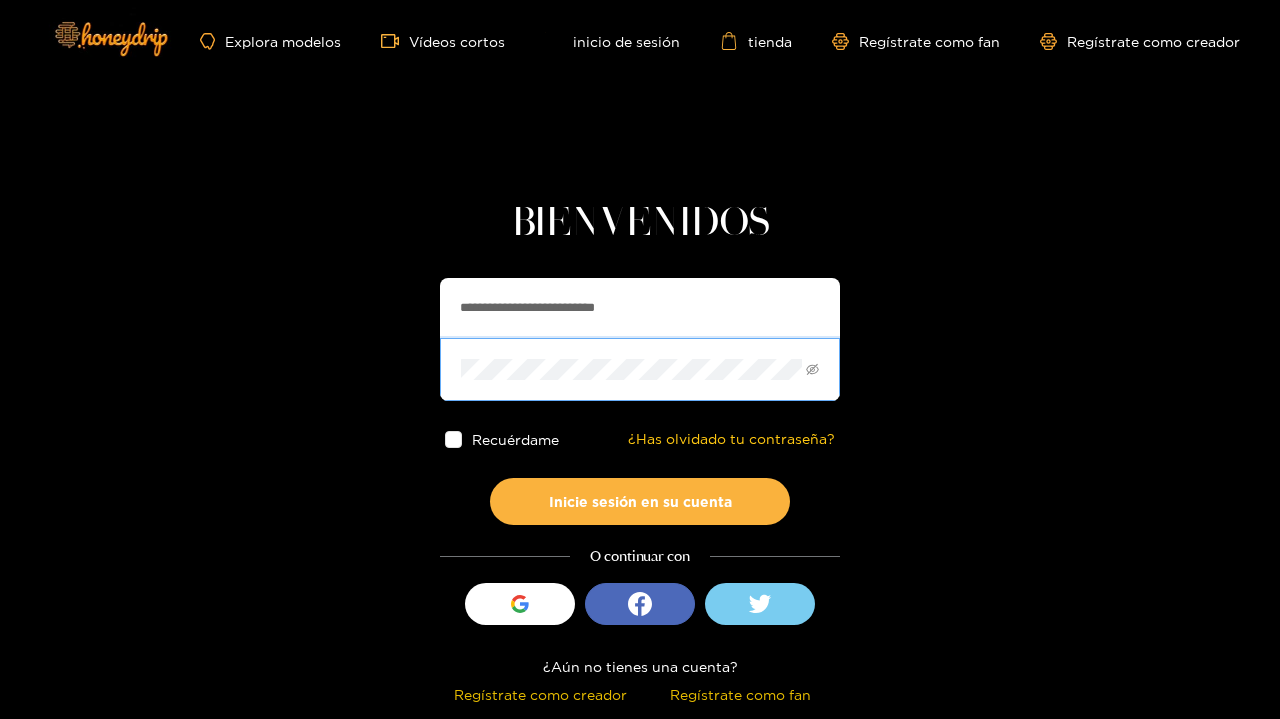click at bounding box center (453, 439) 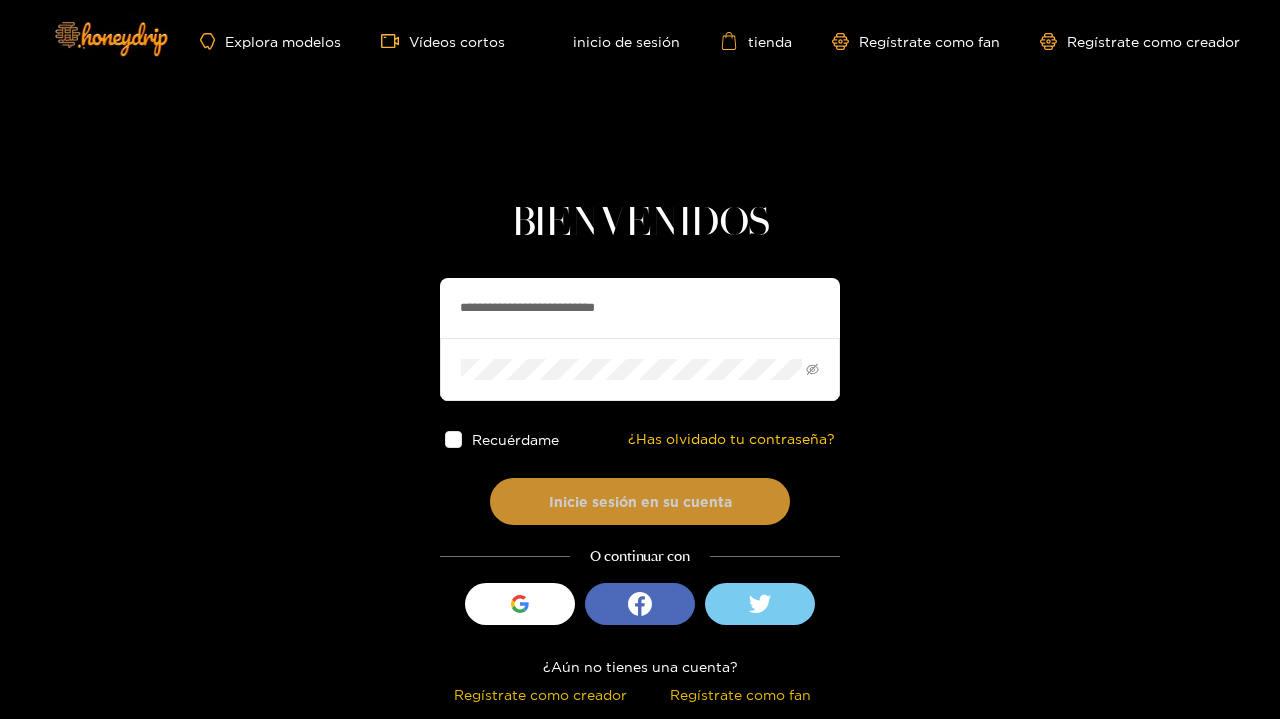 click on "Inicie sesión en su cuenta" at bounding box center [640, 501] 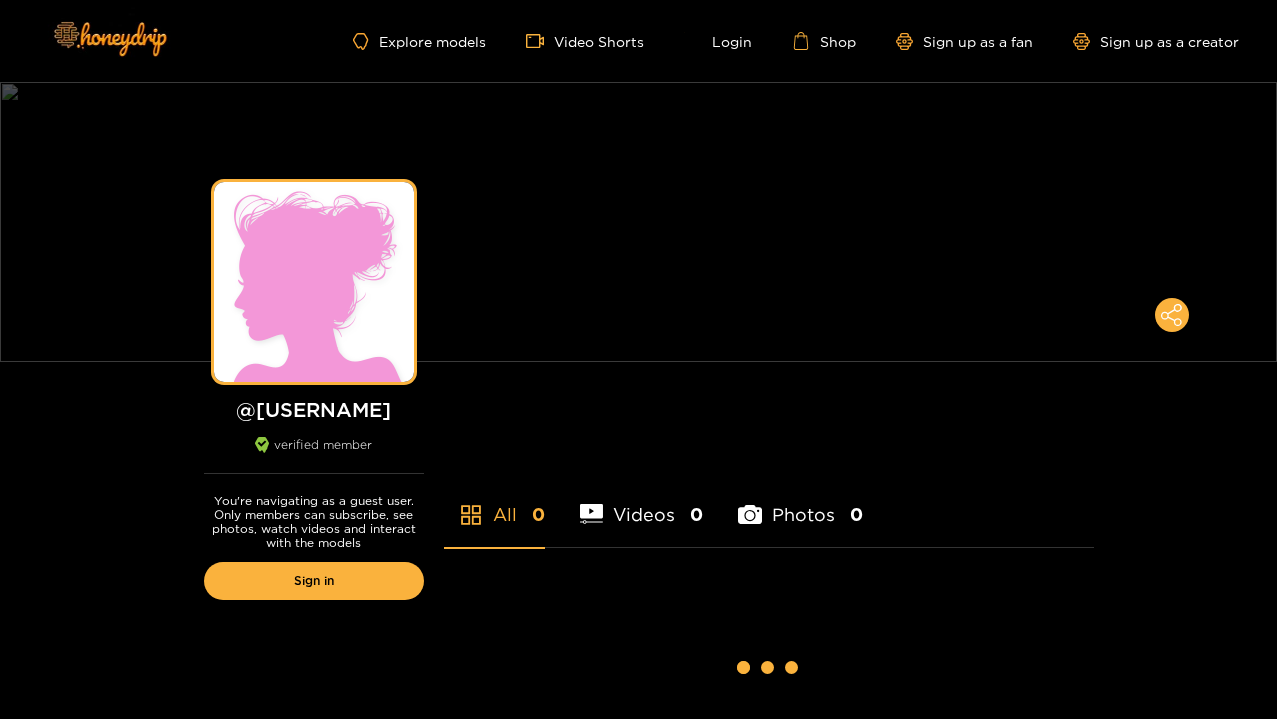 scroll, scrollTop: 0, scrollLeft: 0, axis: both 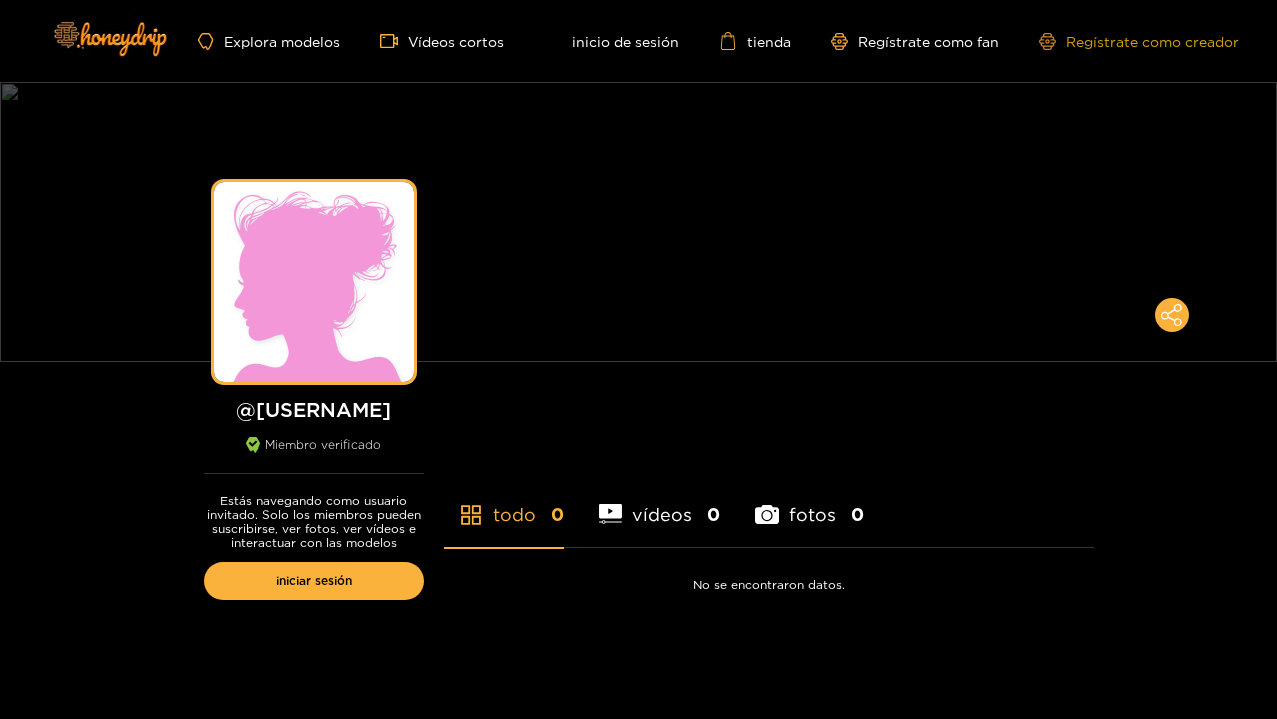 click on "Regístrate como creador" at bounding box center [1139, 41] 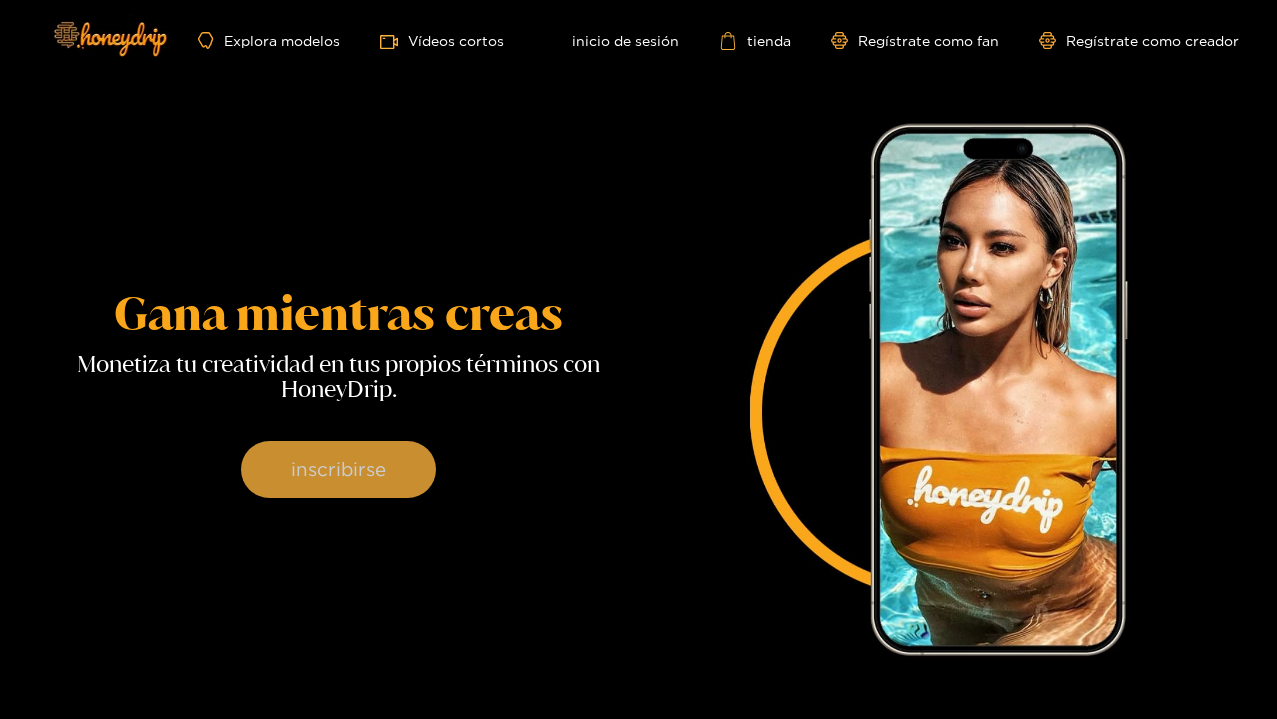 click on "inscribirse" at bounding box center [338, 470] 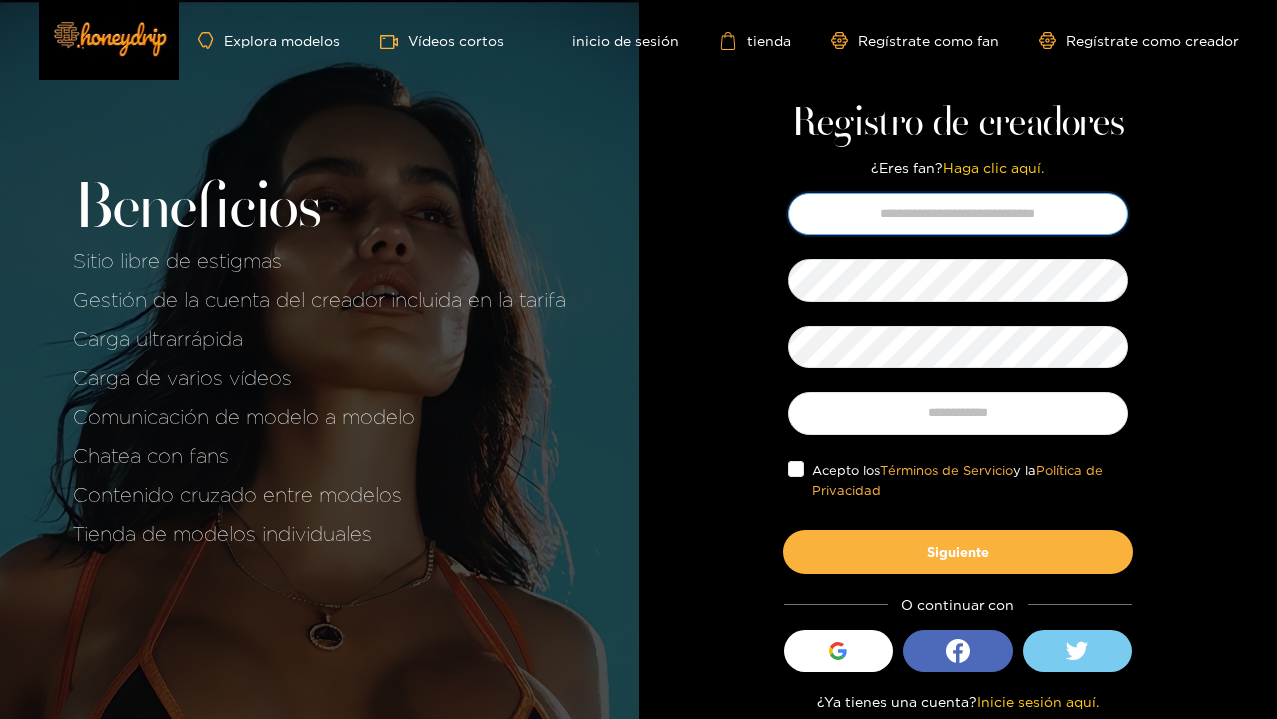 click at bounding box center [958, 214] 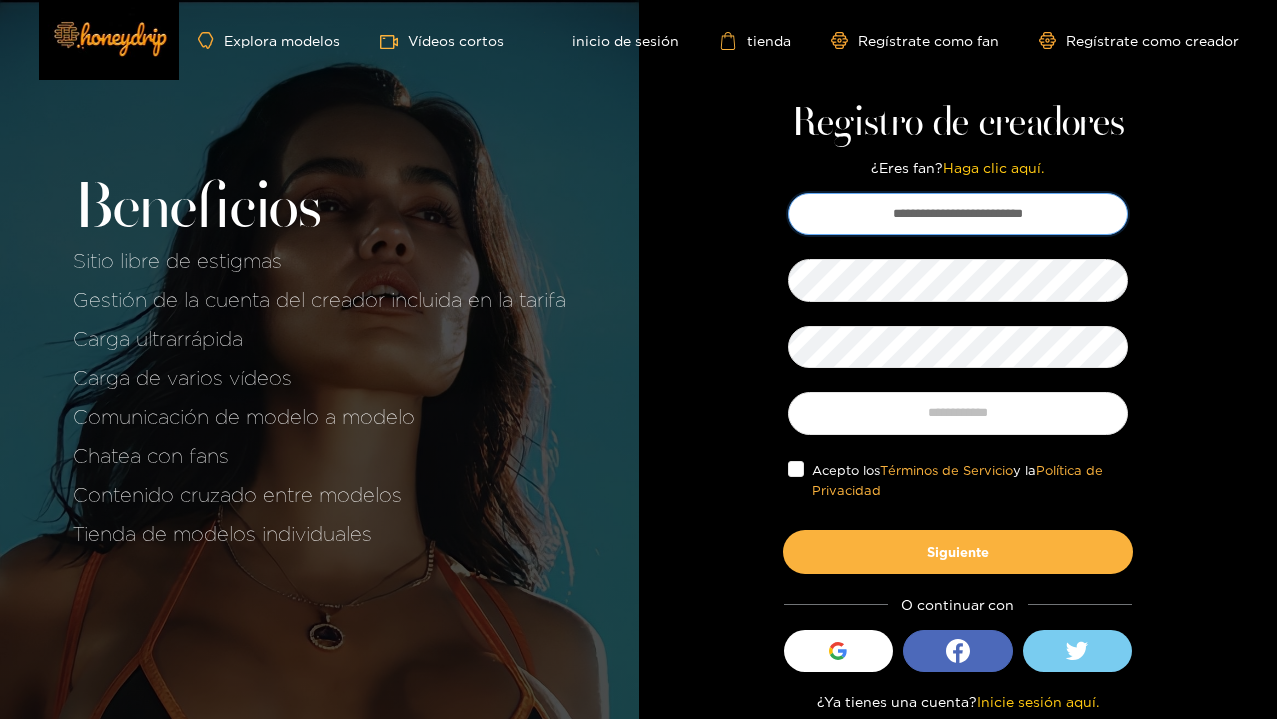 type on "**********" 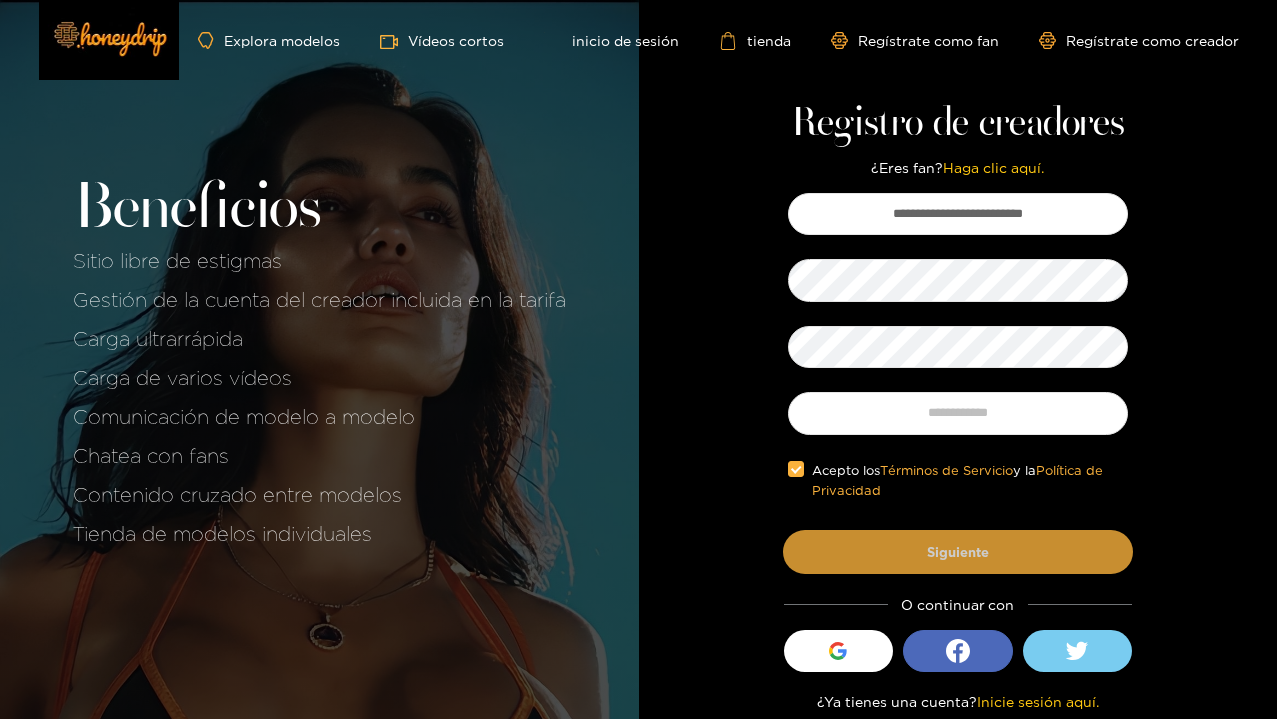 click on "Siguiente" at bounding box center (958, 552) 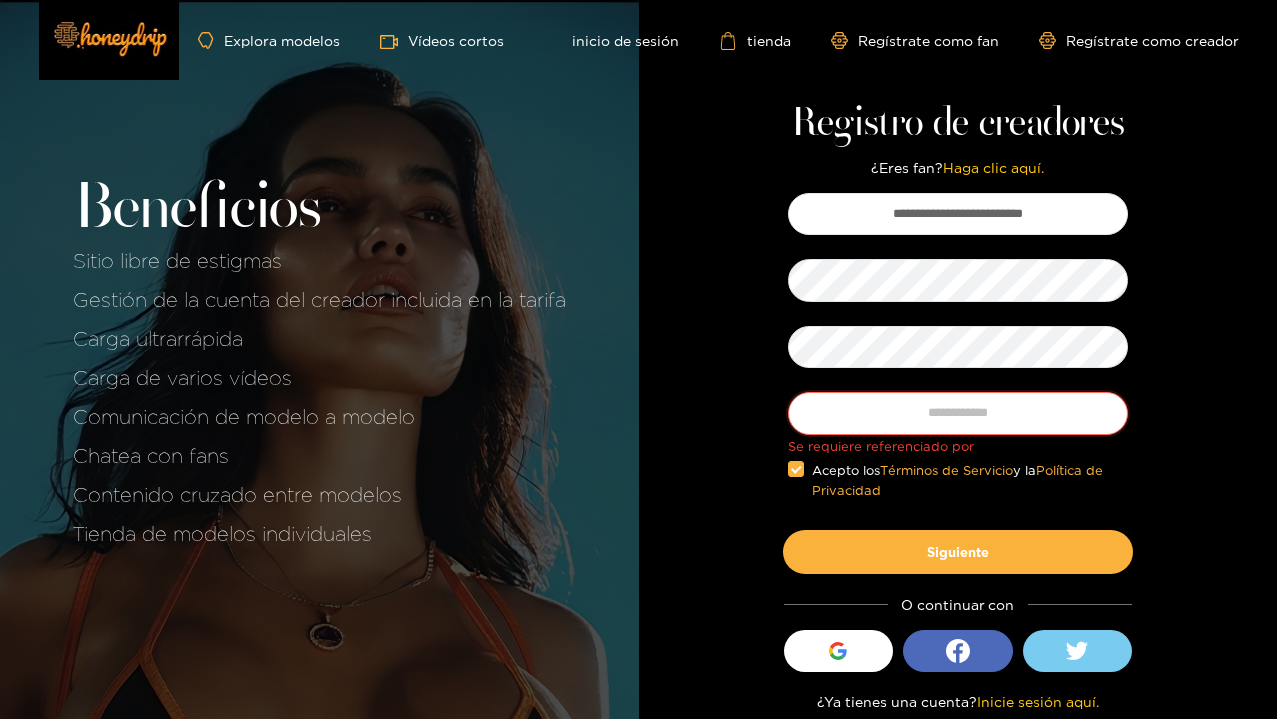 click at bounding box center [958, 413] 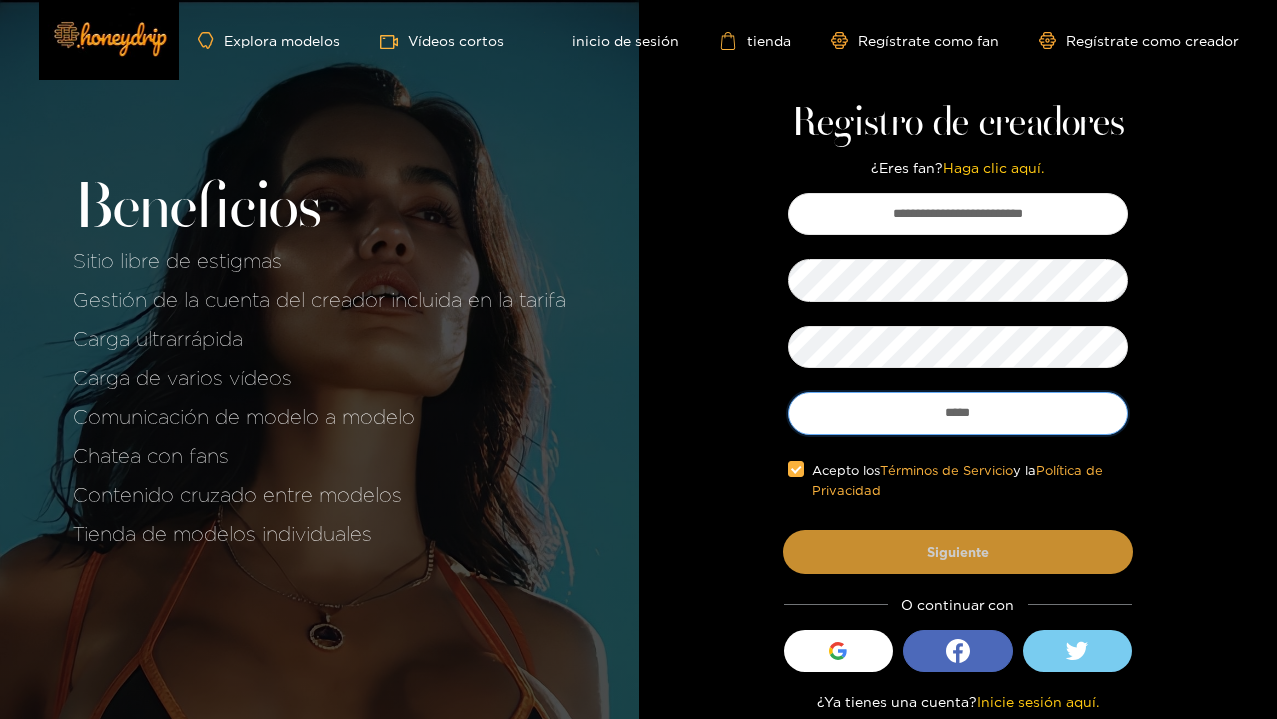 type on "*****" 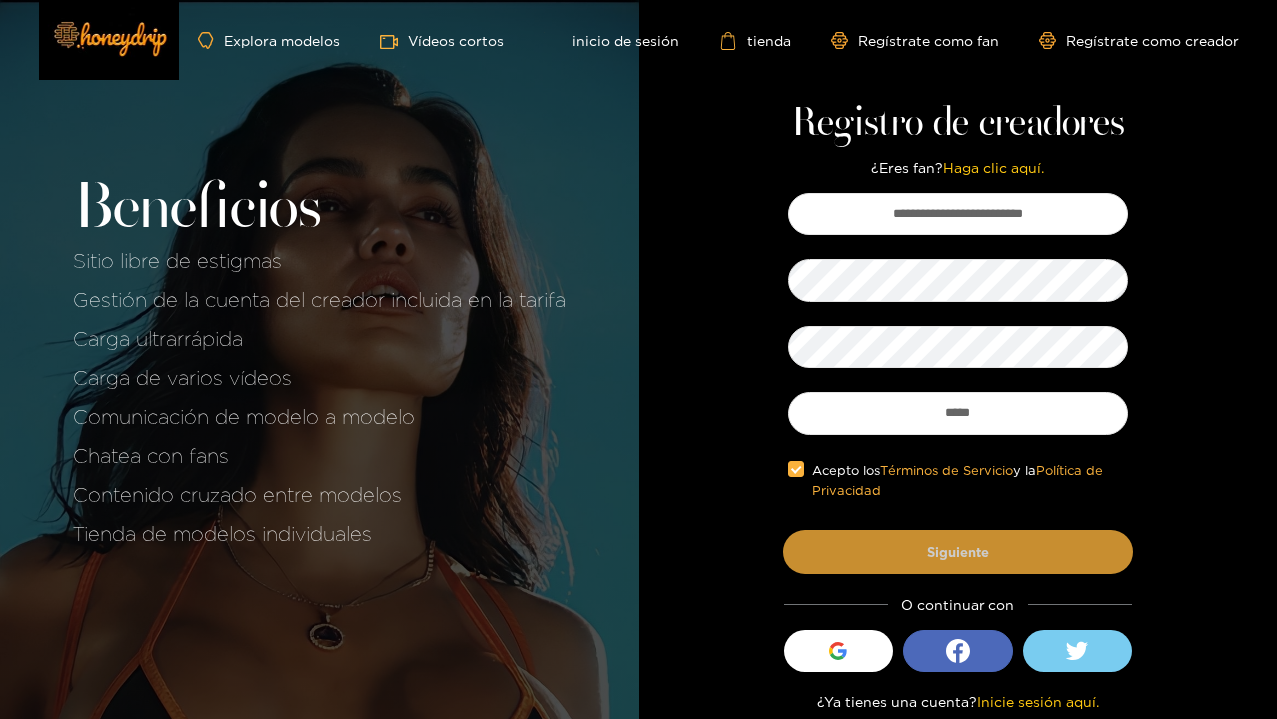 click on "Siguiente" at bounding box center (958, 552) 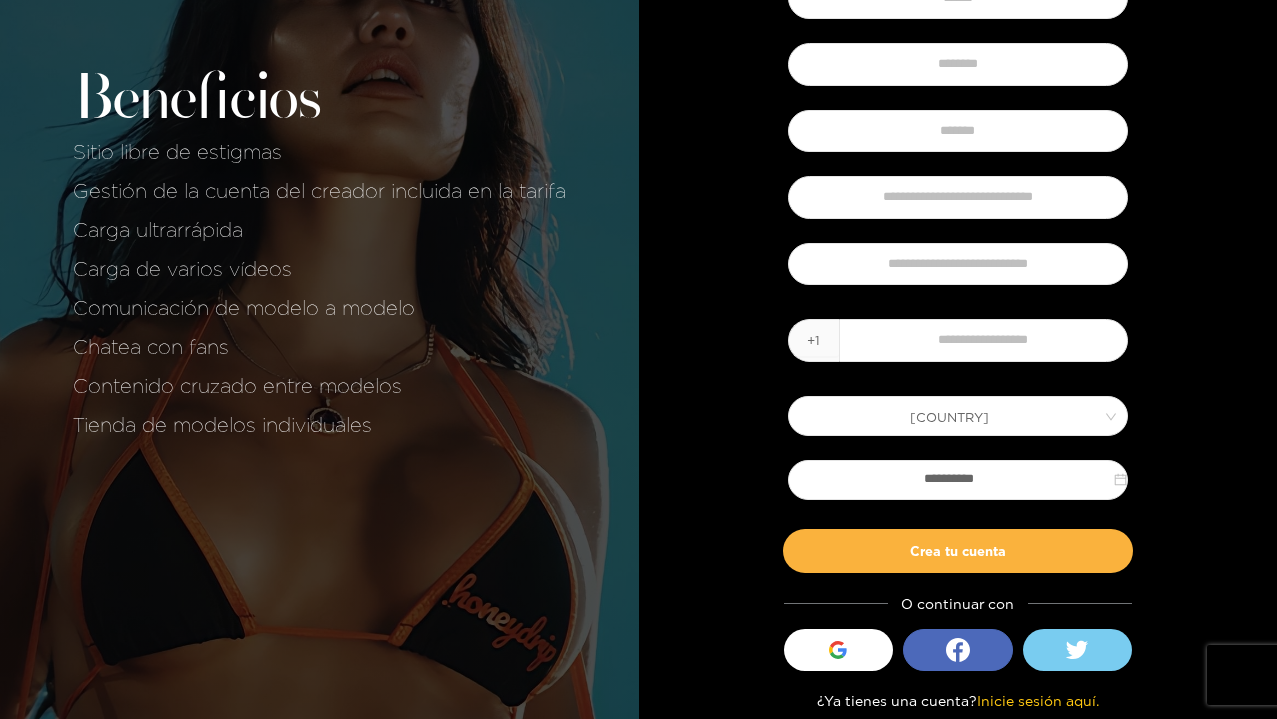 scroll, scrollTop: 228, scrollLeft: 0, axis: vertical 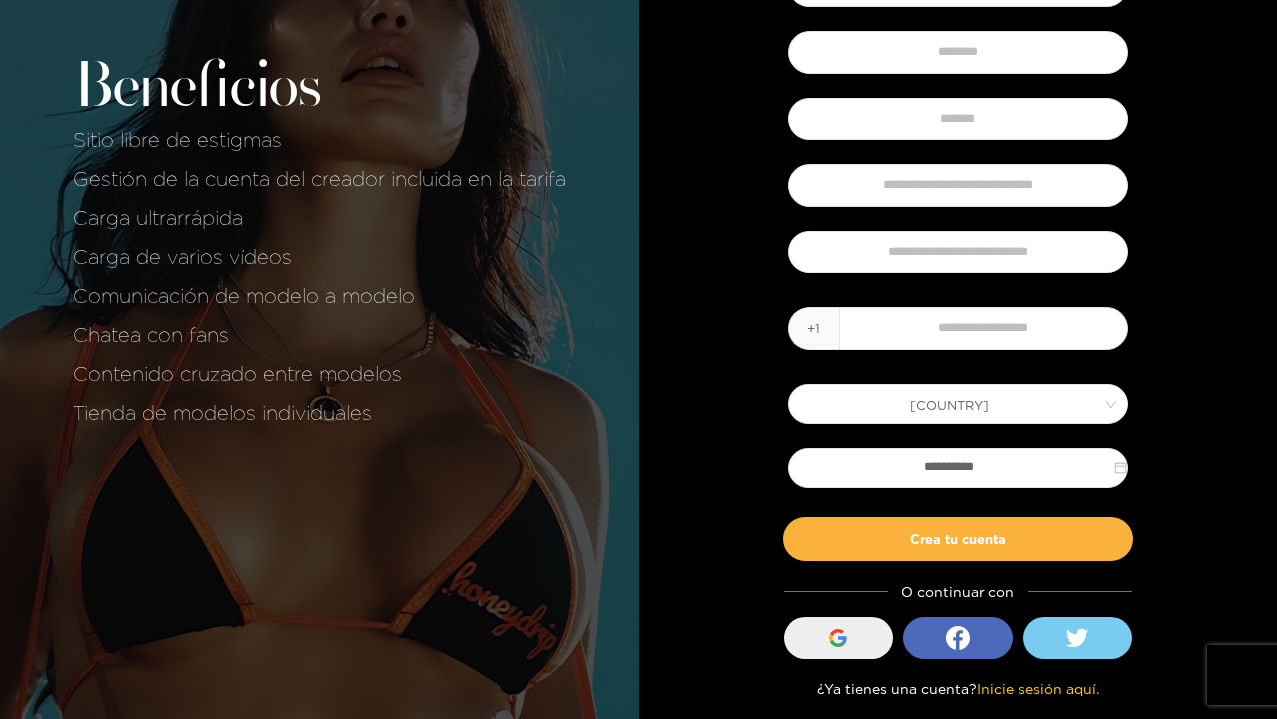 click at bounding box center (838, 638) 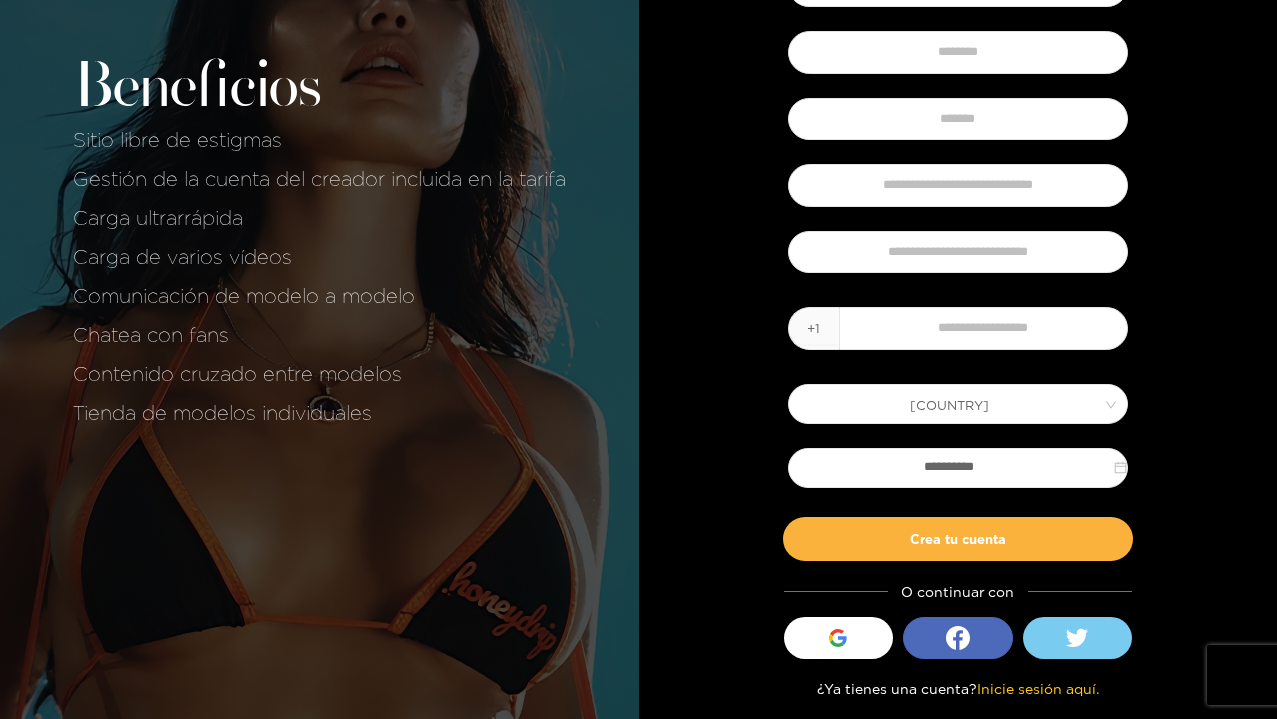 drag, startPoint x: 928, startPoint y: 548, endPoint x: 762, endPoint y: 561, distance: 166.50826 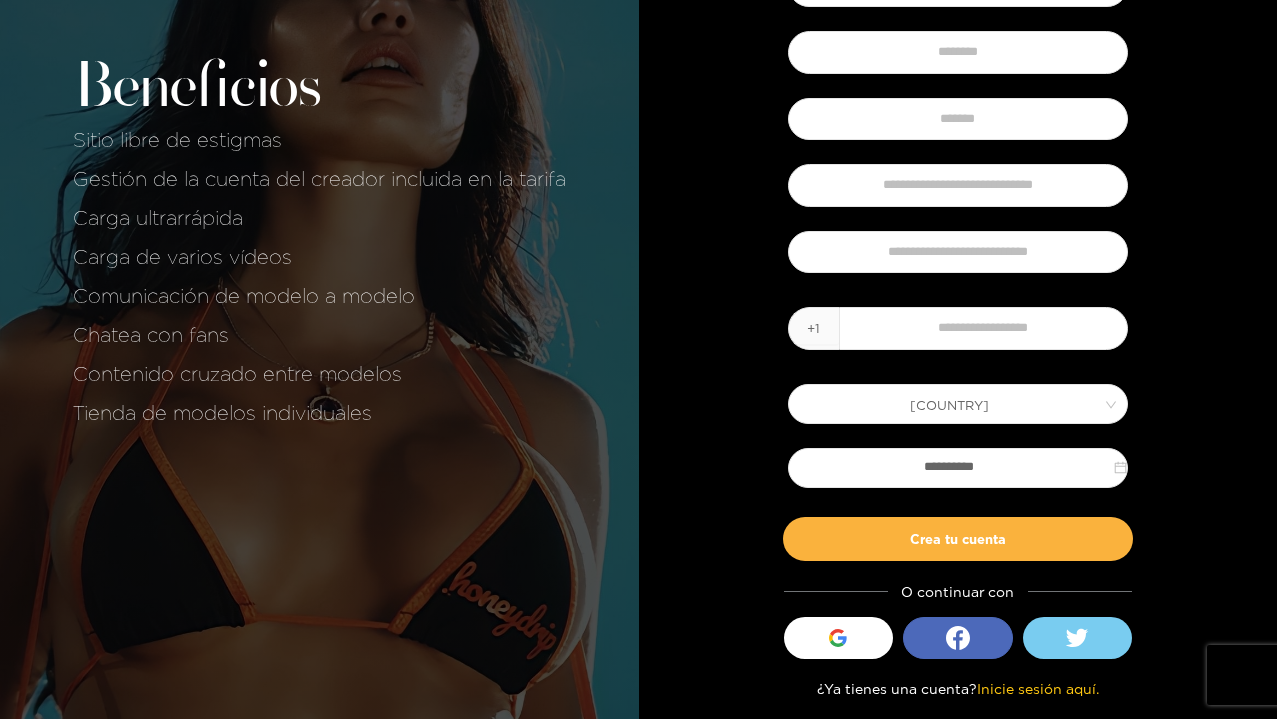 drag, startPoint x: 680, startPoint y: 518, endPoint x: 995, endPoint y: 444, distance: 323.57535 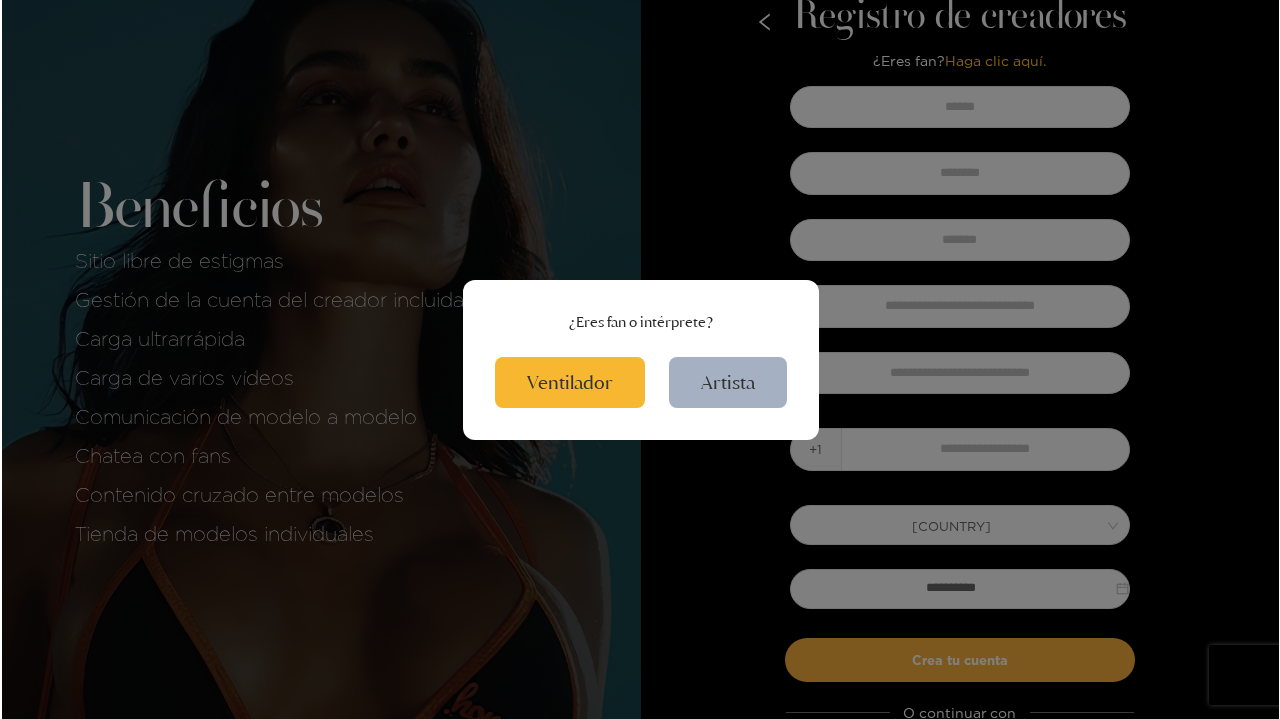 scroll, scrollTop: 0, scrollLeft: 0, axis: both 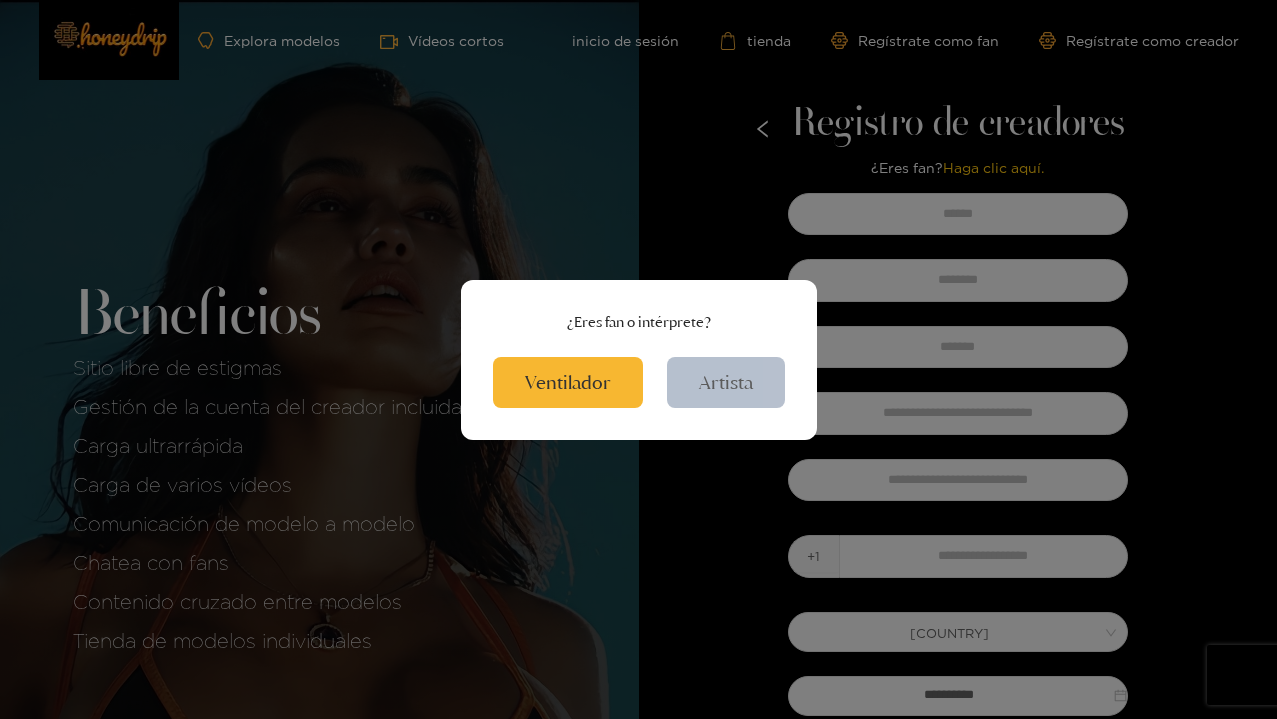 click on "Artista" at bounding box center (726, 382) 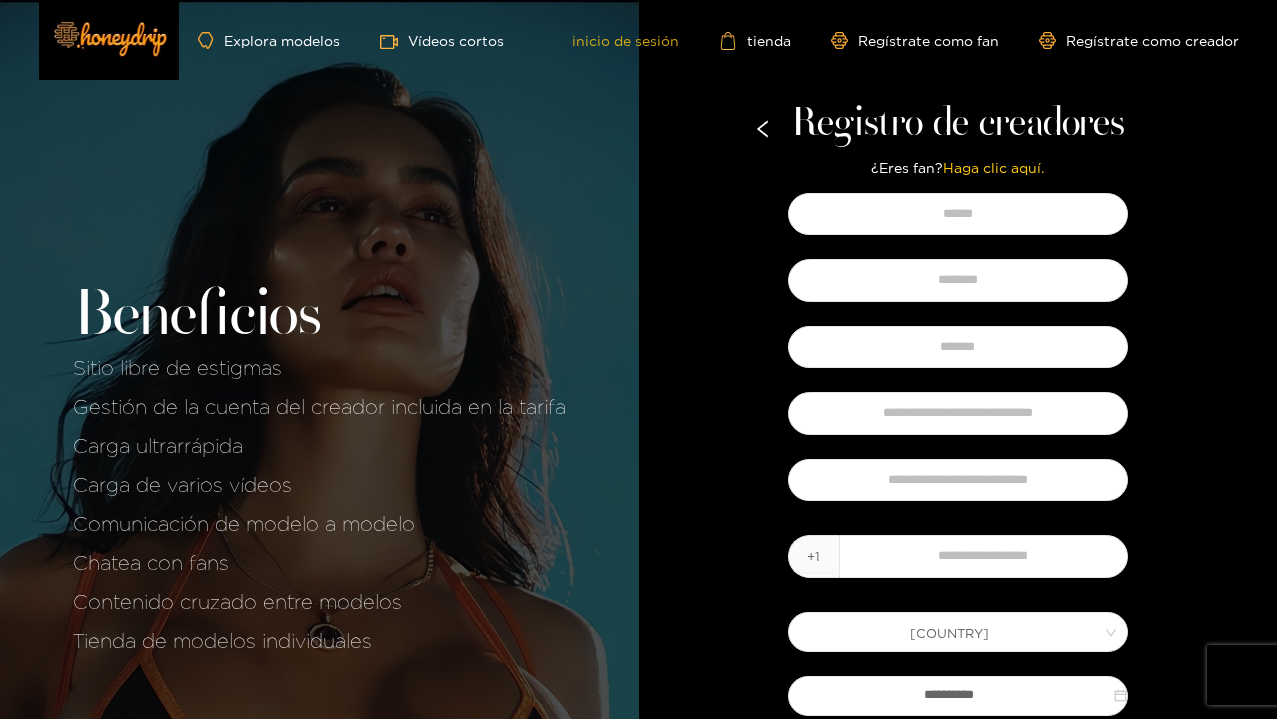 click on "inicio de sesión" at bounding box center (611, 41) 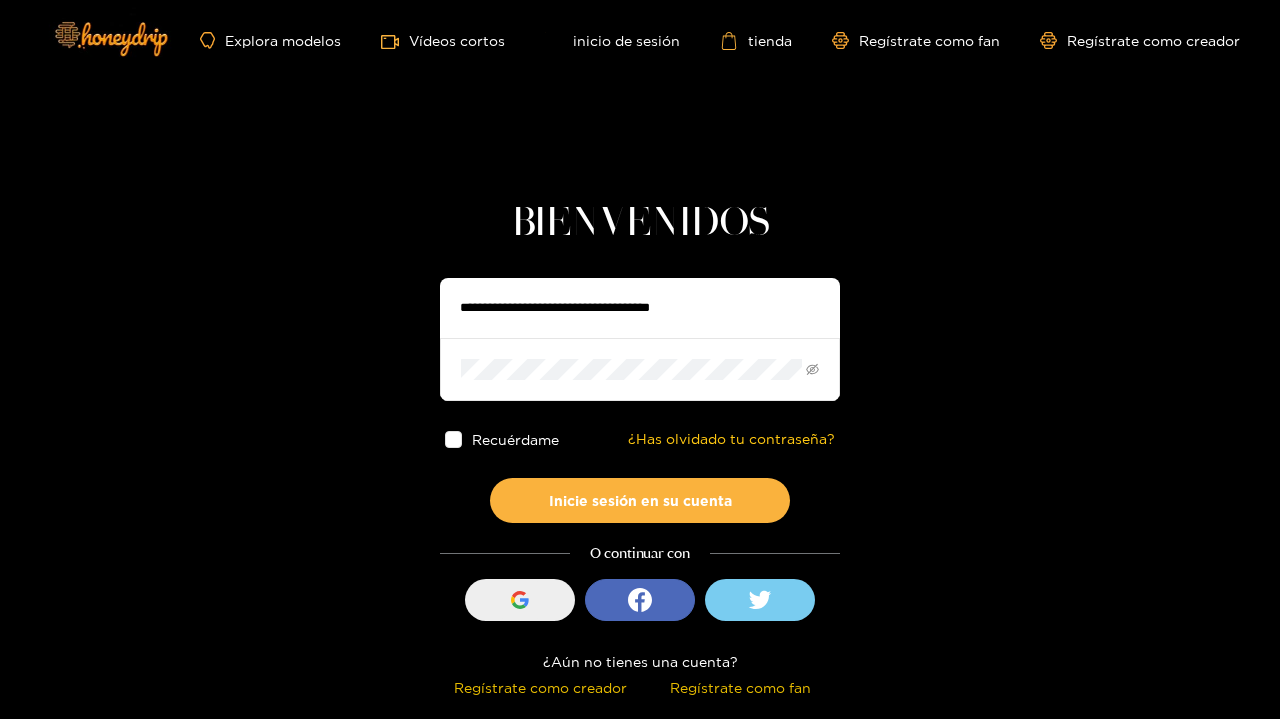 click on "Sign in with Google" at bounding box center [520, 600] 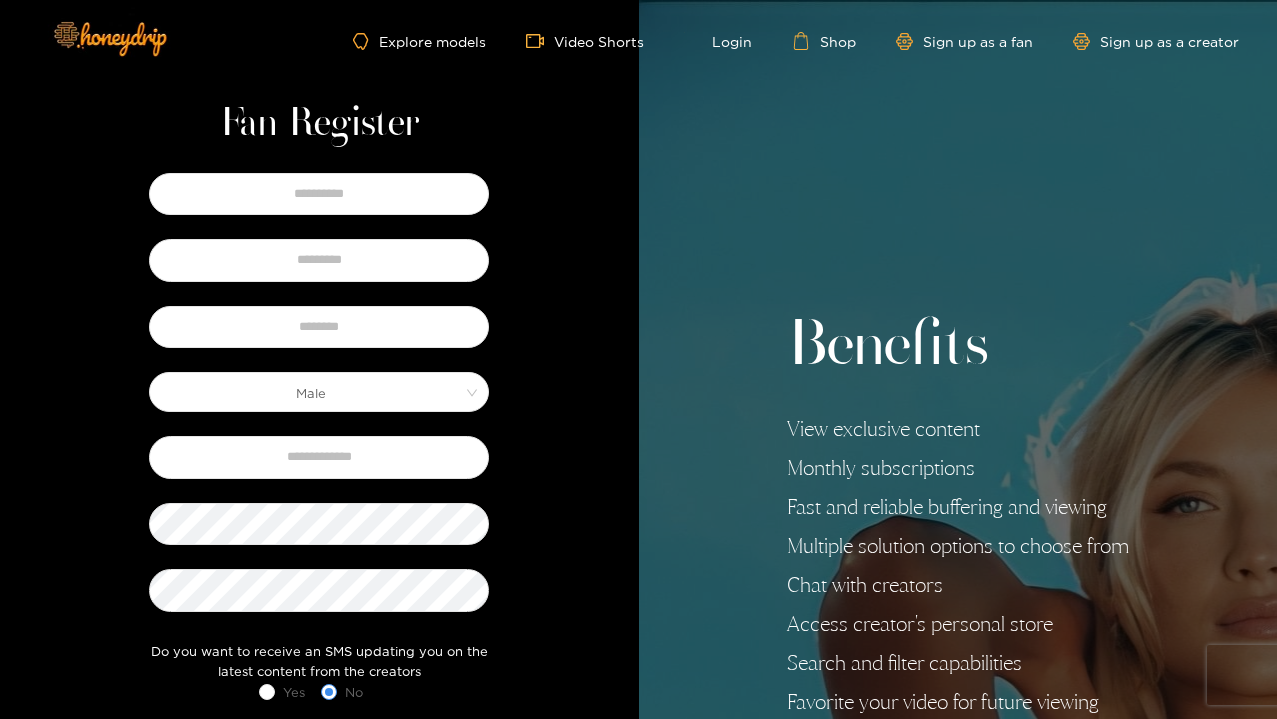scroll, scrollTop: 0, scrollLeft: 0, axis: both 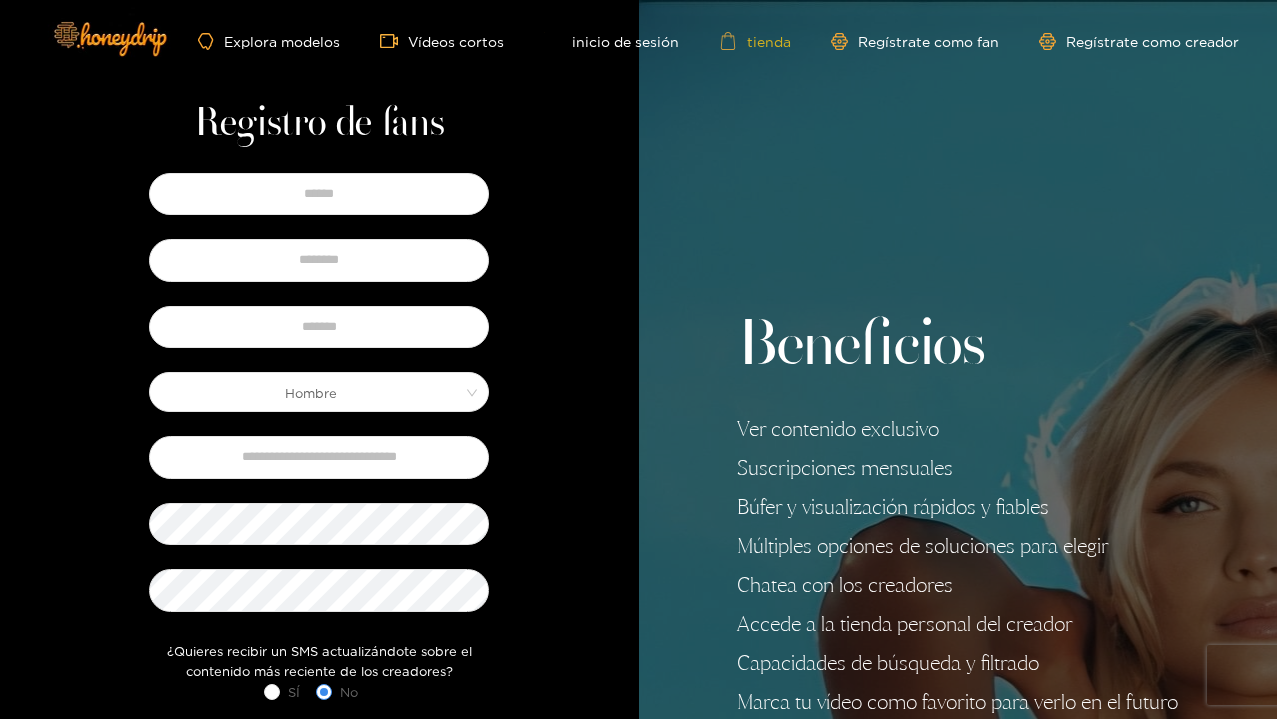 click on "tienda" at bounding box center [755, 41] 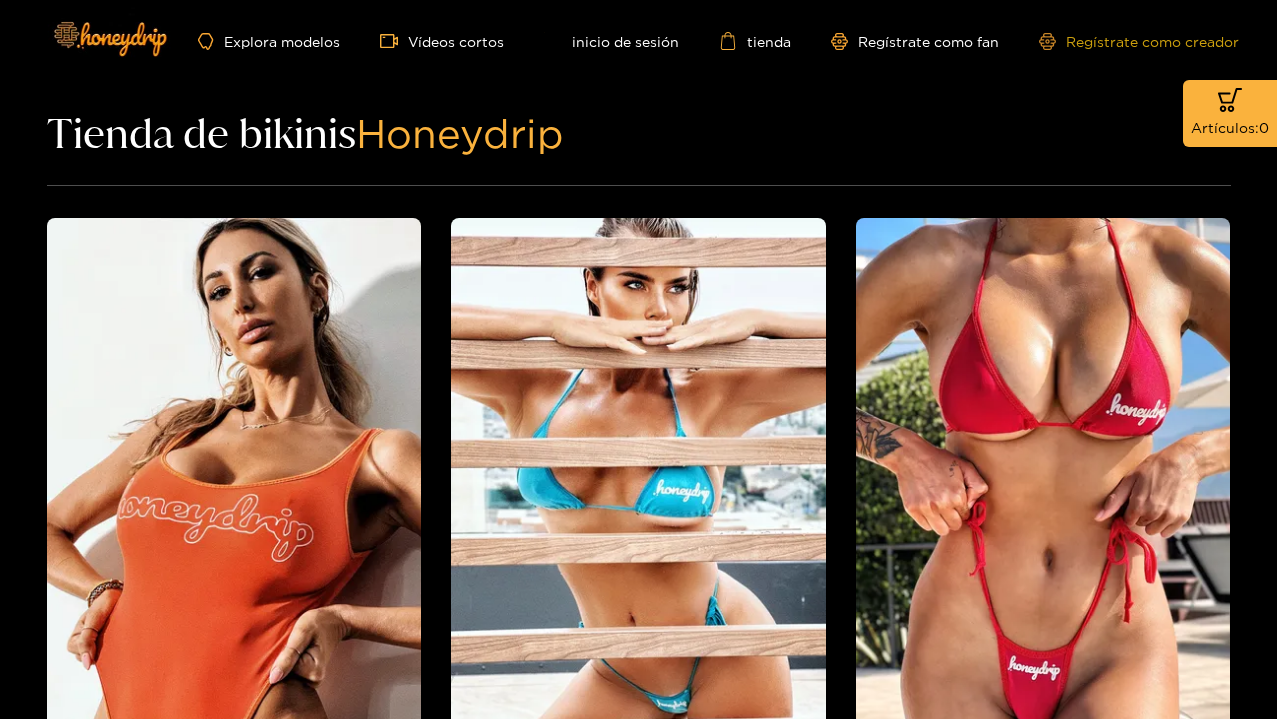 click on "Regístrate como creador" at bounding box center (1139, 41) 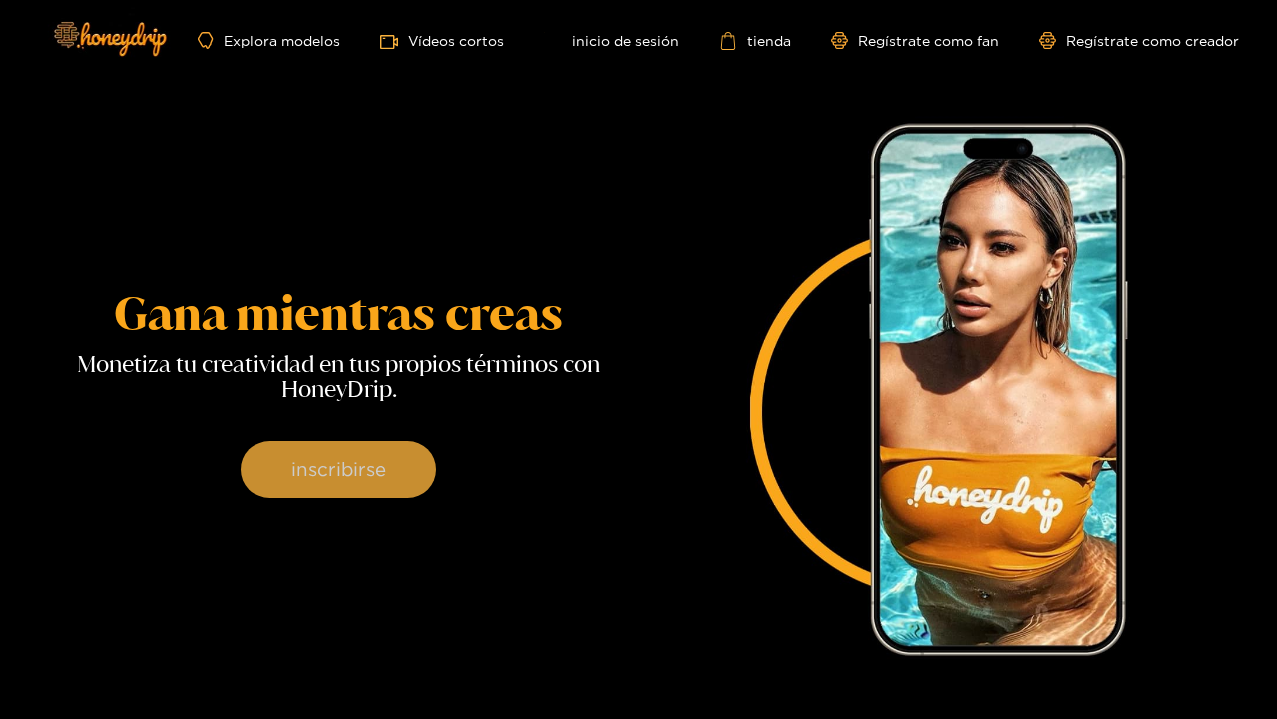 click on "inscribirse" at bounding box center [338, 470] 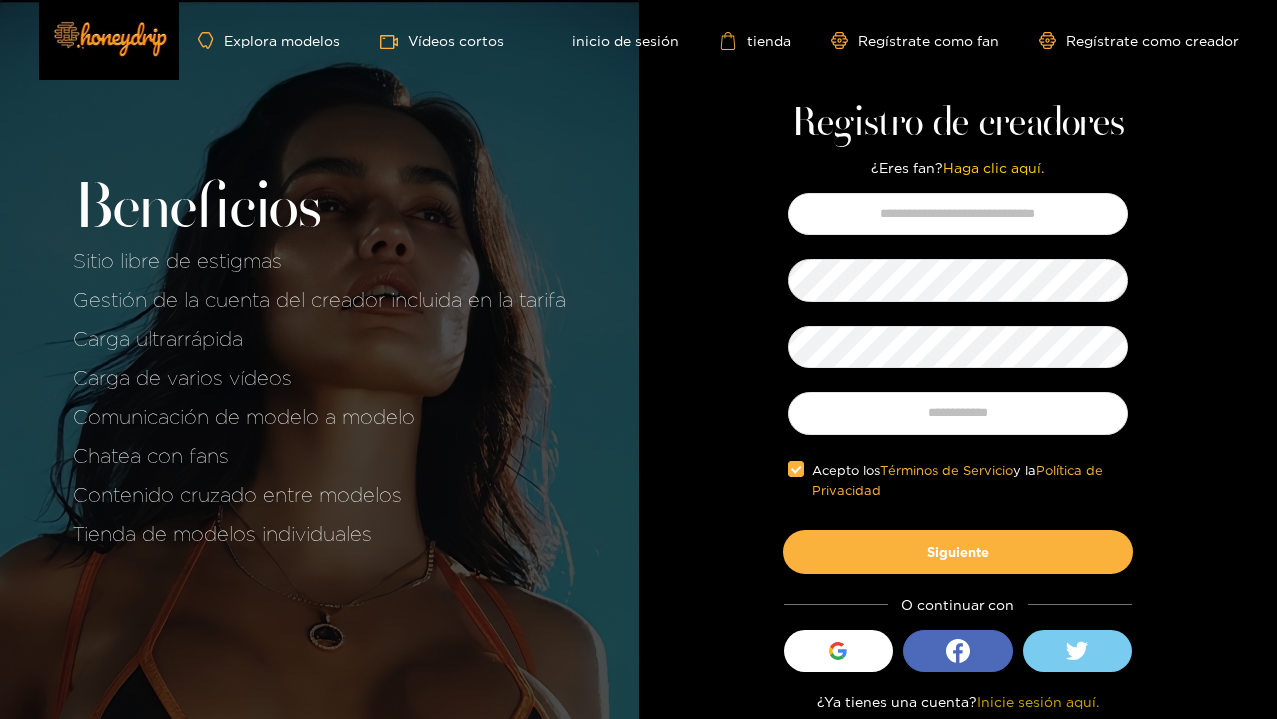 click on "Inicie sesión aquí." at bounding box center [1038, 701] 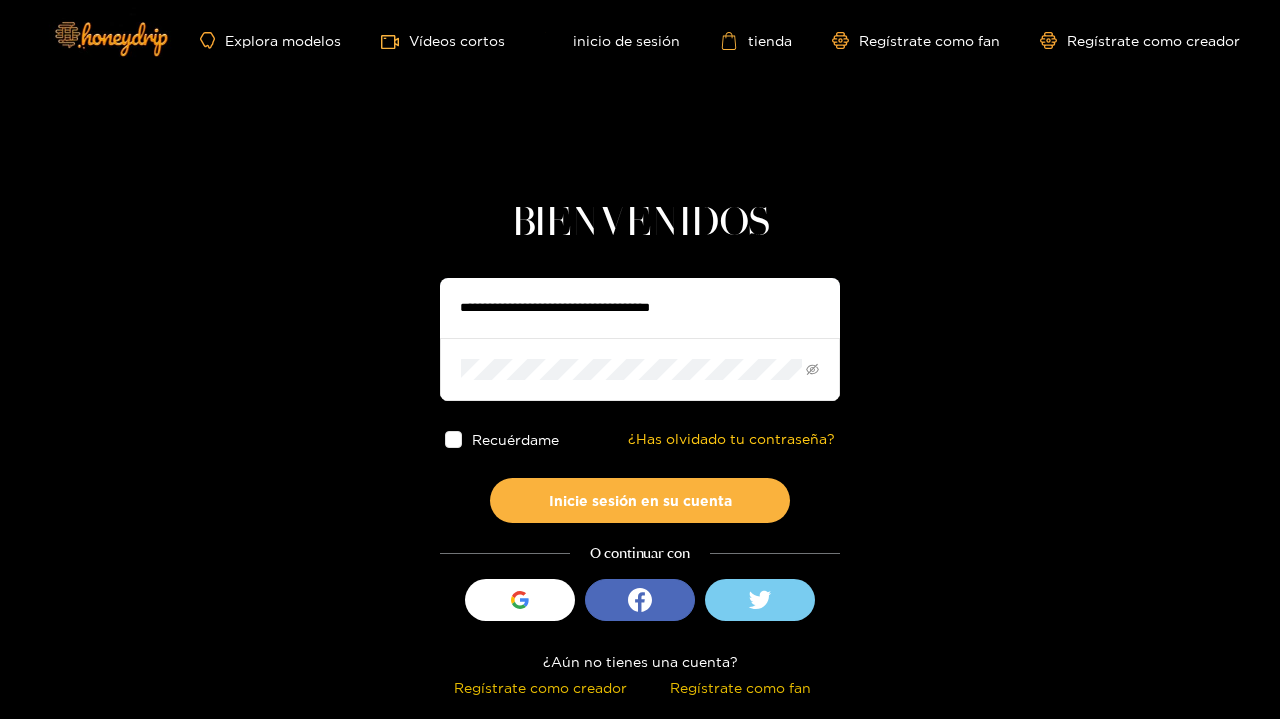 type on "**********" 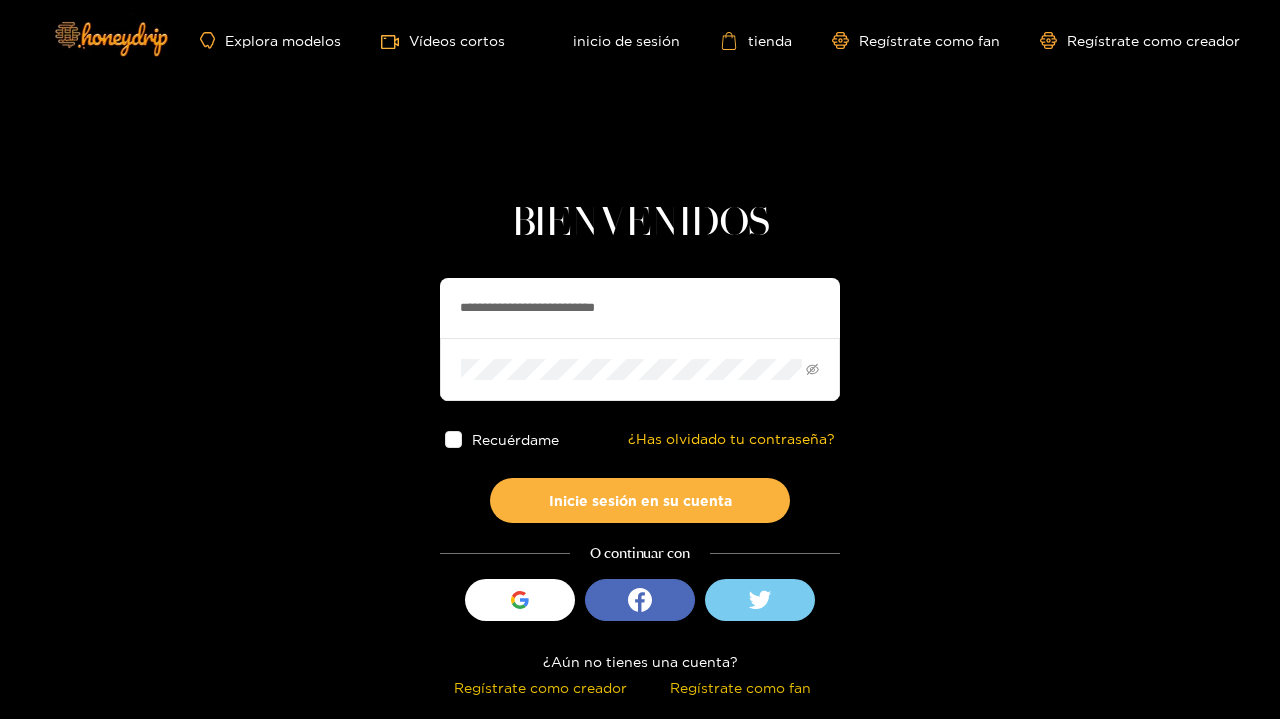 click on "Inicie sesión en su cuenta" at bounding box center (640, 500) 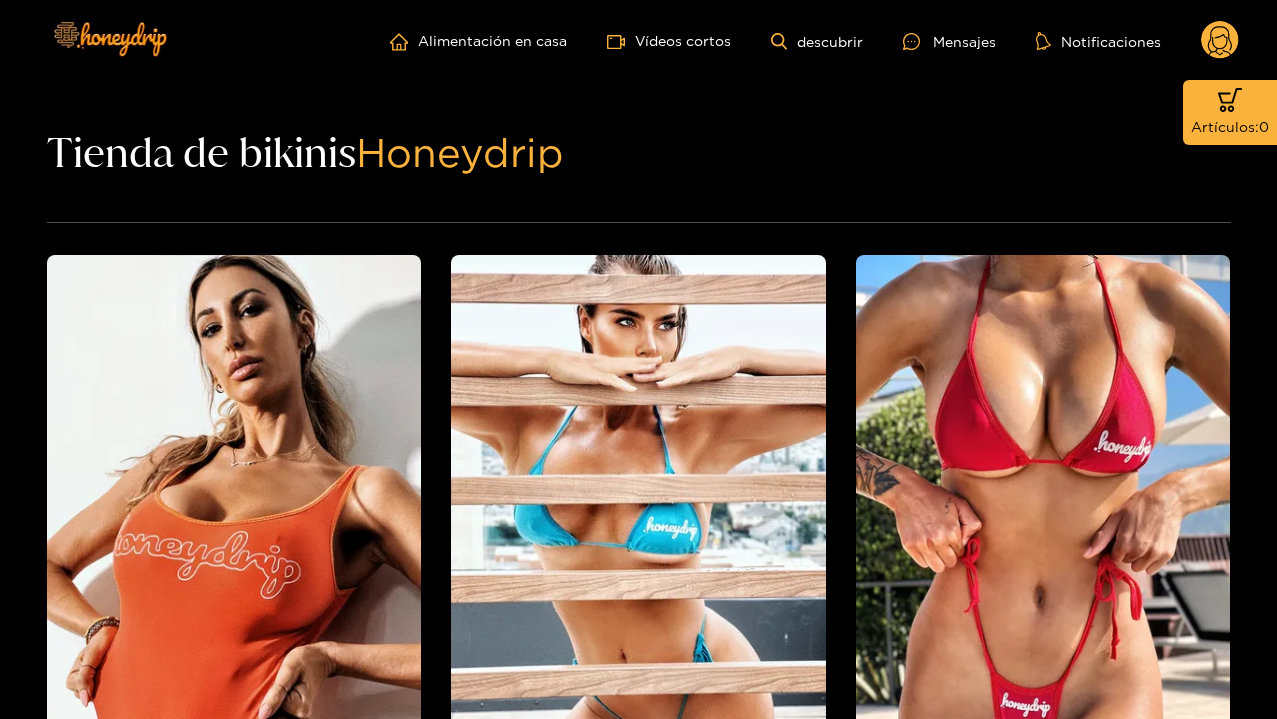 scroll, scrollTop: 0, scrollLeft: 0, axis: both 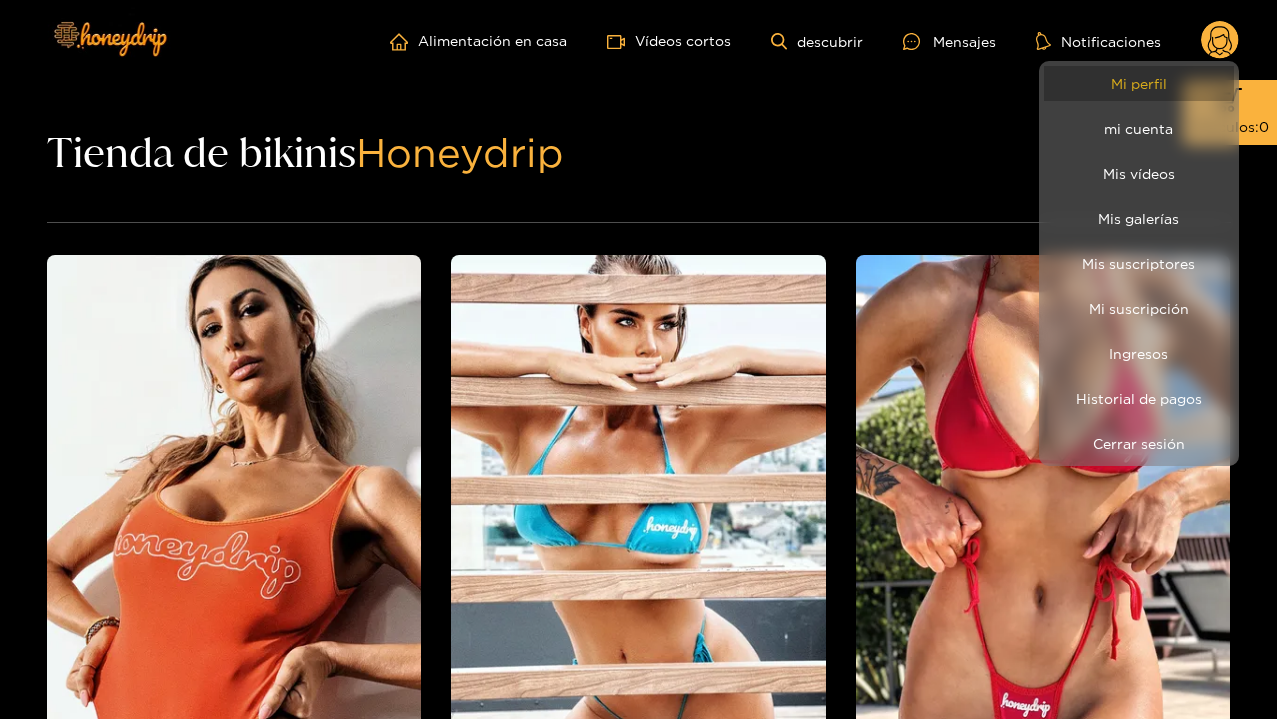 click on "Mi perfil" at bounding box center (1139, 83) 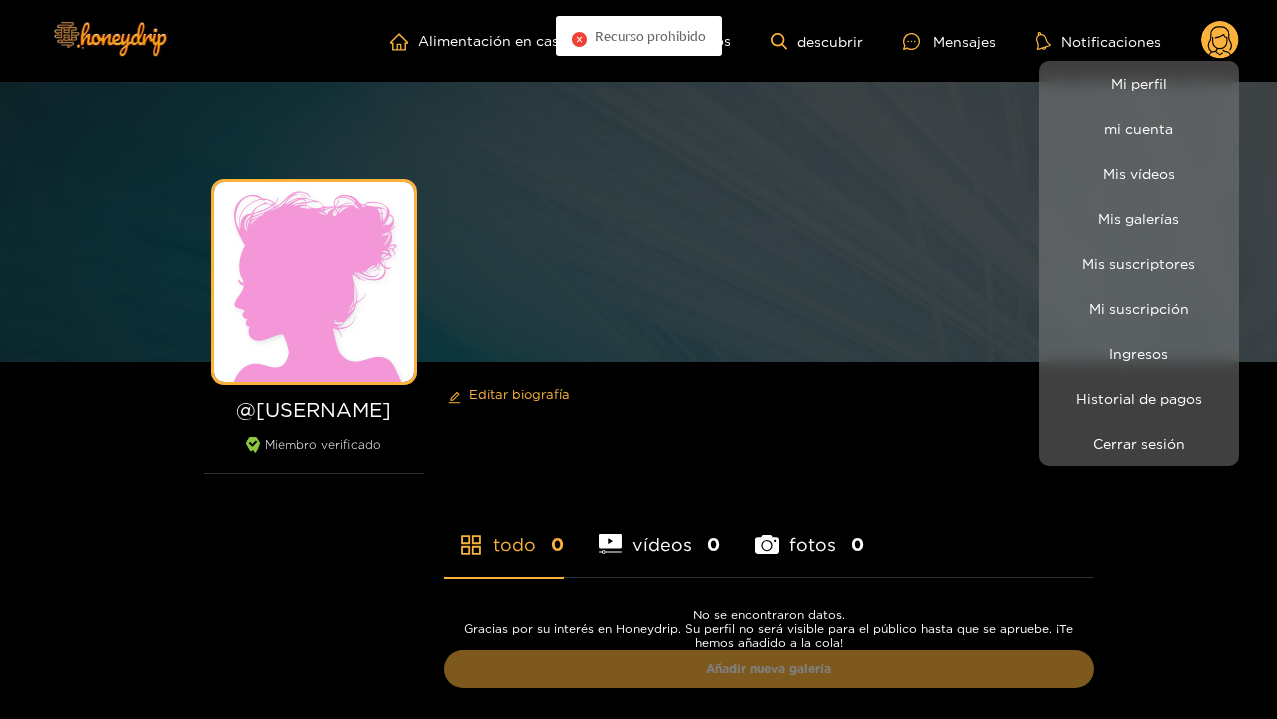 click at bounding box center (638, 359) 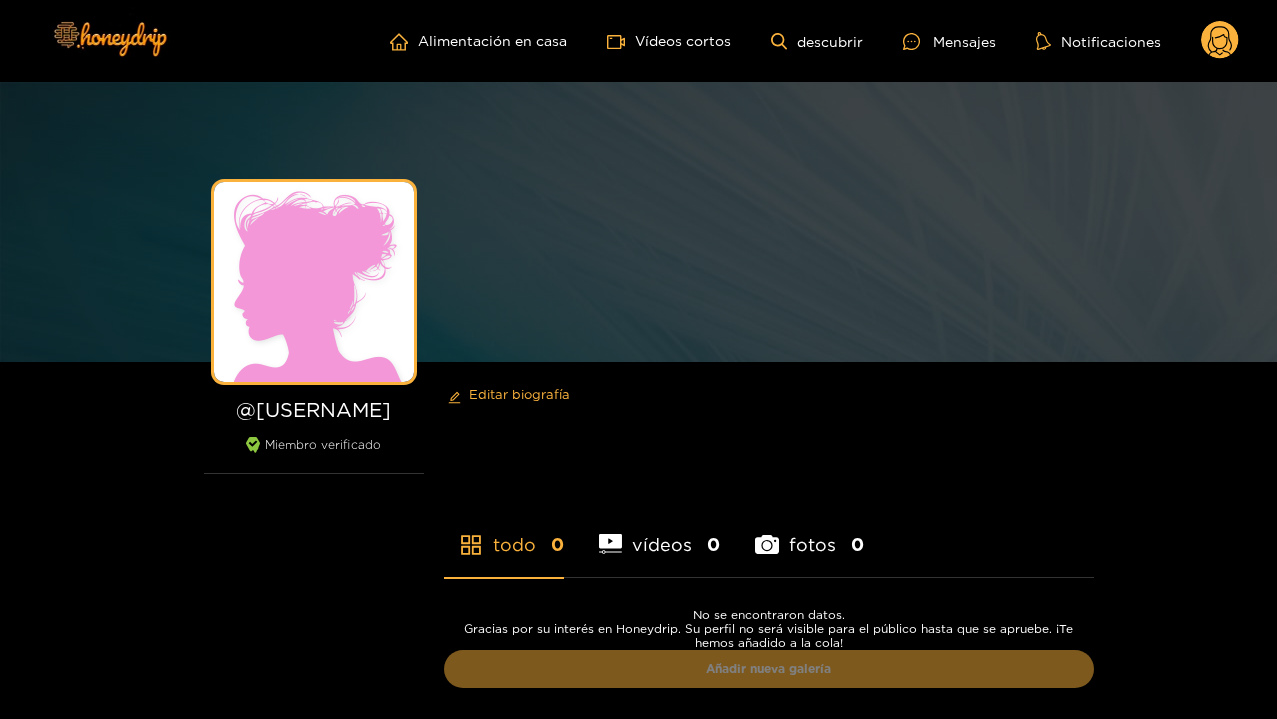 click on "Mensajes" at bounding box center (949, 41) 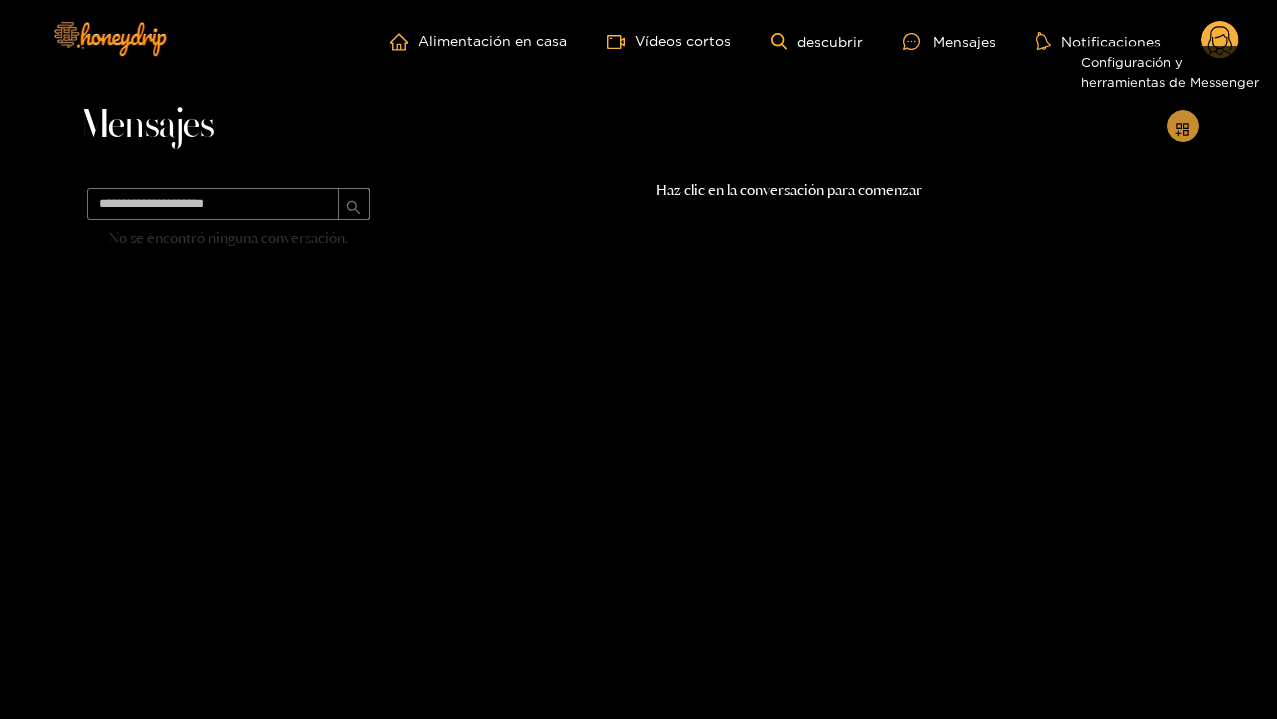 click 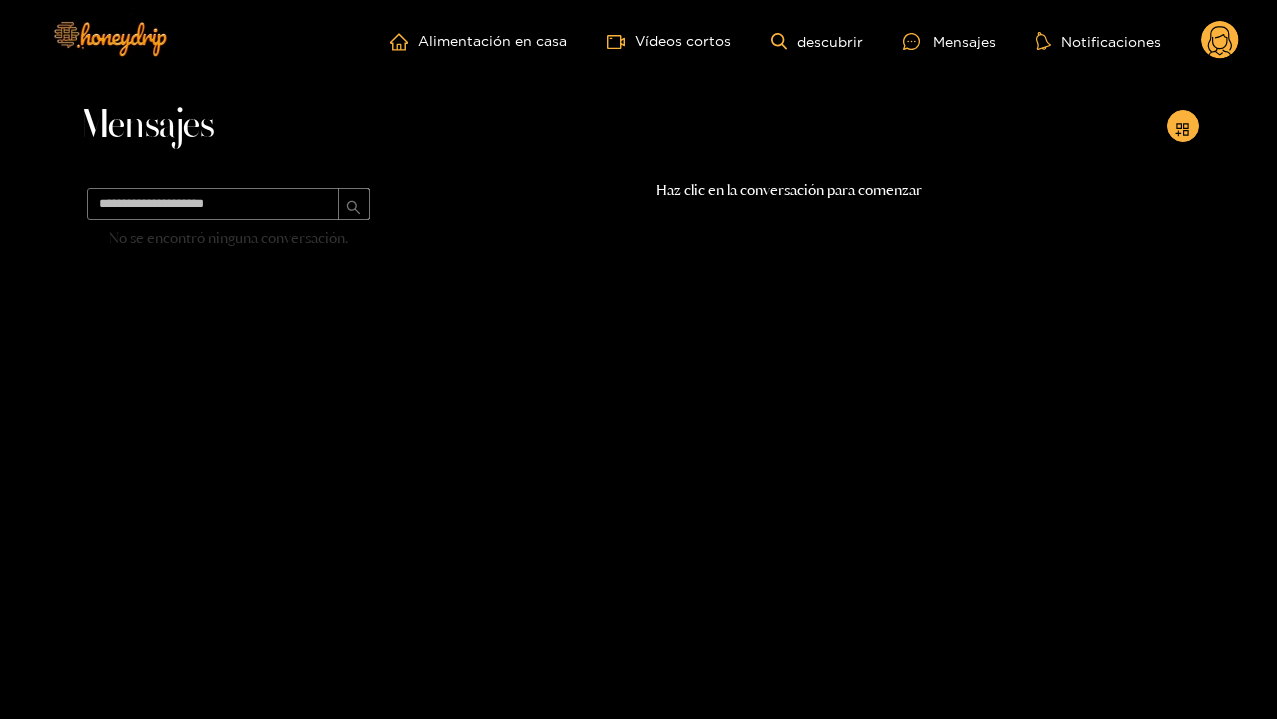click 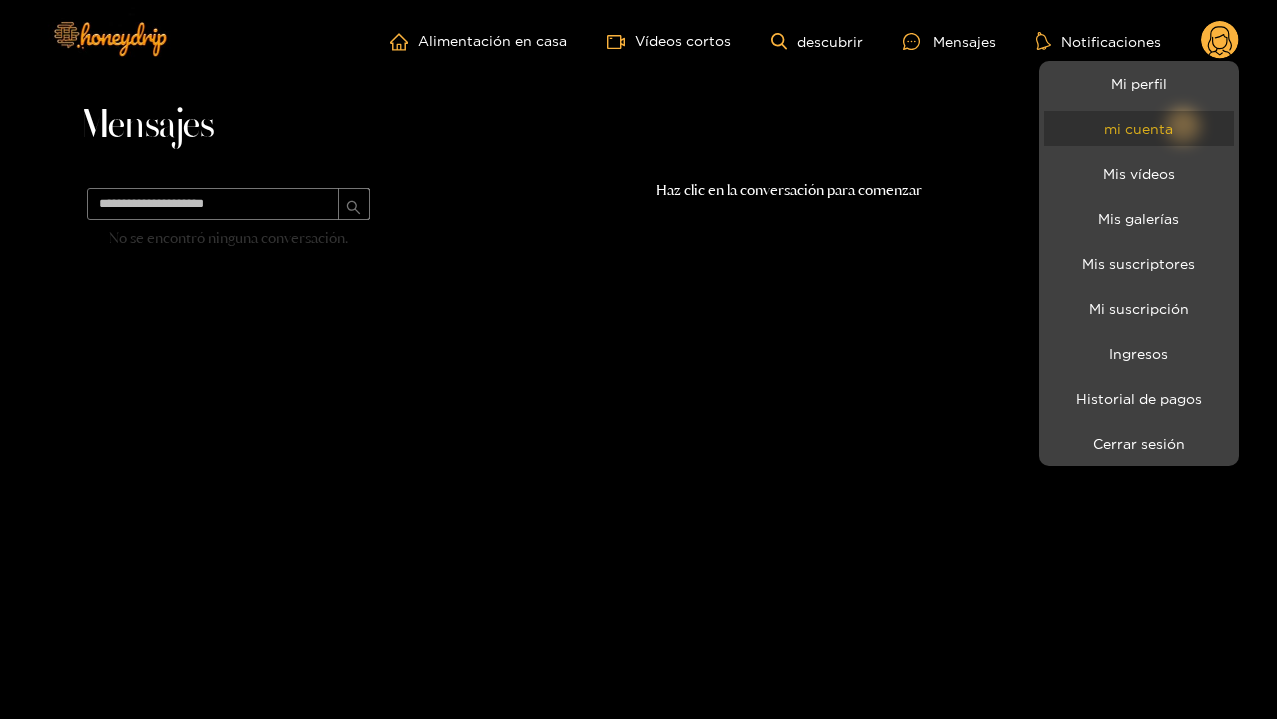click on "mi cuenta" at bounding box center (1139, 128) 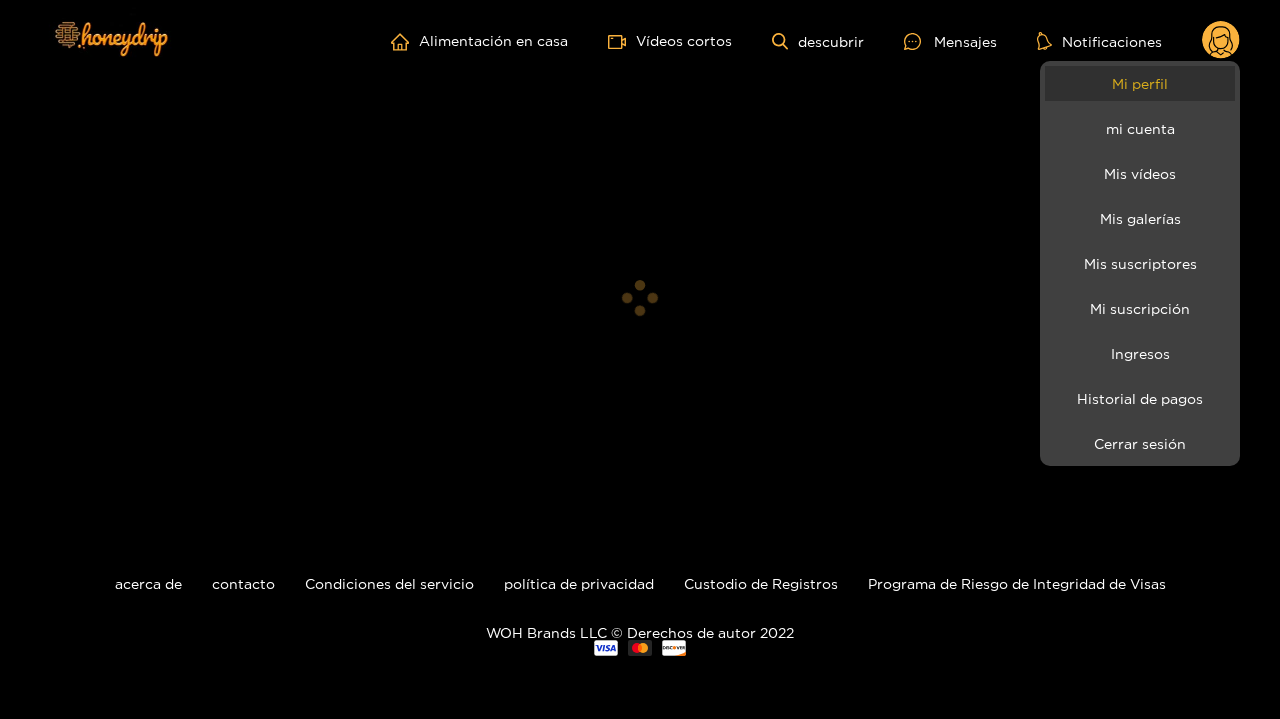 click on "Mi perfil" at bounding box center (1140, 83) 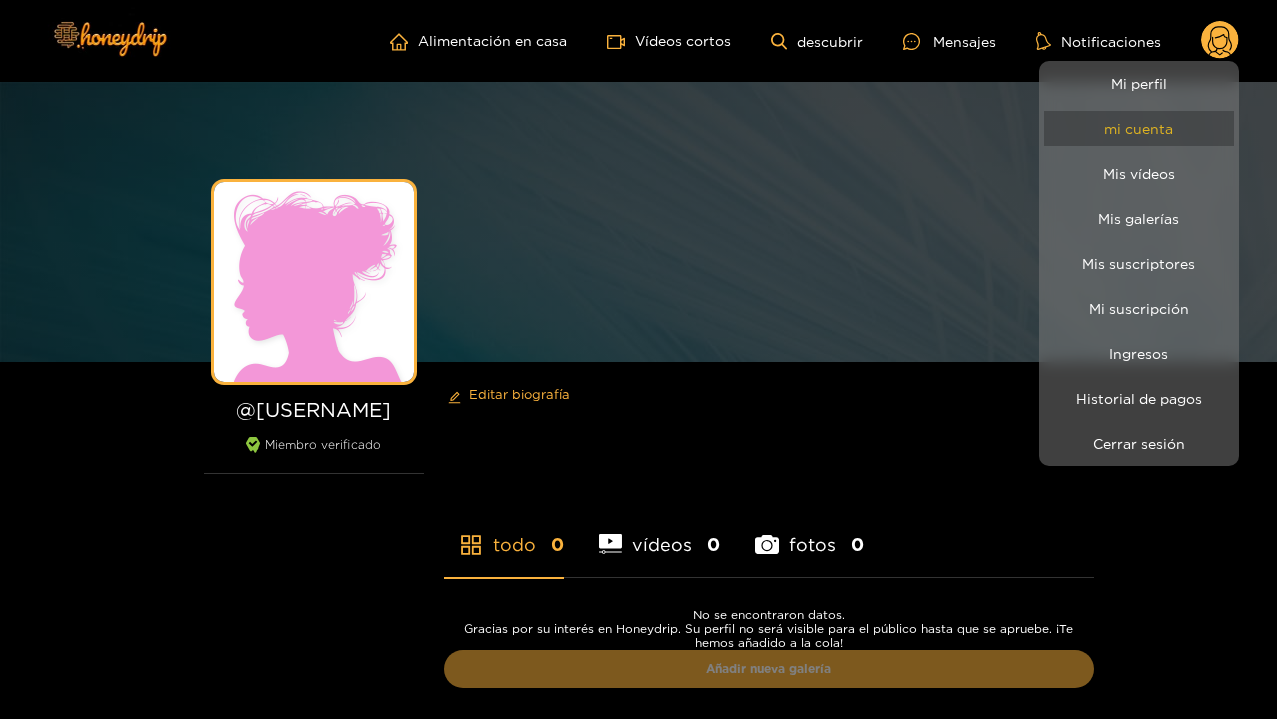 click on "mi cuenta" at bounding box center (1139, 128) 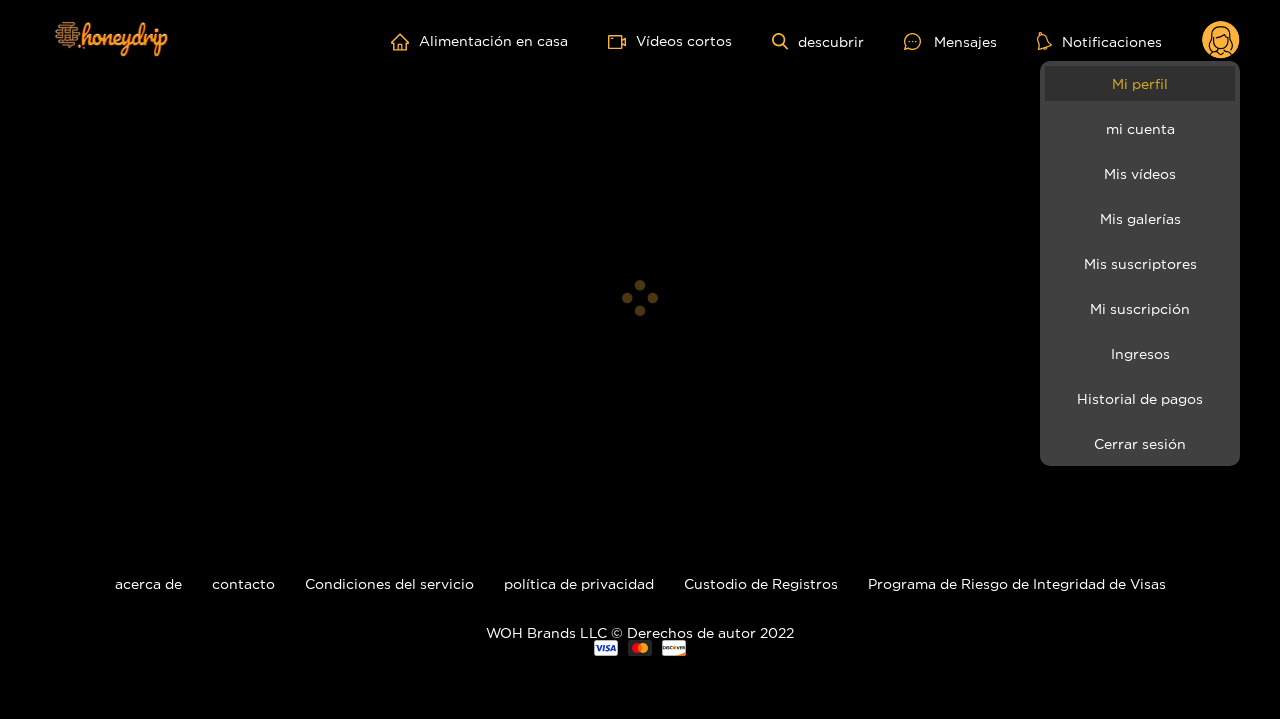 click on "Mi perfil" at bounding box center [1140, 83] 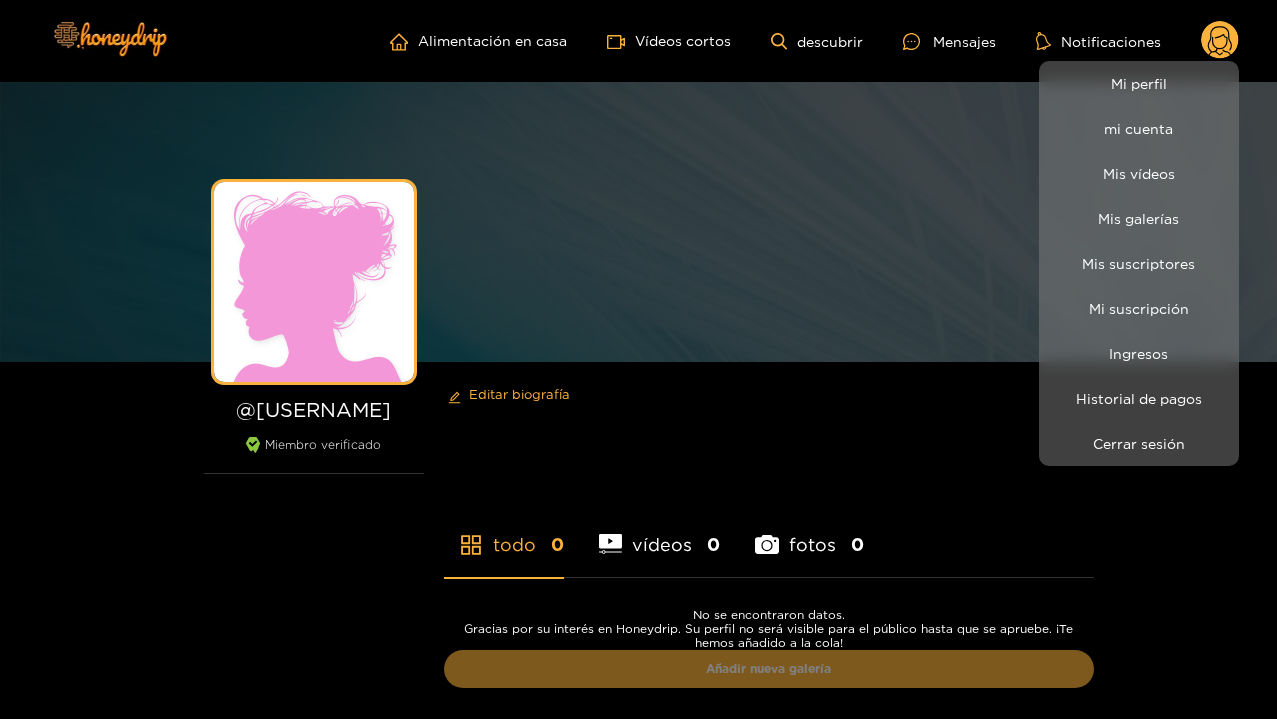 click at bounding box center [638, 359] 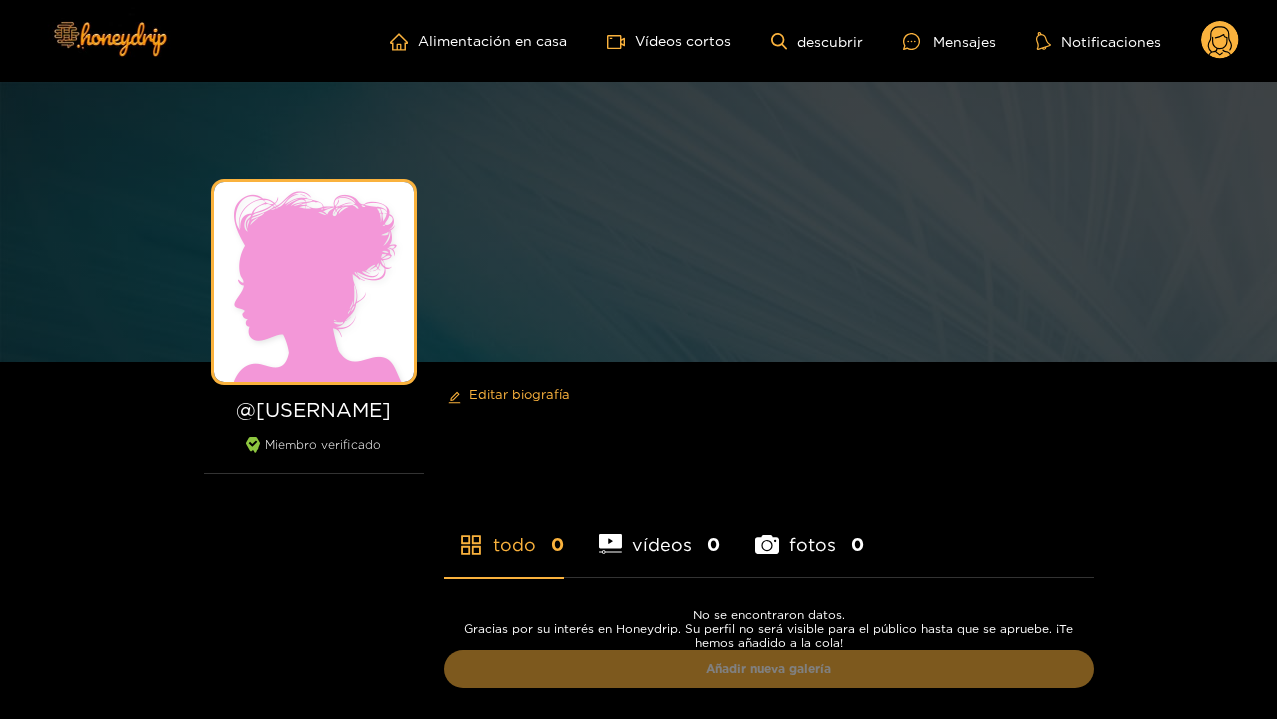click at bounding box center [314, 282] 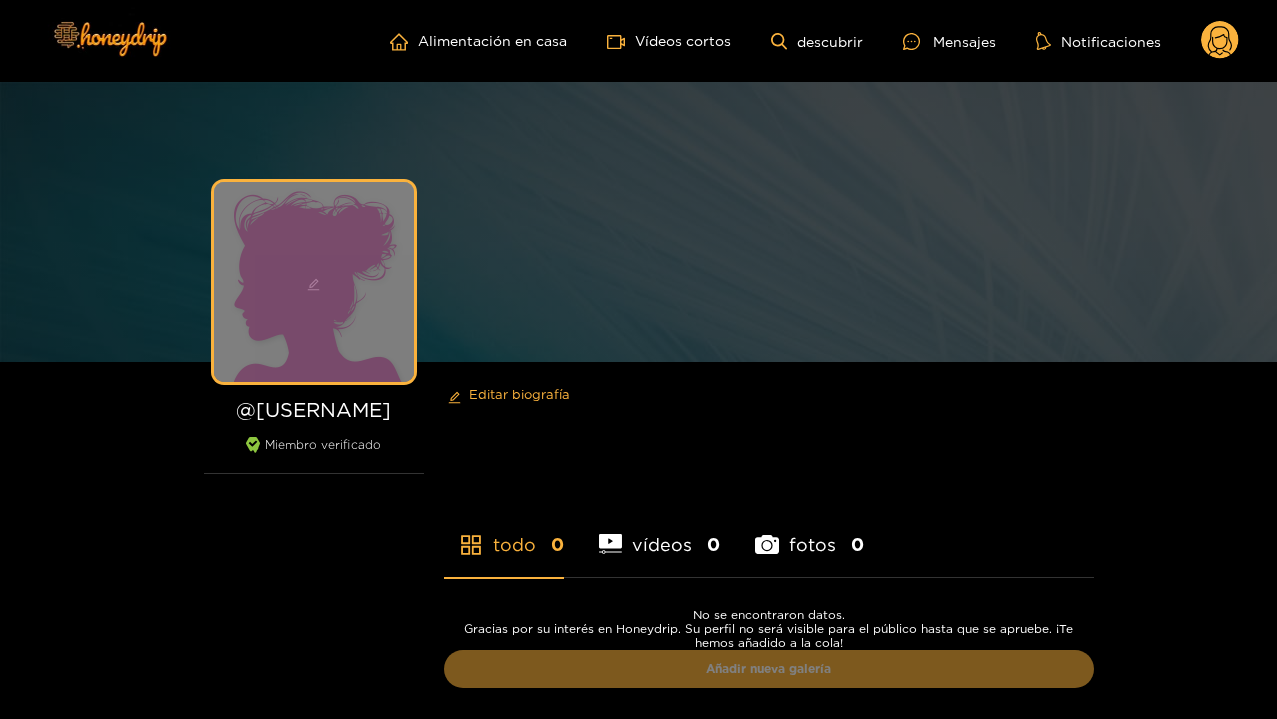 click at bounding box center (314, 282) 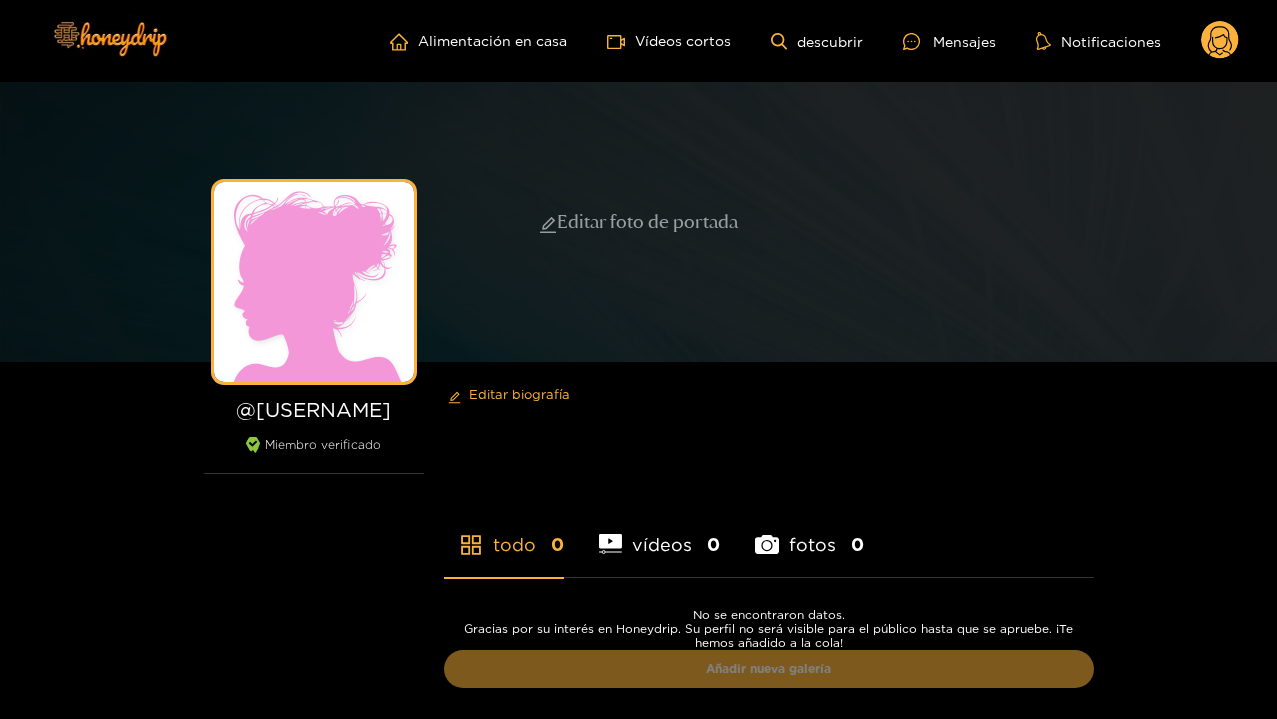 click on "Editar foto de portada" at bounding box center (638, 222) 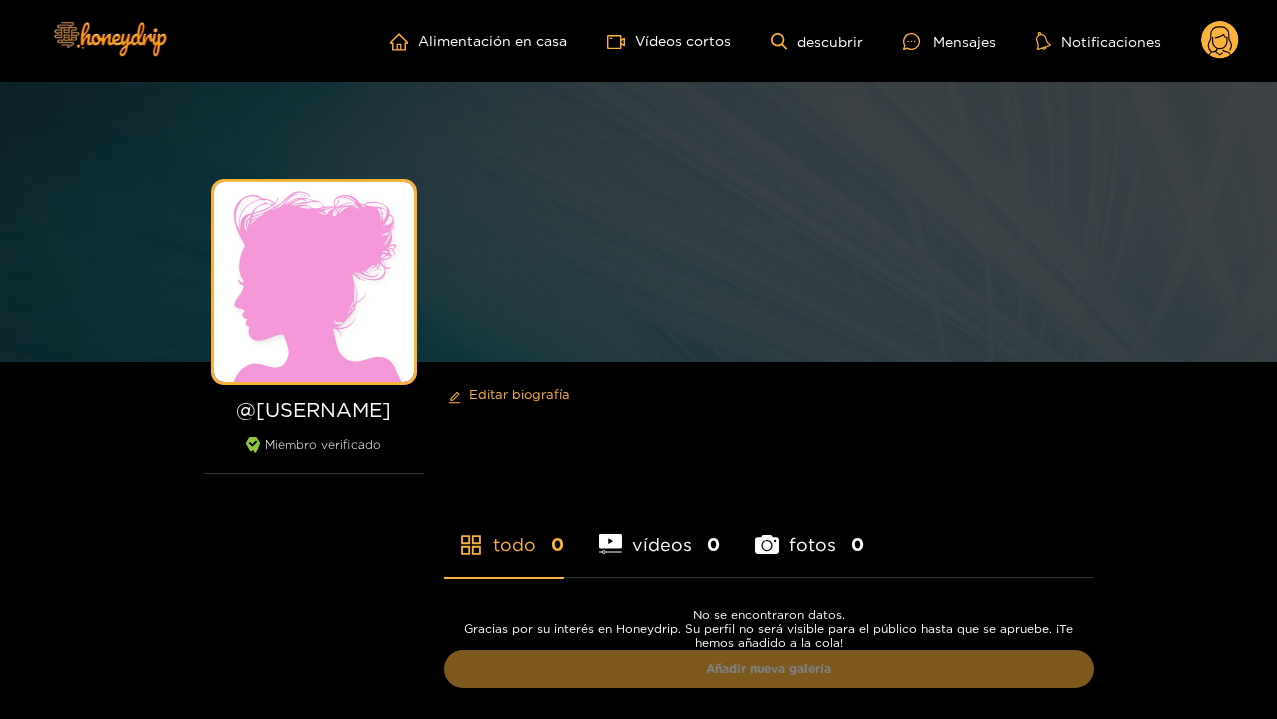 click 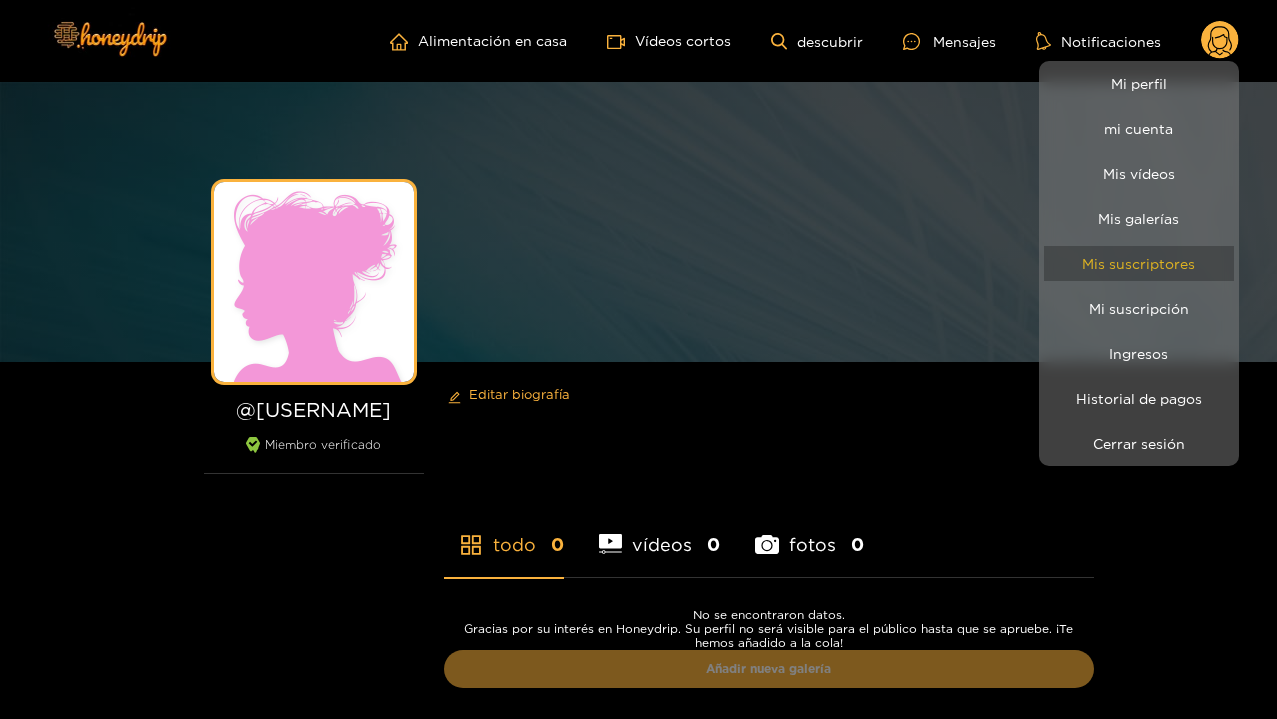 click on "Mis suscriptores" at bounding box center (1139, 263) 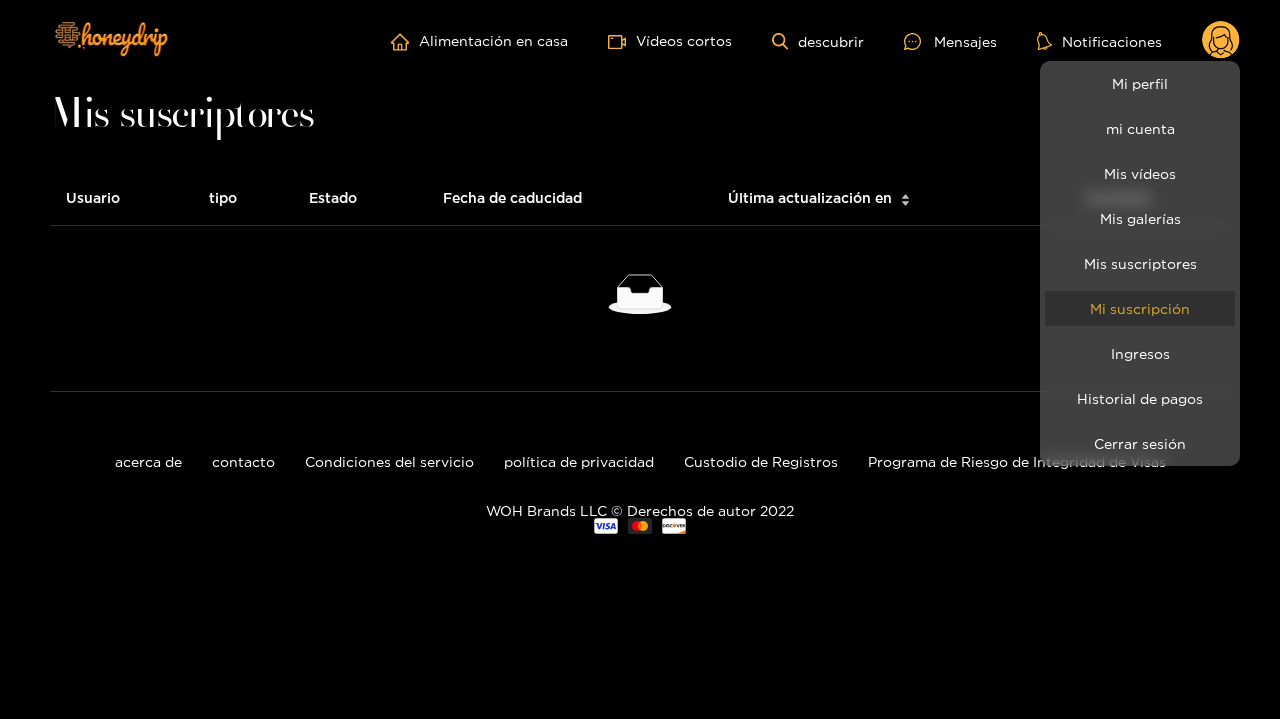 click on "Mi suscripción" at bounding box center [1140, 308] 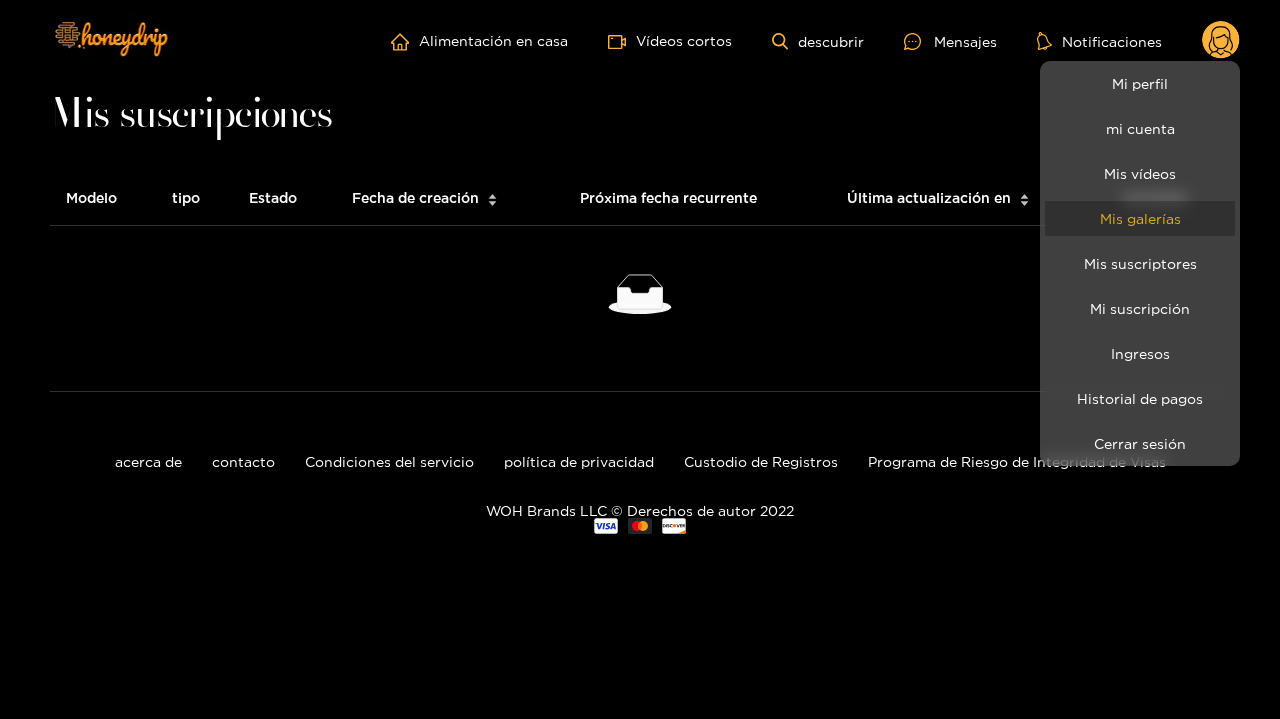 click on "Mis galerías" at bounding box center [1140, 218] 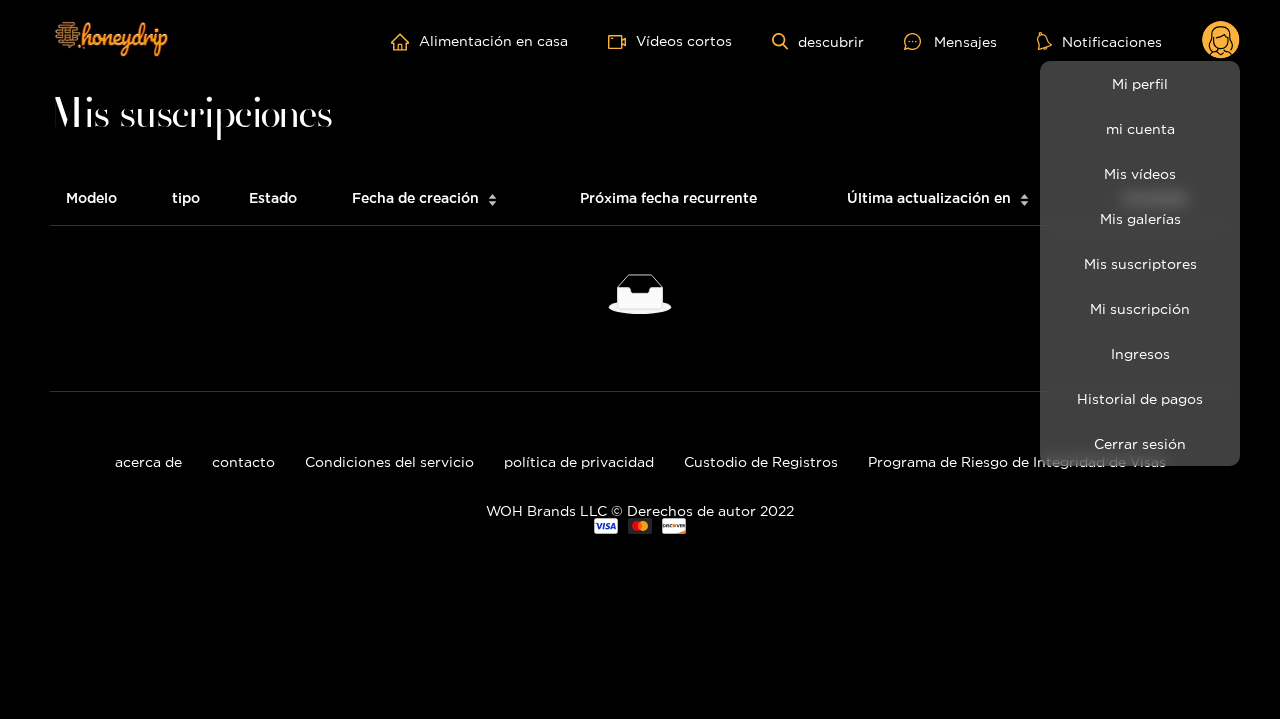 click at bounding box center (640, 359) 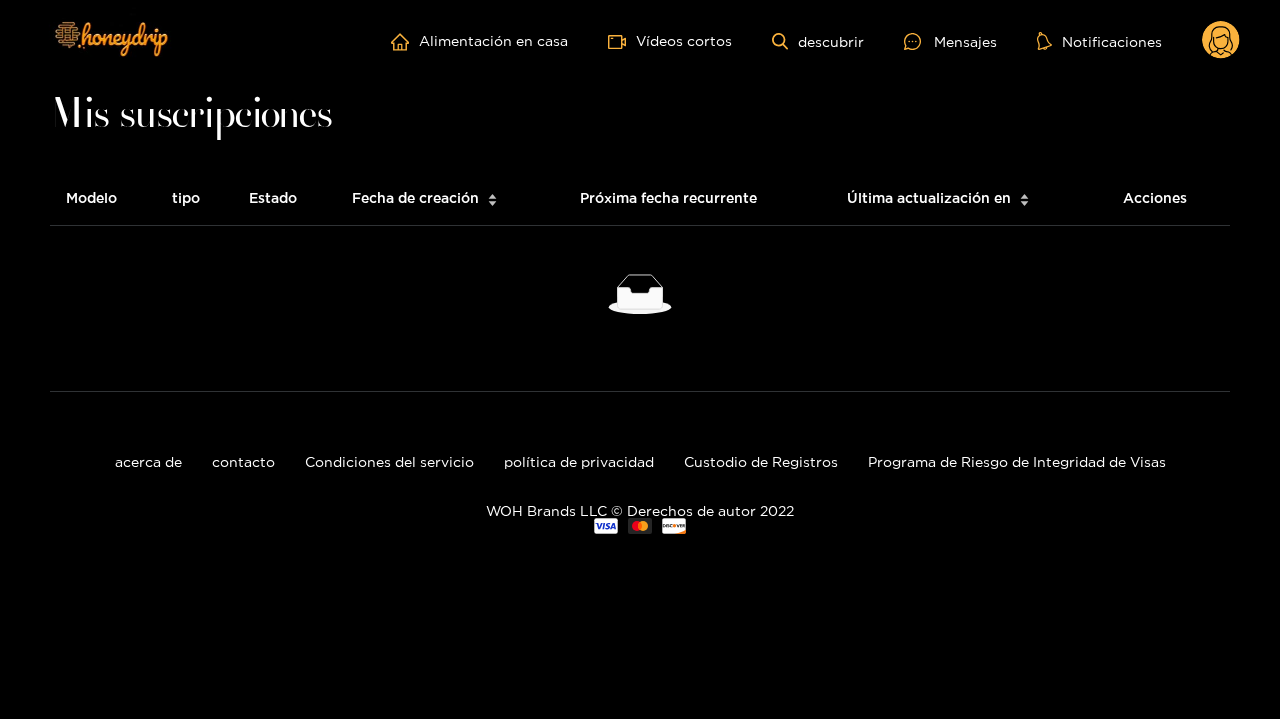 click 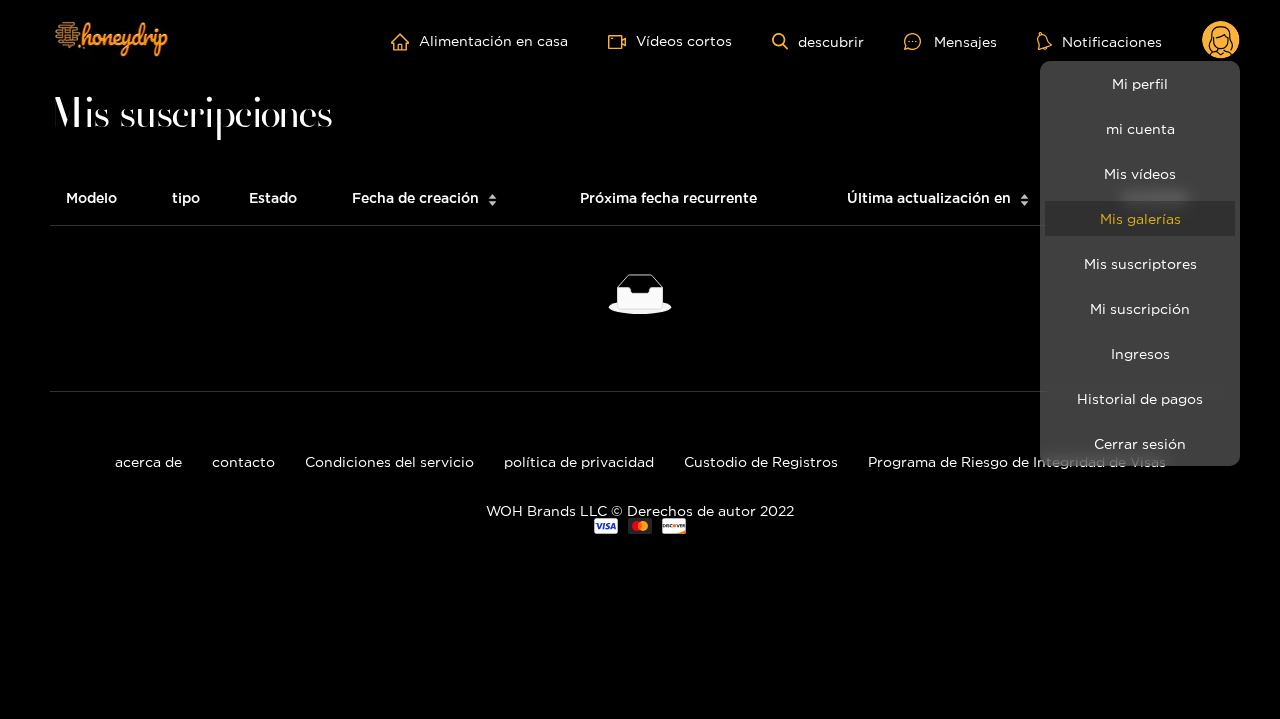 click on "Mis galerías" at bounding box center [1140, 218] 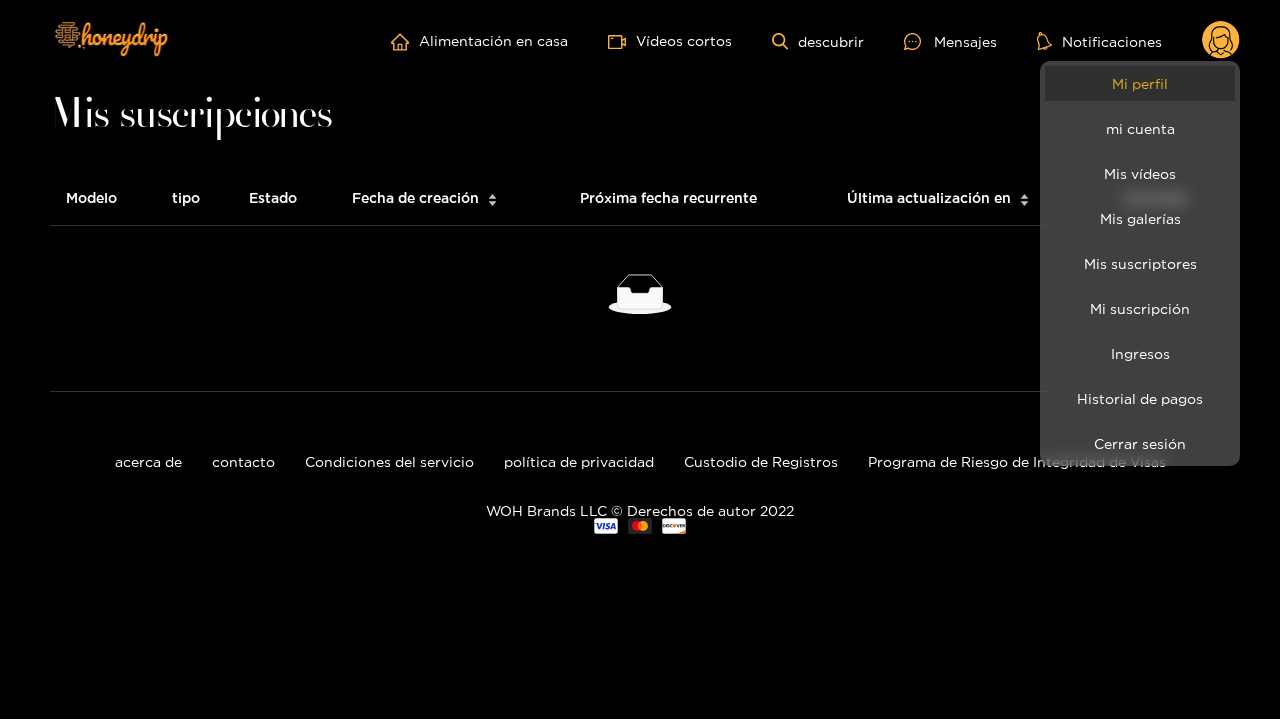 click on "Mi perfil" at bounding box center [1140, 83] 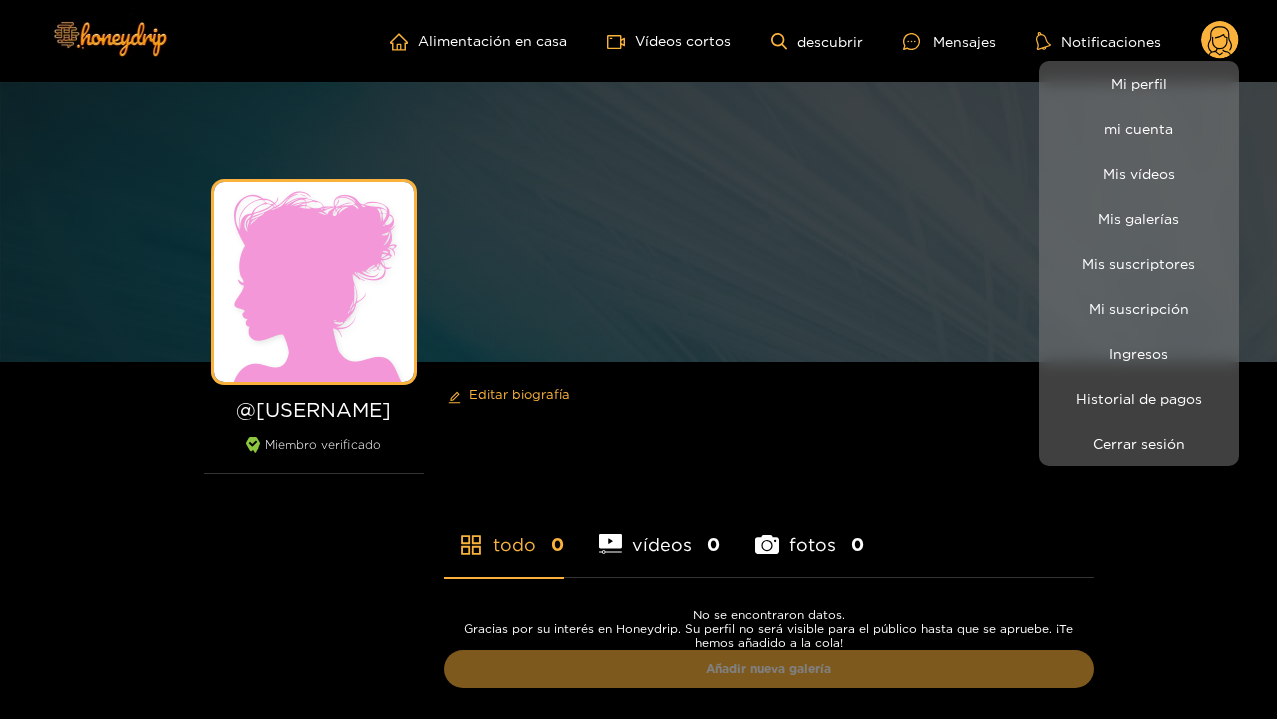 click at bounding box center (638, 359) 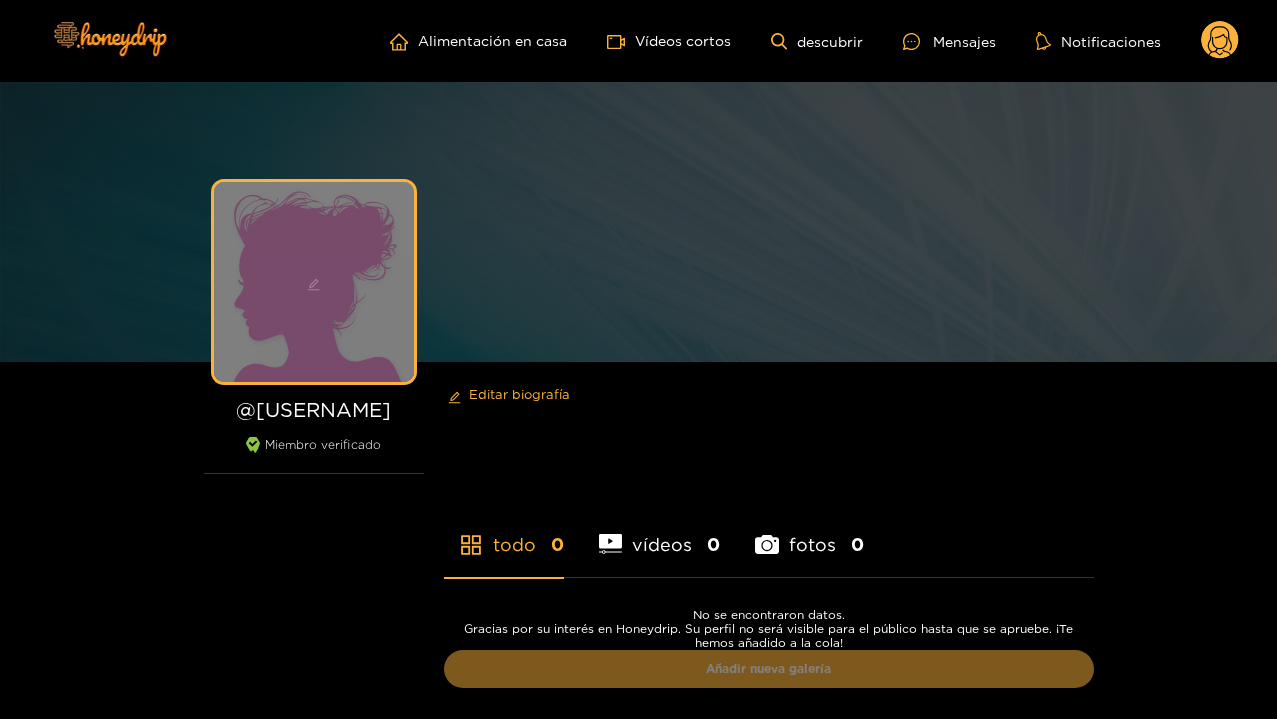 click 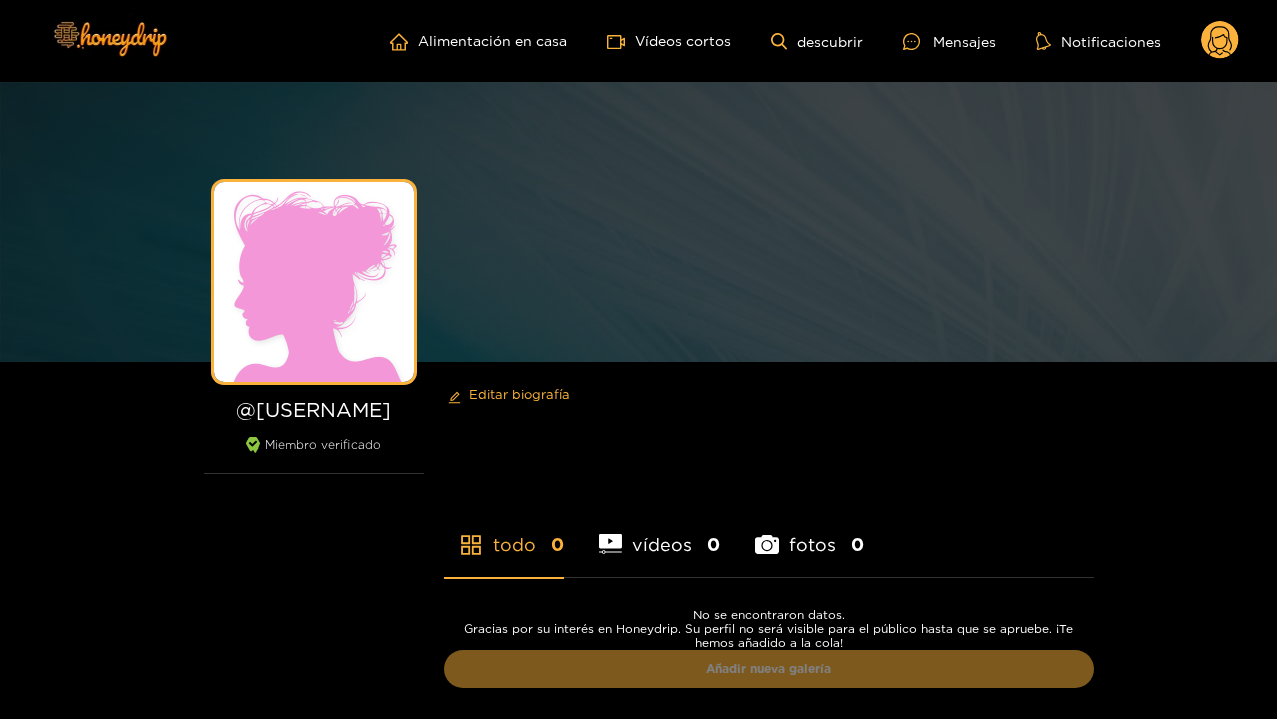 click on "Editar foto de portada @ mitzyenriquez20 Miembro verificado Editar biografía todo 0 vídeos 0 fotos 0 No se encontraron datos. Gracias por su interés en Honeydrip. Su perfil no será visible para el público hasta que se apruebe. ¡Te hemos añadido a la cola! Añadir nueva galería" at bounding box center (638, 441) 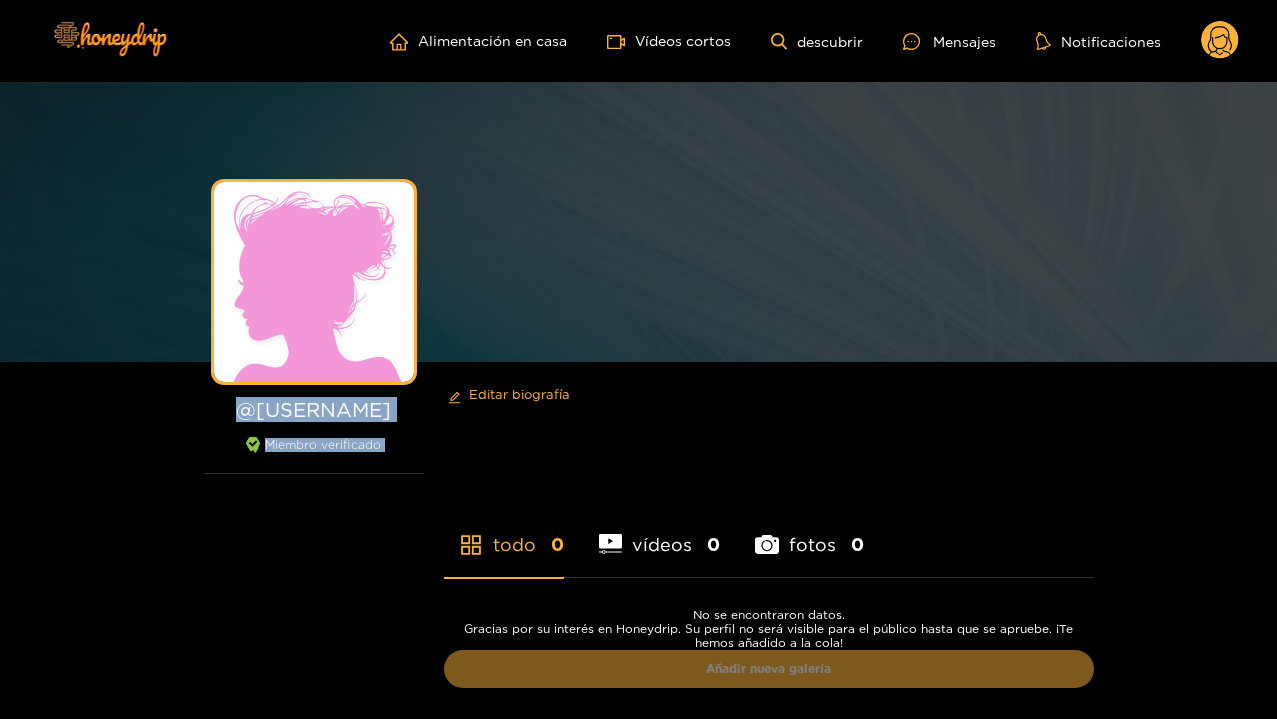 drag, startPoint x: 1196, startPoint y: 358, endPoint x: 1195, endPoint y: 388, distance: 30.016663 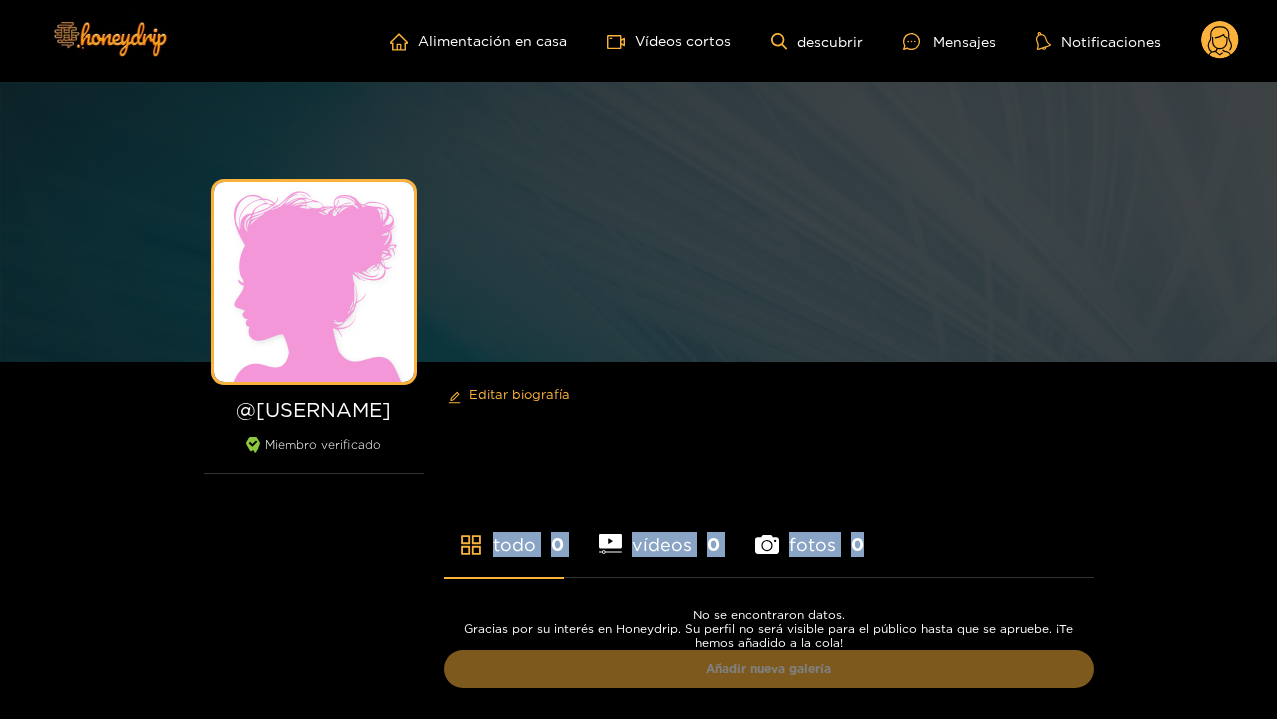 drag, startPoint x: 1195, startPoint y: 388, endPoint x: 1144, endPoint y: 536, distance: 156.54073 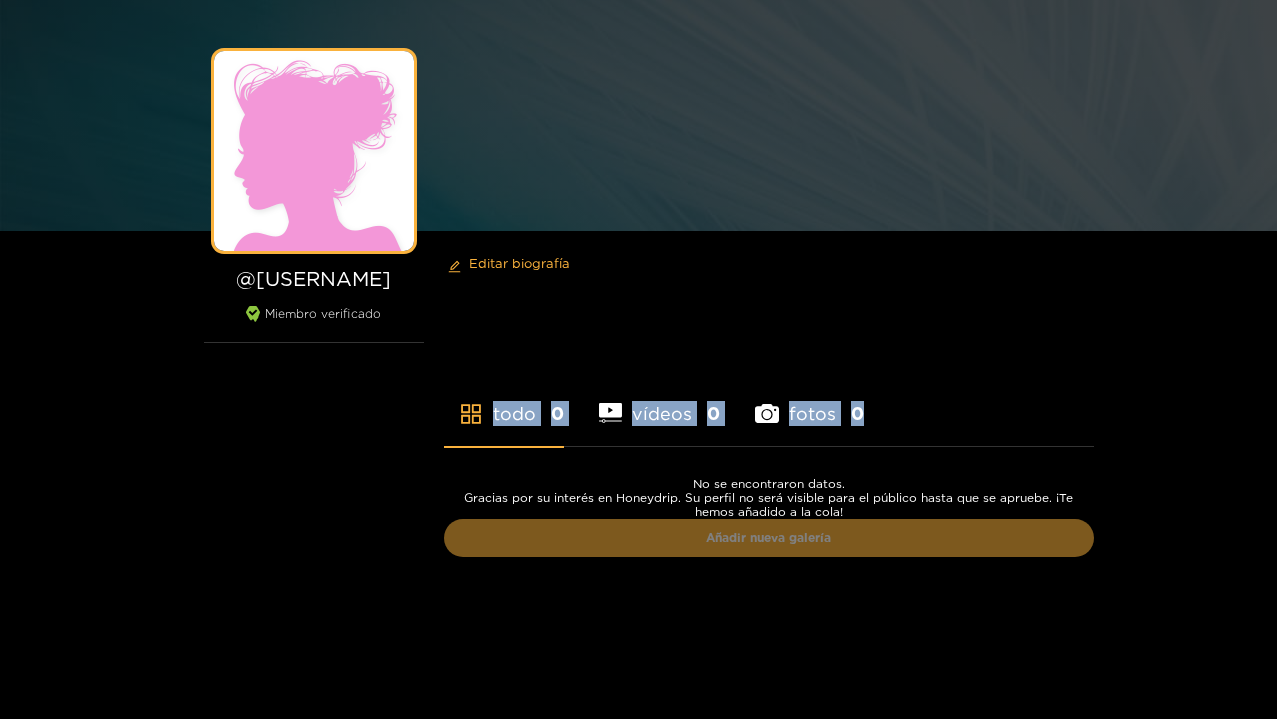 scroll, scrollTop: 114, scrollLeft: 0, axis: vertical 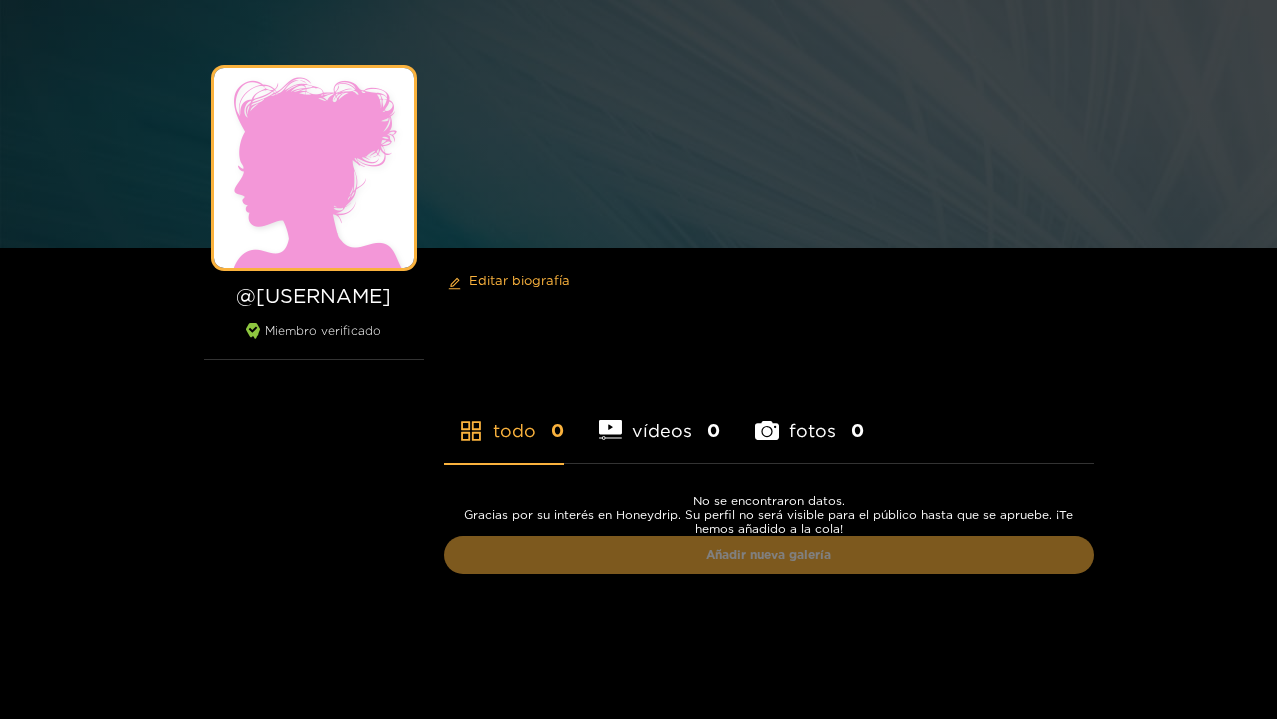 click on "Editar foto de portada @ mitzyenriquez20 Miembro verificado Editar biografía todo 0 vídeos 0 fotos 0 No se encontraron datos. Gracias por su interés en Honeydrip. Su perfil no será visible para el público hasta que se apruebe. ¡Te hemos añadido a la cola! Añadir nueva galería" at bounding box center [638, 327] 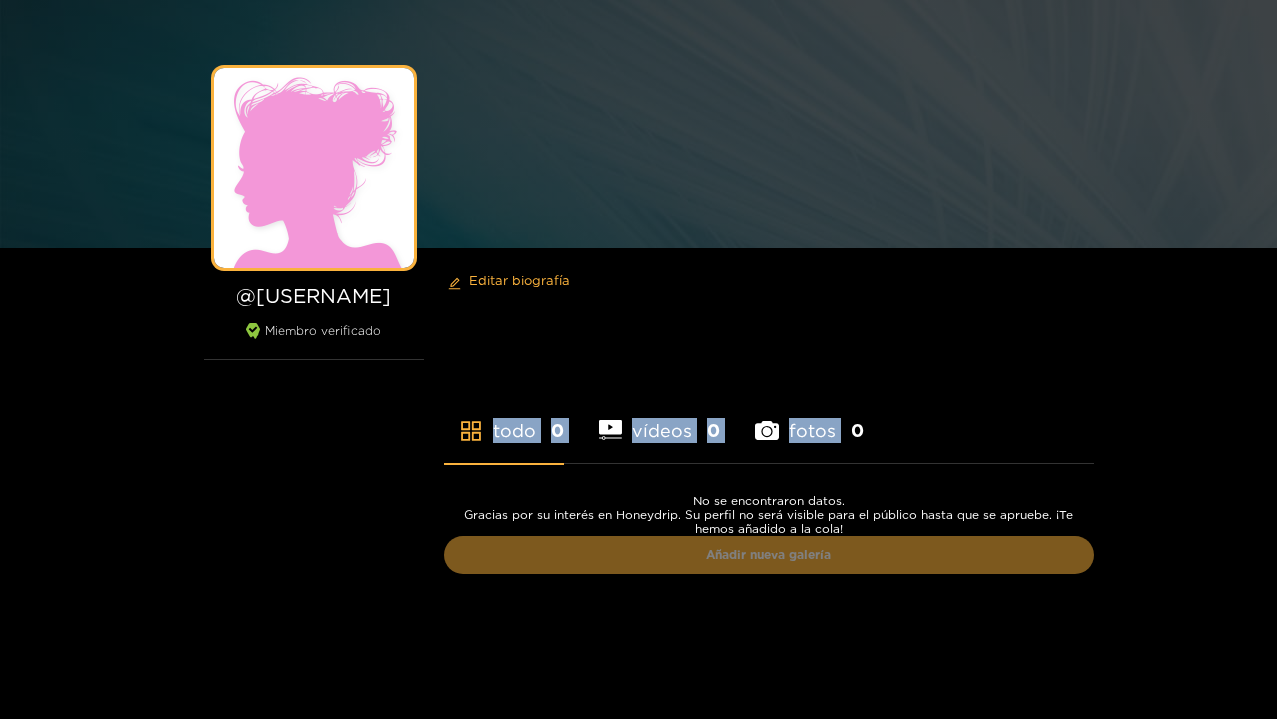 drag, startPoint x: 1222, startPoint y: 384, endPoint x: 1212, endPoint y: 260, distance: 124.40257 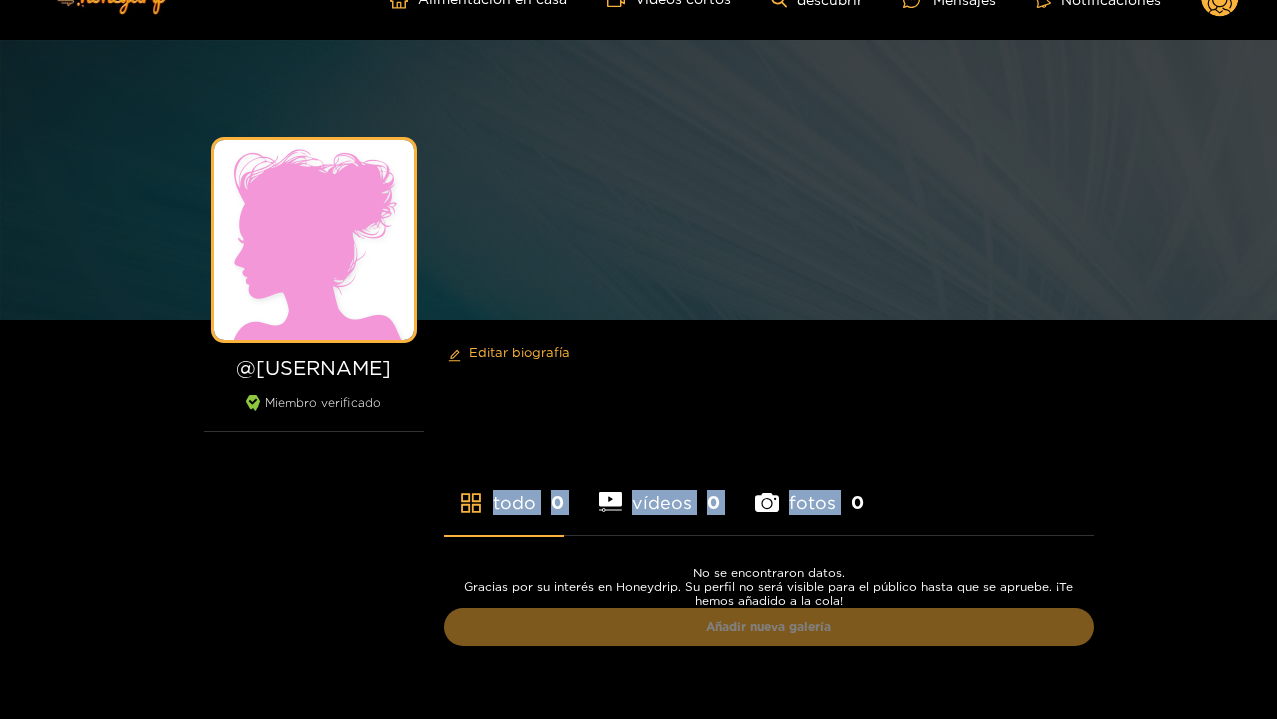 scroll, scrollTop: 0, scrollLeft: 0, axis: both 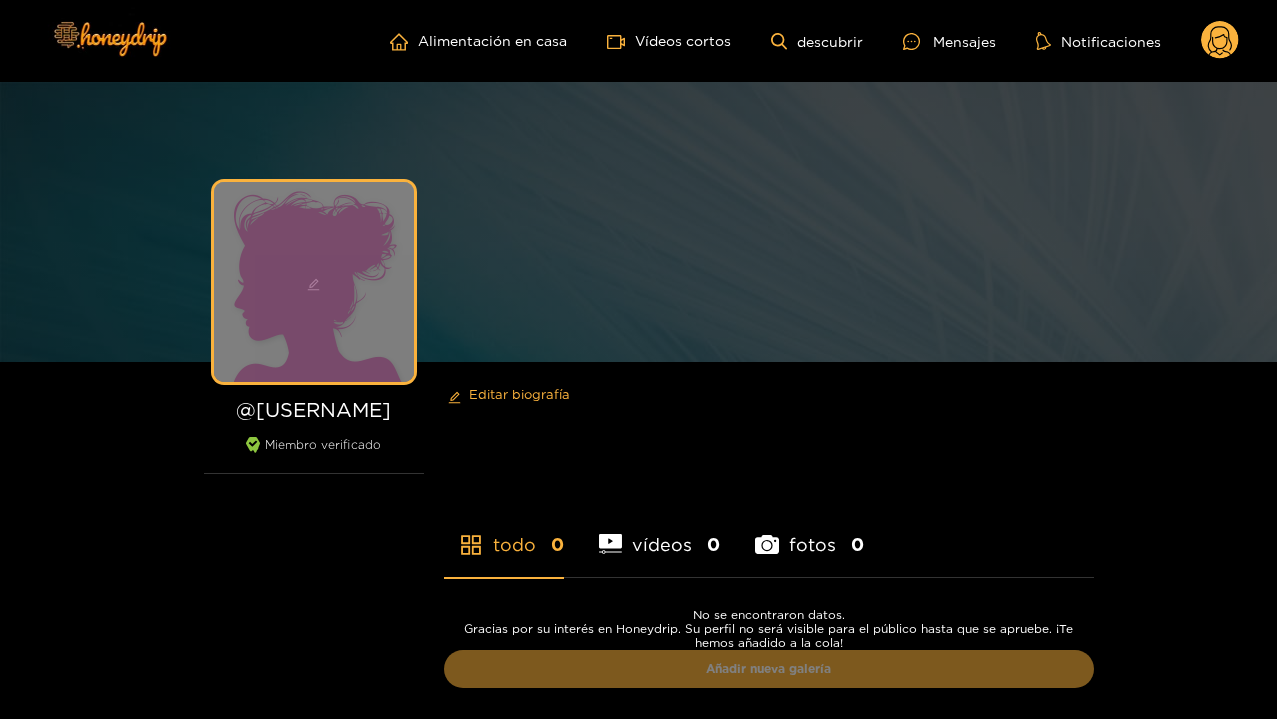 click 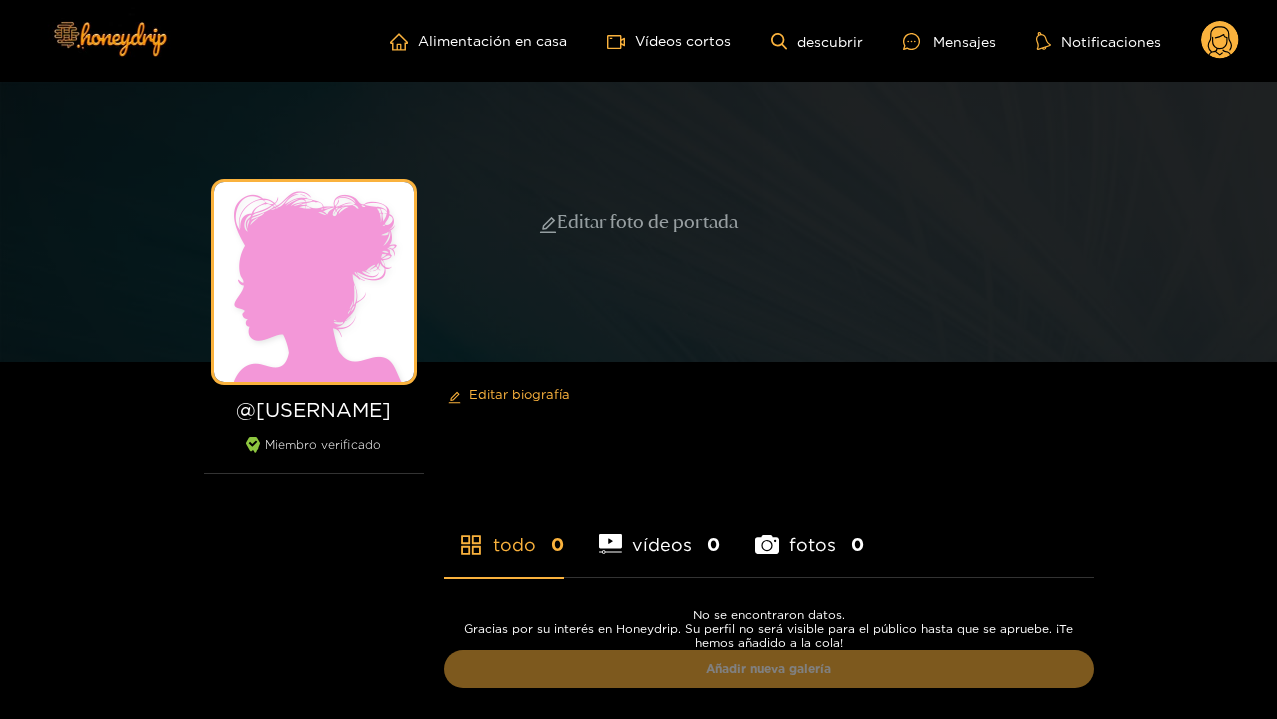 click on "Editar foto de portada" at bounding box center [638, 222] 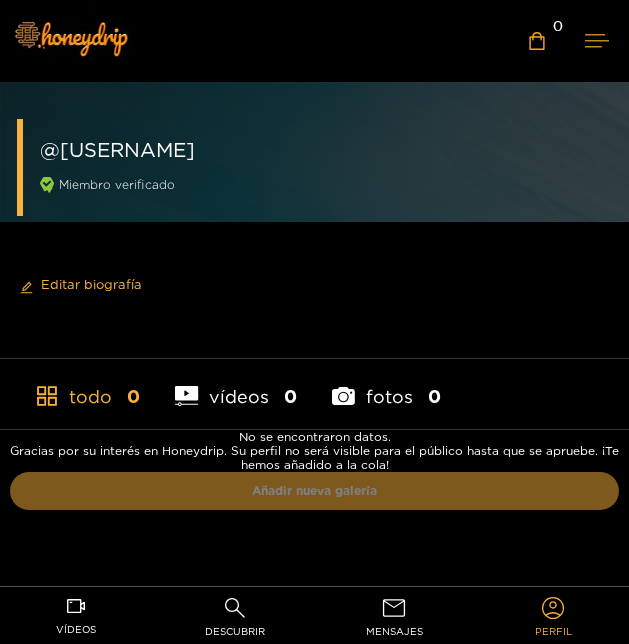 click 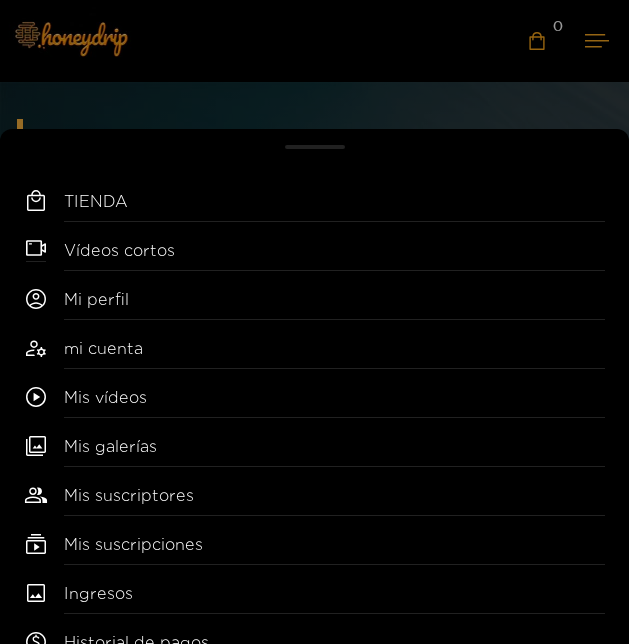 drag, startPoint x: 623, startPoint y: 181, endPoint x: 518, endPoint y: 129, distance: 117.170815 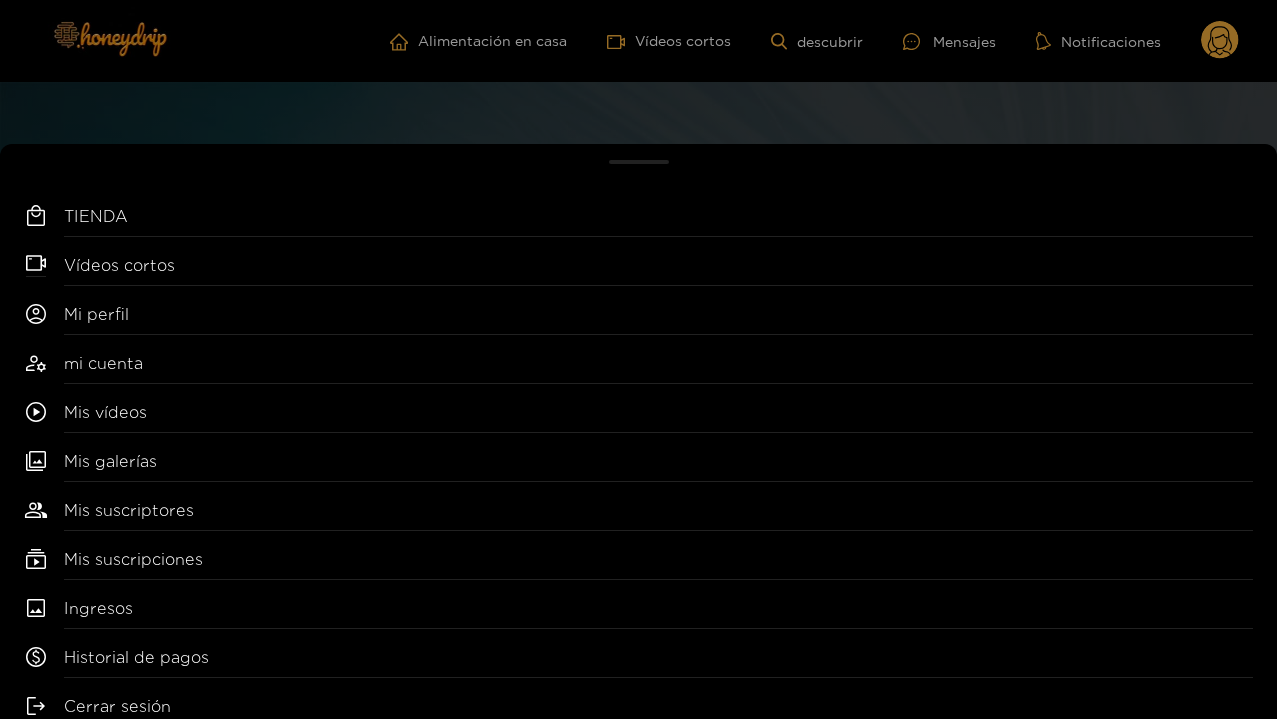 click on "TIENDA Vídeos cortos Mi perfil mi cuenta Mis vídeos Mis galerías Mis suscriptores Mis suscripciones Ingresos Historial de pagos Cerrar sesión" at bounding box center [638, 359] 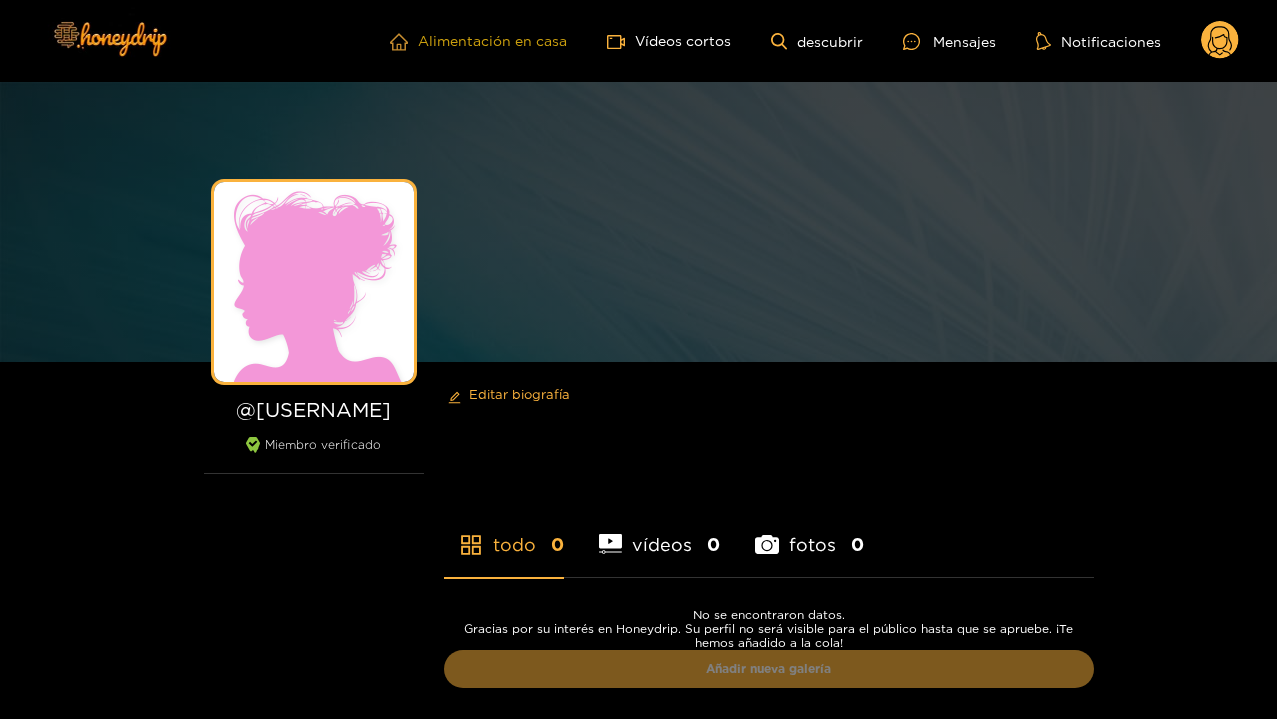 click on "Alimentación en casa" at bounding box center (478, 41) 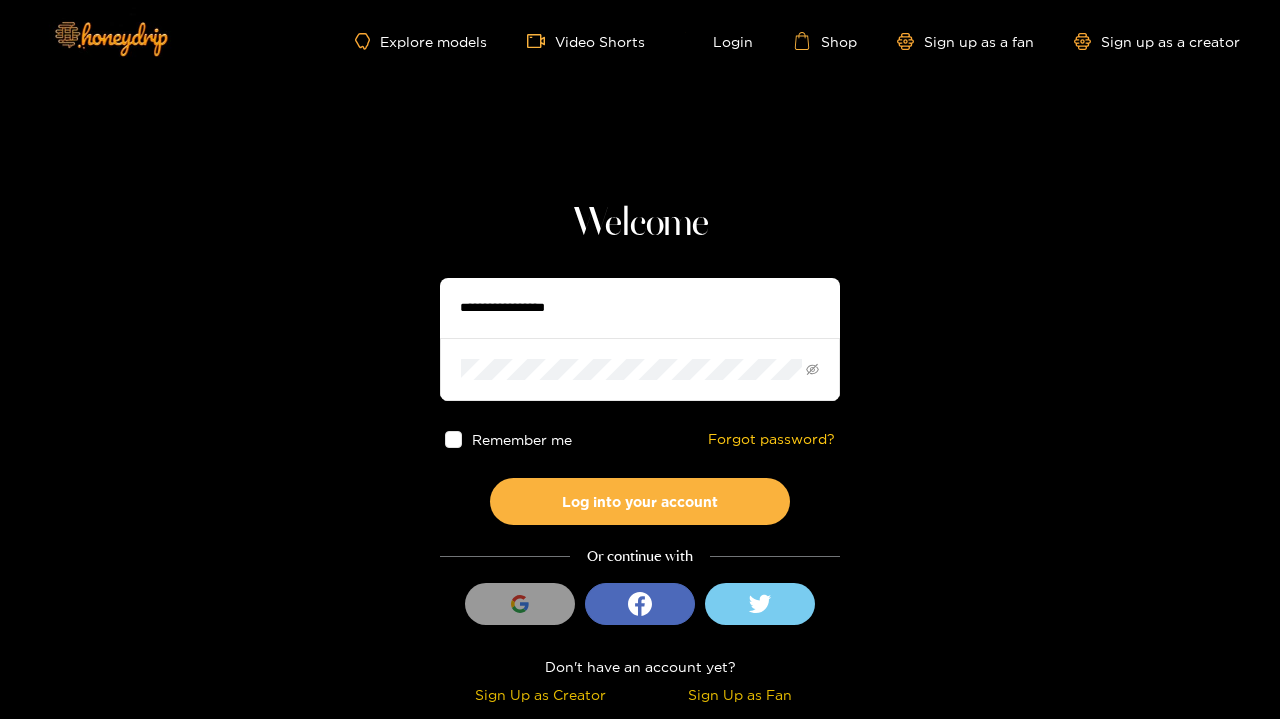 scroll, scrollTop: 0, scrollLeft: 0, axis: both 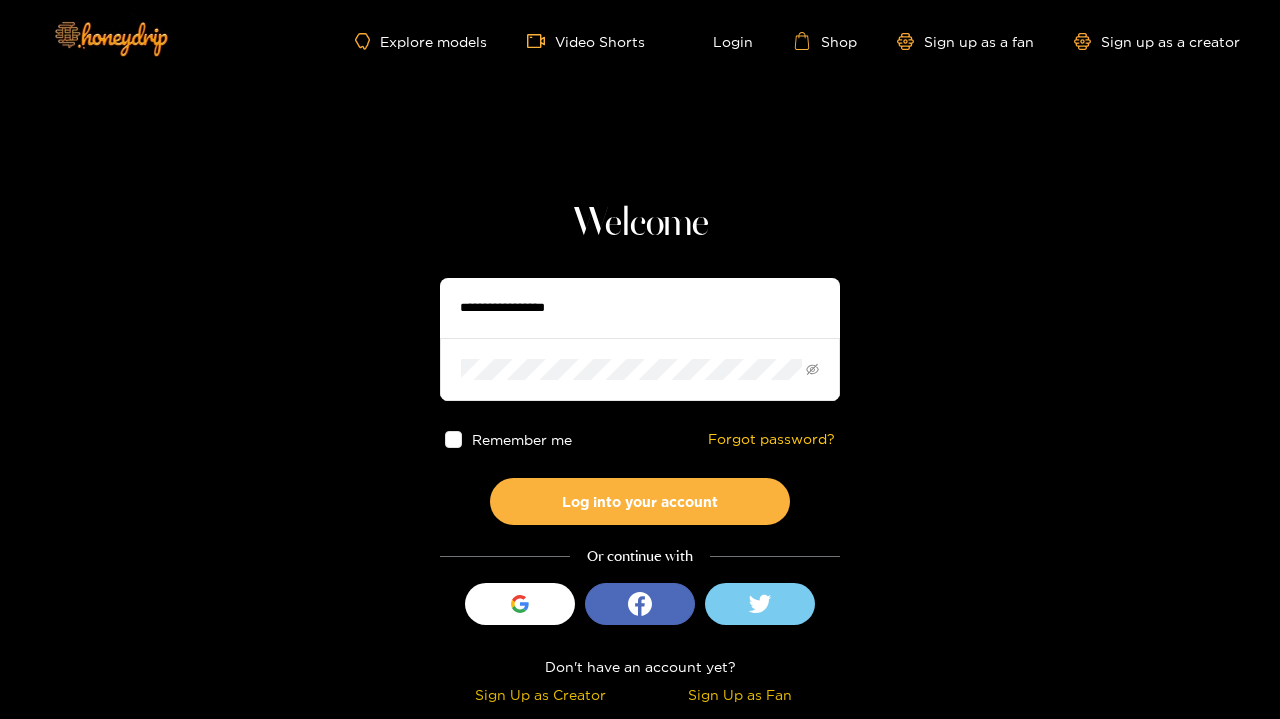 type on "**********" 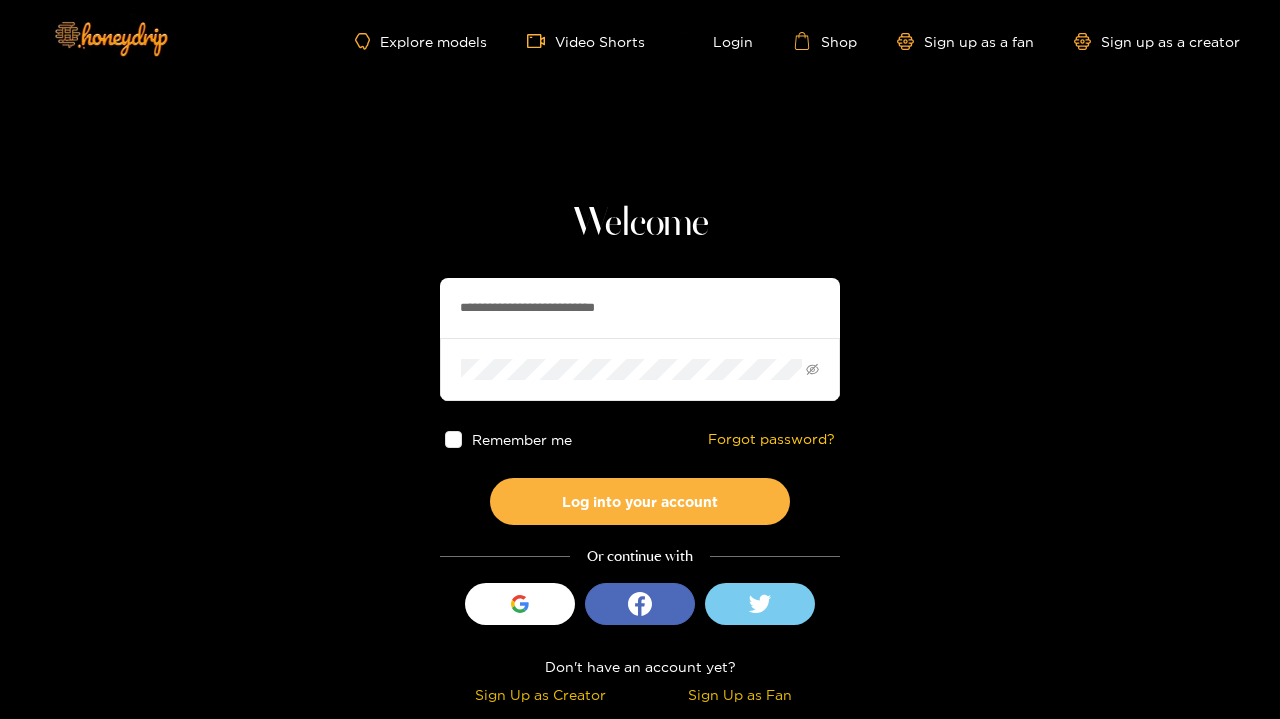 click on "Log into your account" at bounding box center (640, 501) 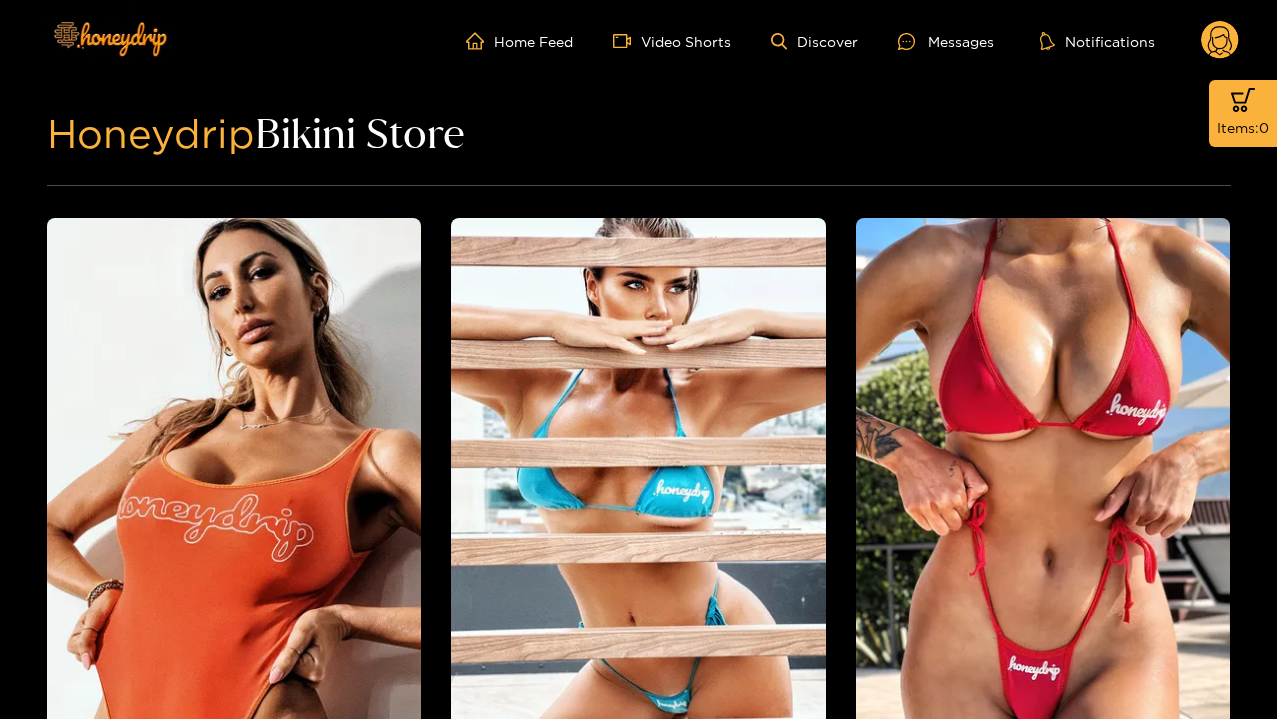 scroll, scrollTop: 0, scrollLeft: 0, axis: both 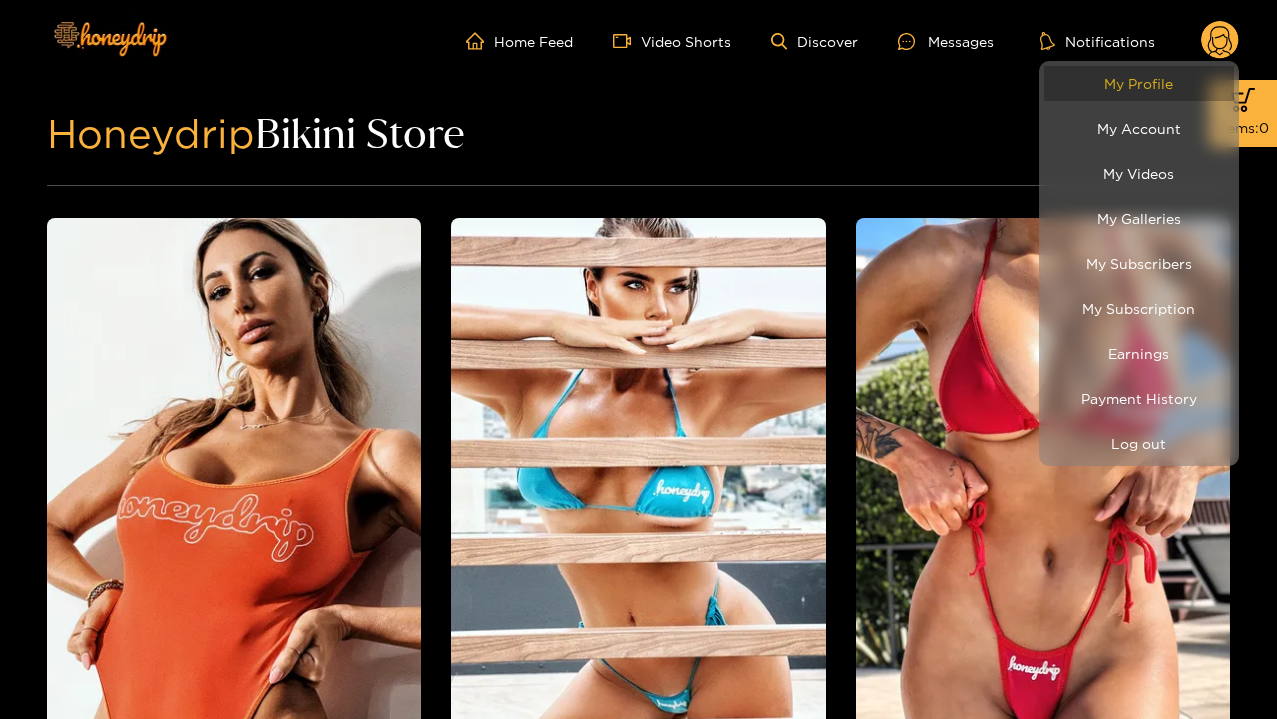 click on "My Profile" at bounding box center (1139, 83) 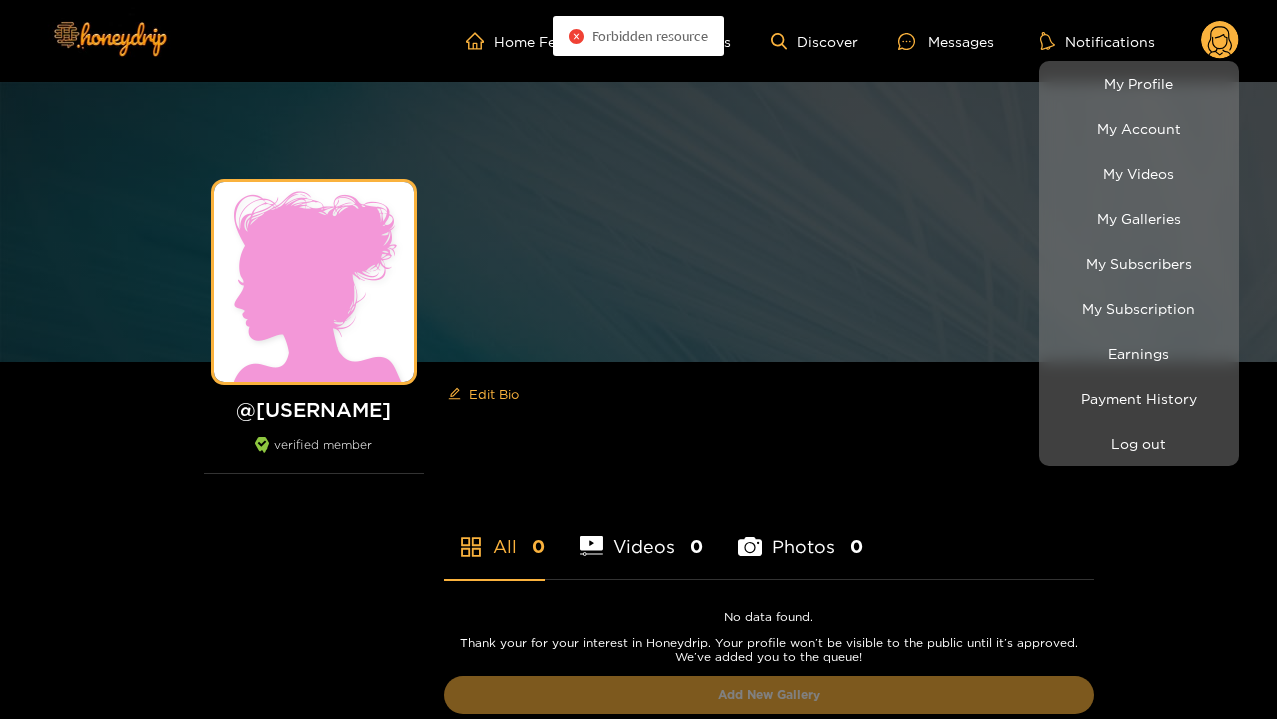 click at bounding box center (638, 359) 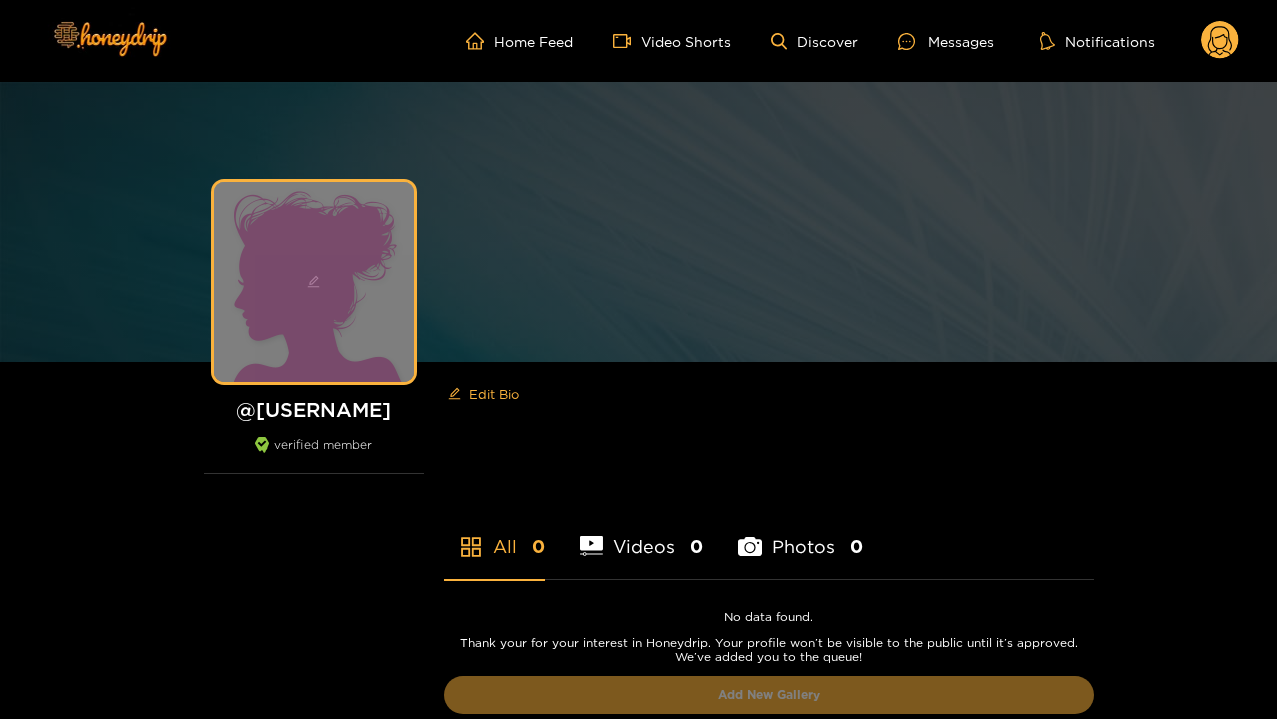 click at bounding box center (314, 282) 